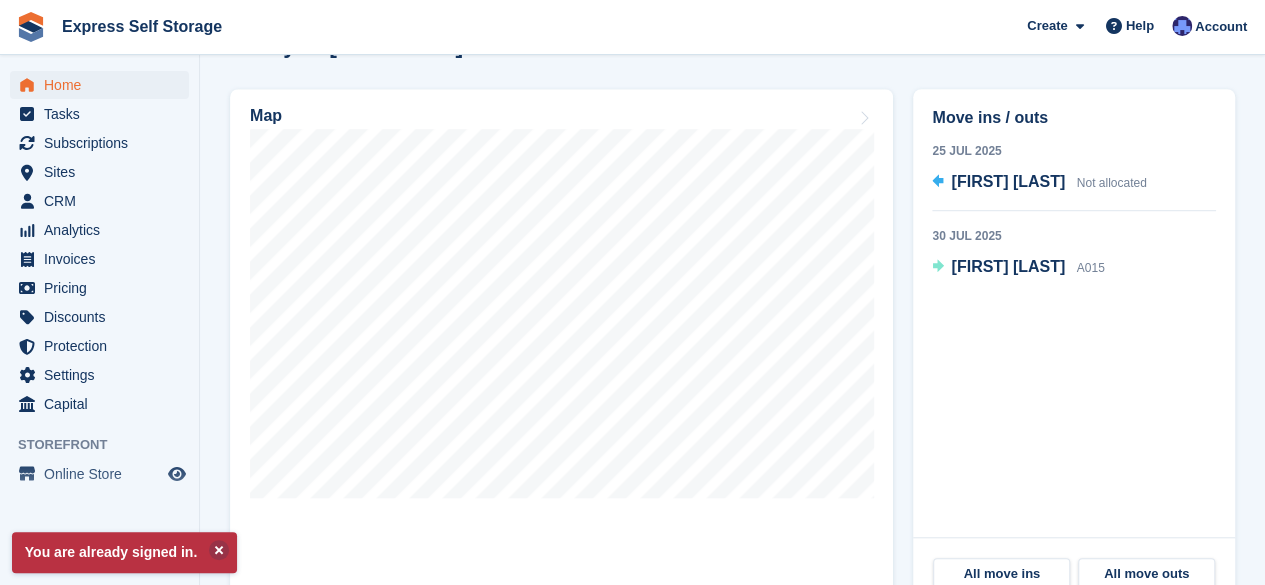 scroll, scrollTop: 632, scrollLeft: 0, axis: vertical 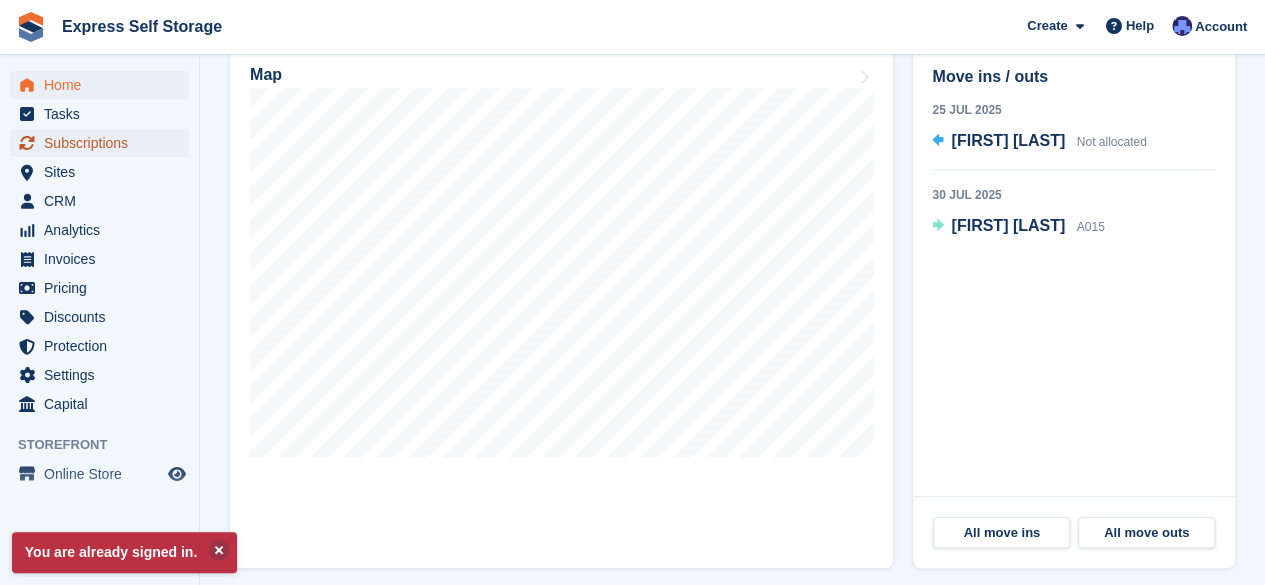 click on "Subscriptions" at bounding box center [104, 143] 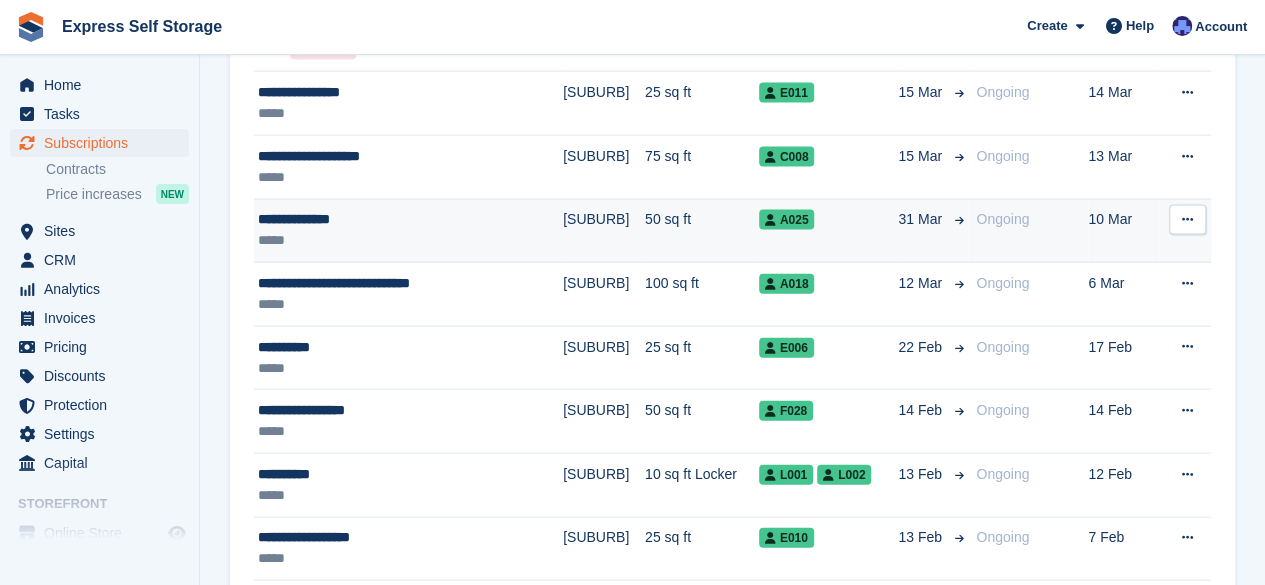 scroll, scrollTop: 2122, scrollLeft: 0, axis: vertical 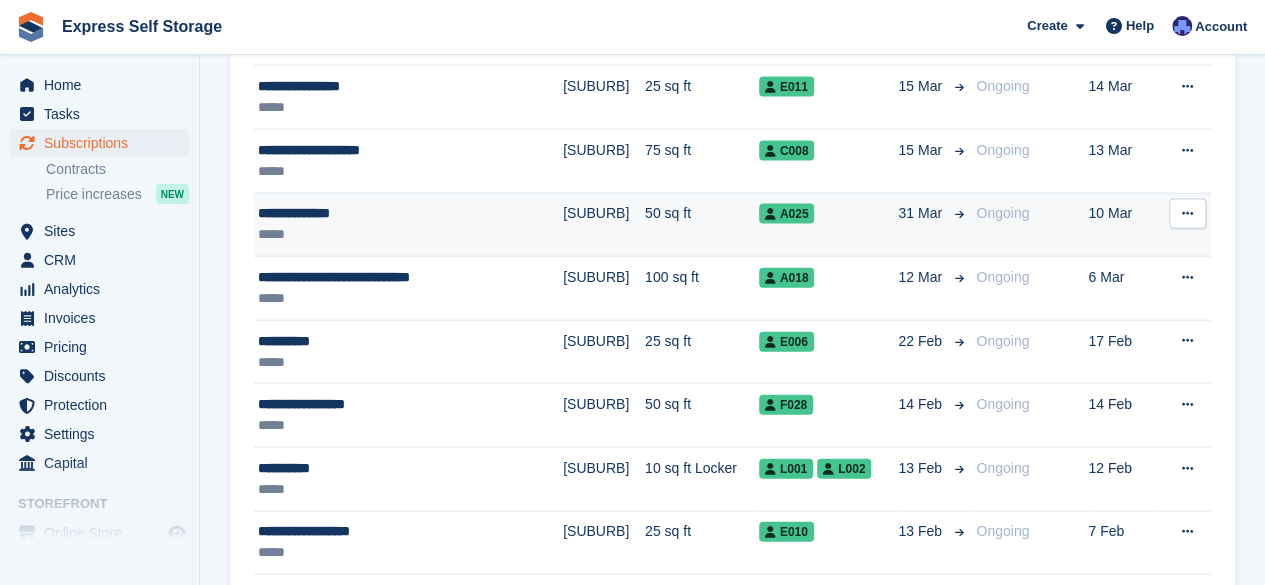 click on "**********" at bounding box center (380, 213) 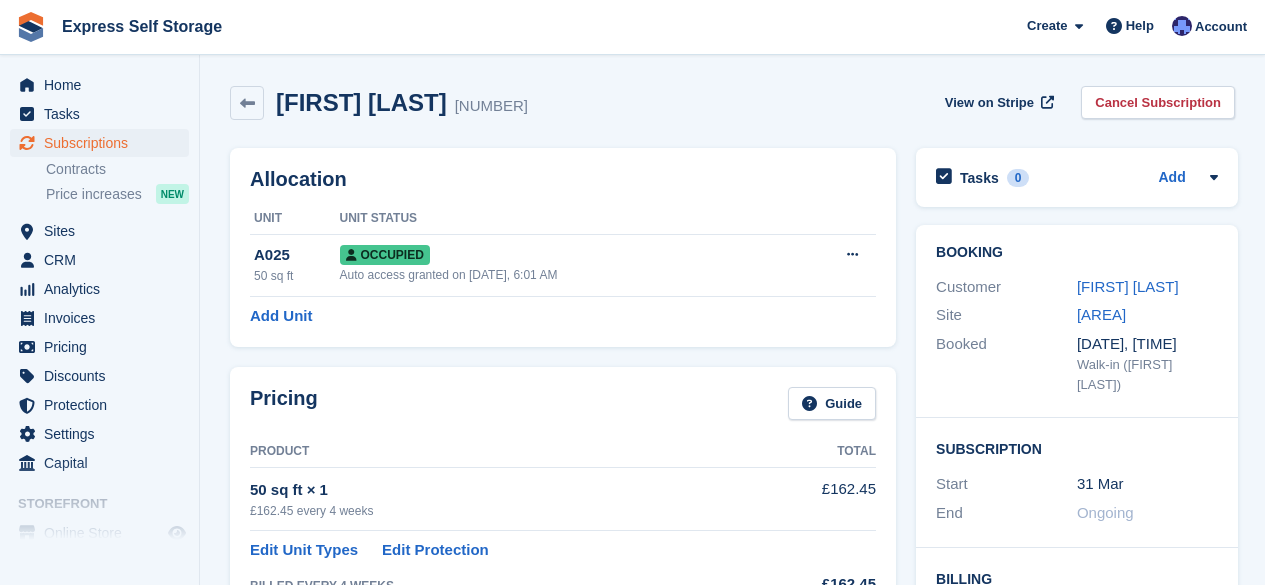 scroll, scrollTop: 0, scrollLeft: 0, axis: both 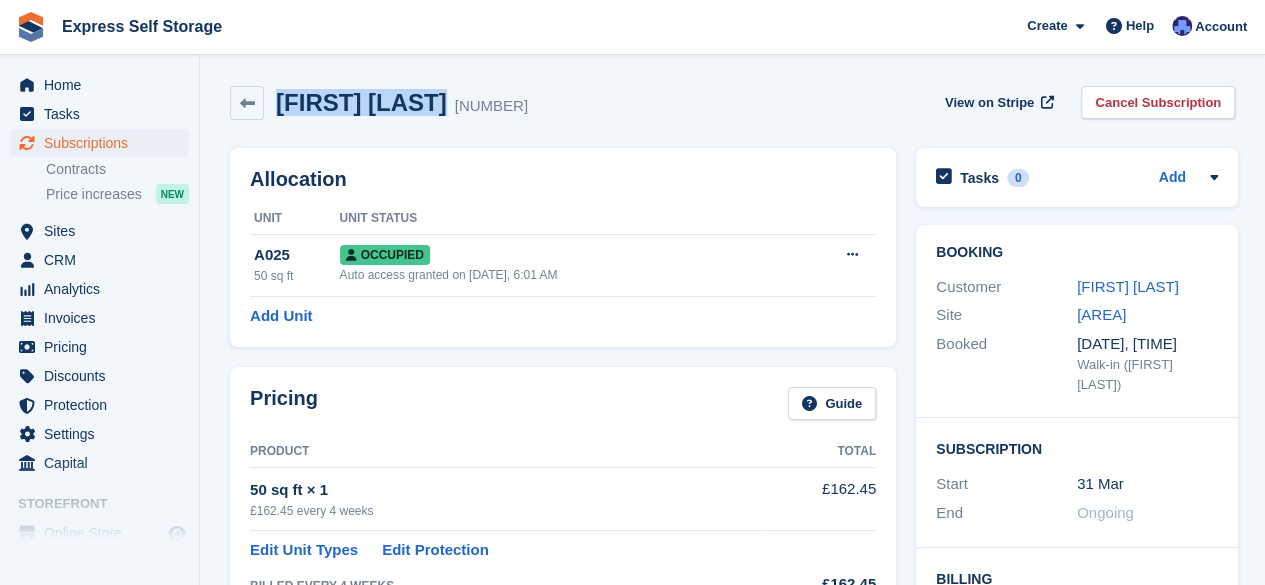 drag, startPoint x: 443, startPoint y: 105, endPoint x: 279, endPoint y: 105, distance: 164 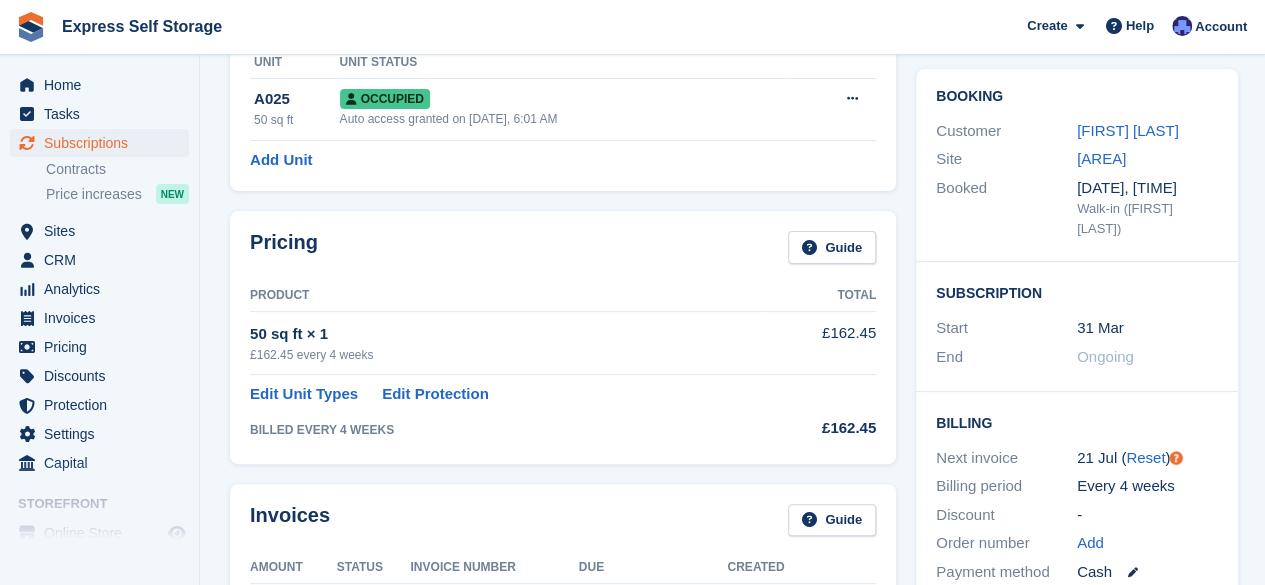 scroll, scrollTop: 111, scrollLeft: 0, axis: vertical 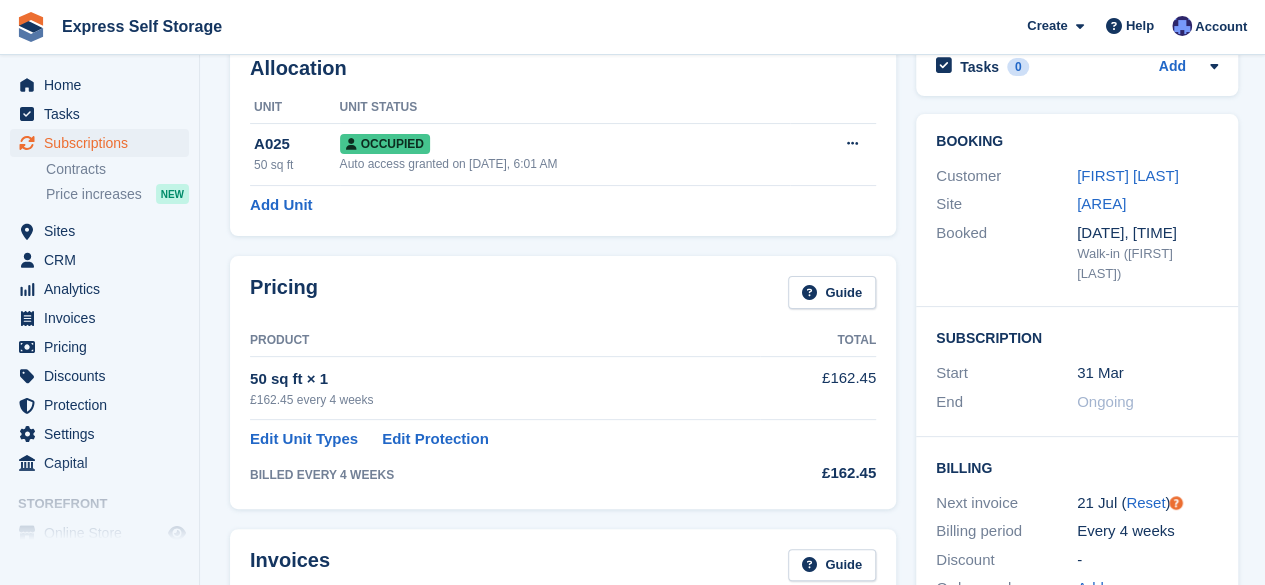 drag, startPoint x: 605, startPoint y: 331, endPoint x: 516, endPoint y: 288, distance: 98.84331 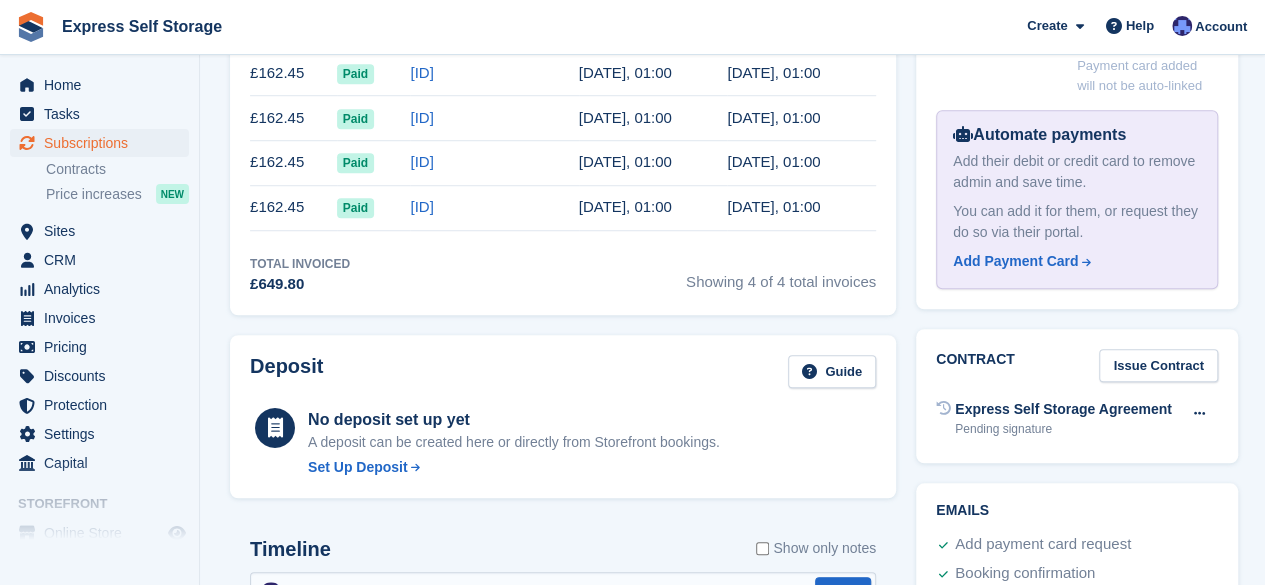scroll, scrollTop: 676, scrollLeft: 0, axis: vertical 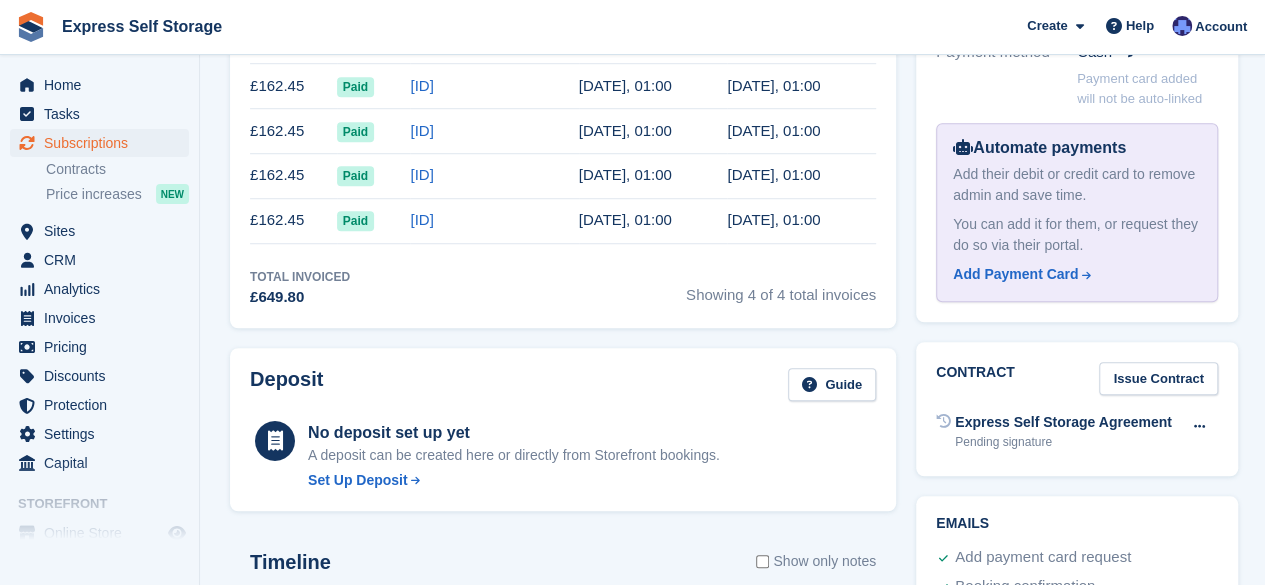 click on "Showing 4 of 4 total invoices" at bounding box center (781, 288) 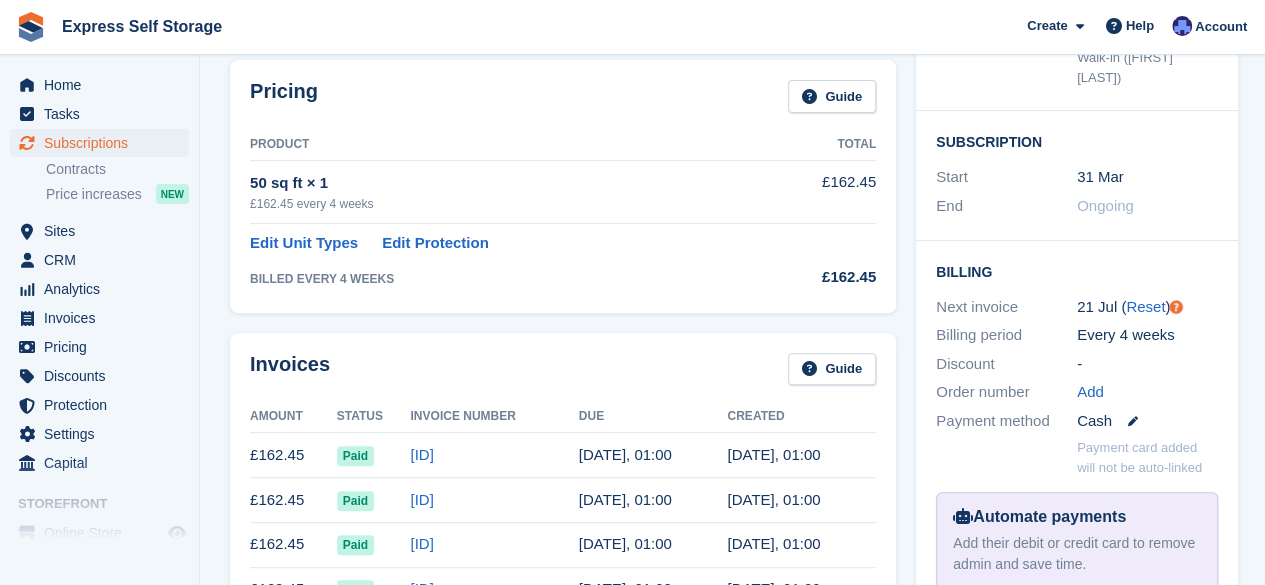 scroll, scrollTop: 0, scrollLeft: 0, axis: both 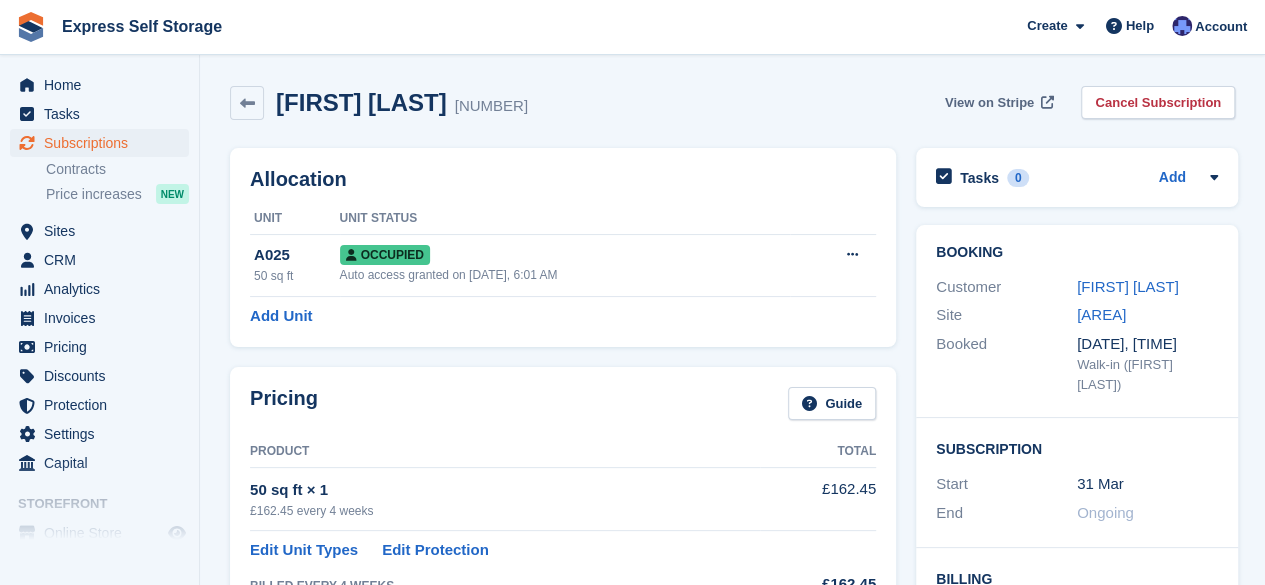 click on "View on Stripe" at bounding box center [997, 102] 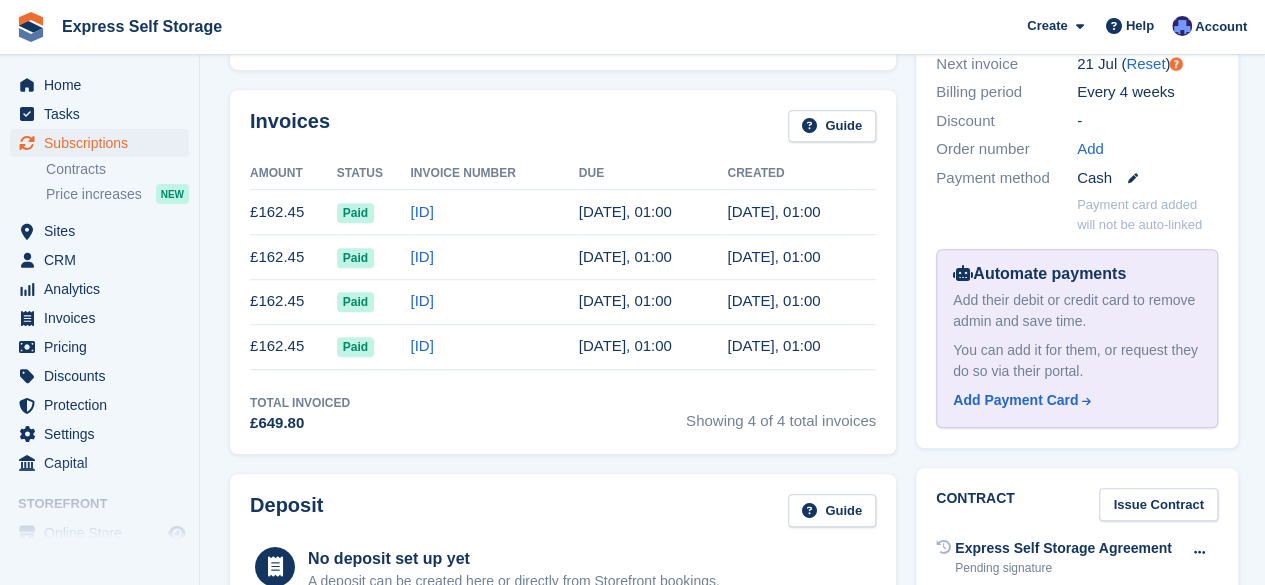 scroll, scrollTop: 552, scrollLeft: 0, axis: vertical 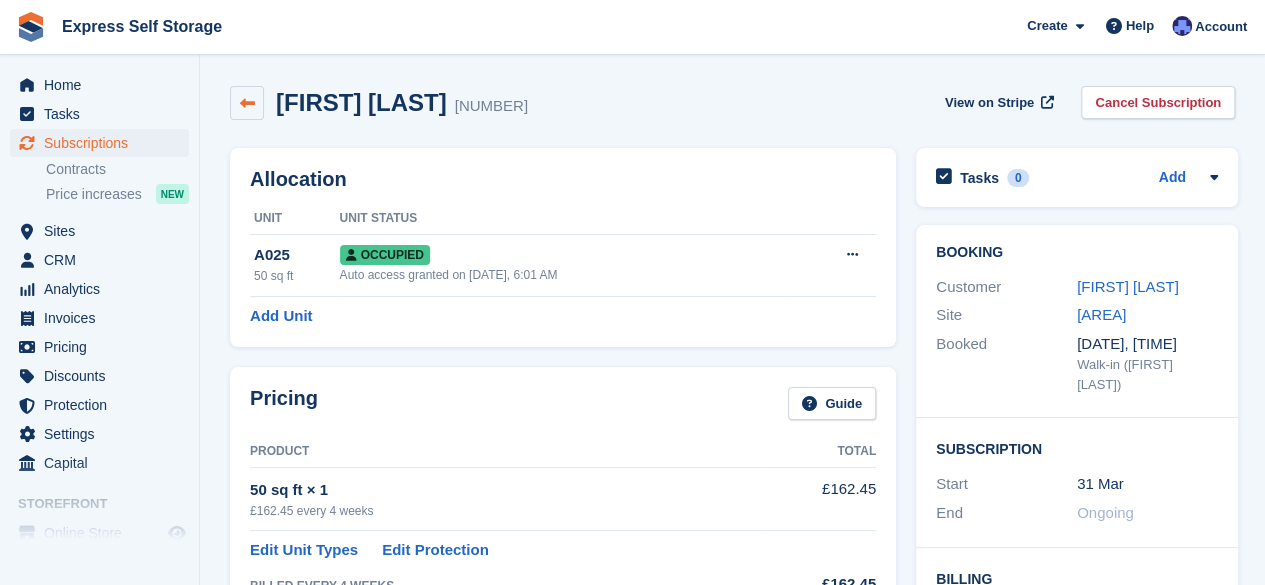 click at bounding box center [247, 103] 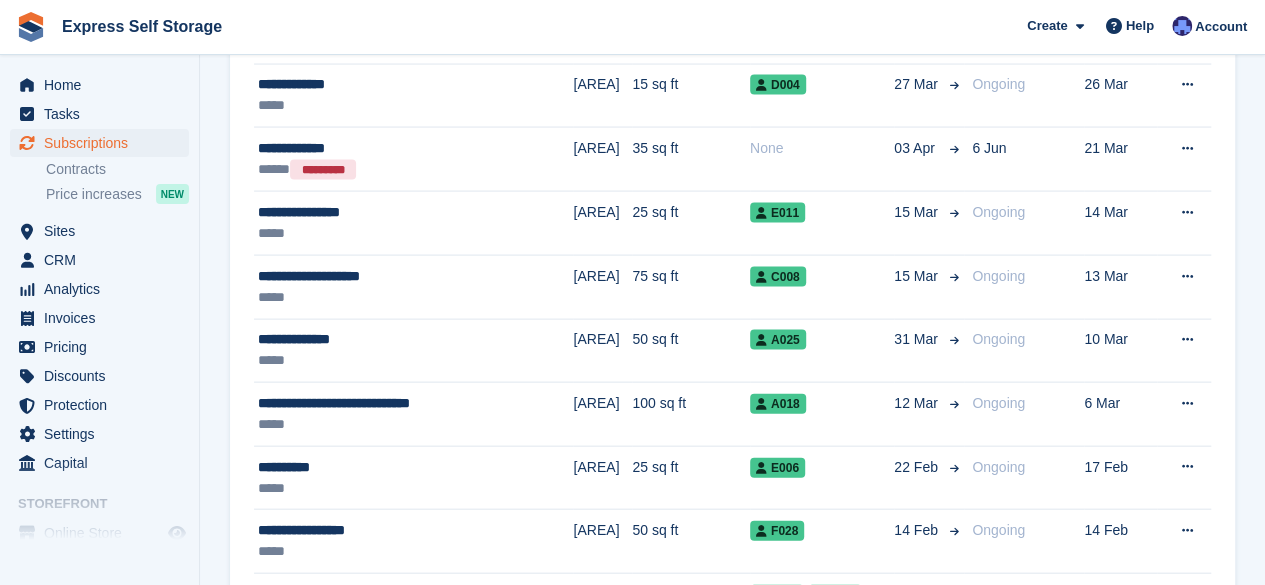 scroll, scrollTop: 1991, scrollLeft: 0, axis: vertical 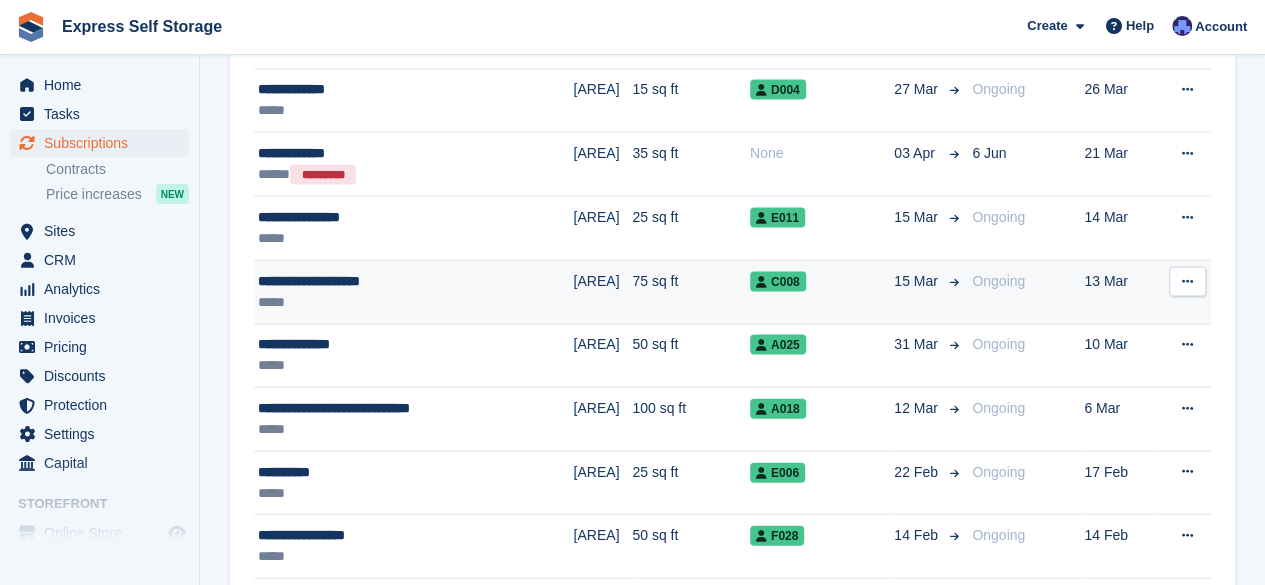 click on "**********" at bounding box center (380, 281) 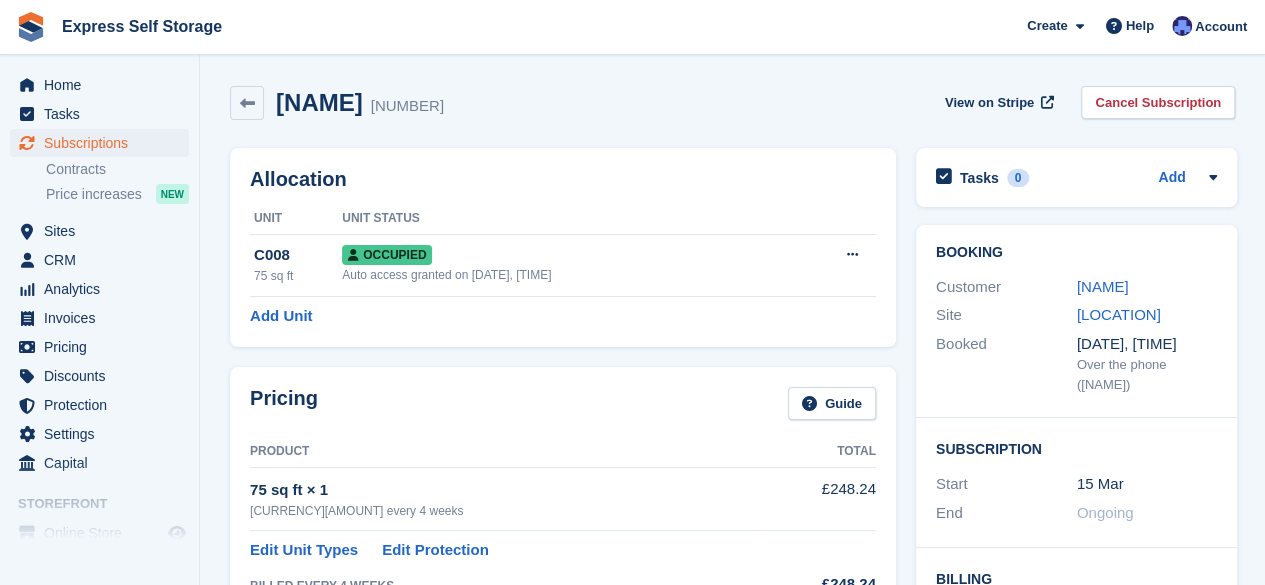 scroll, scrollTop: 18, scrollLeft: 0, axis: vertical 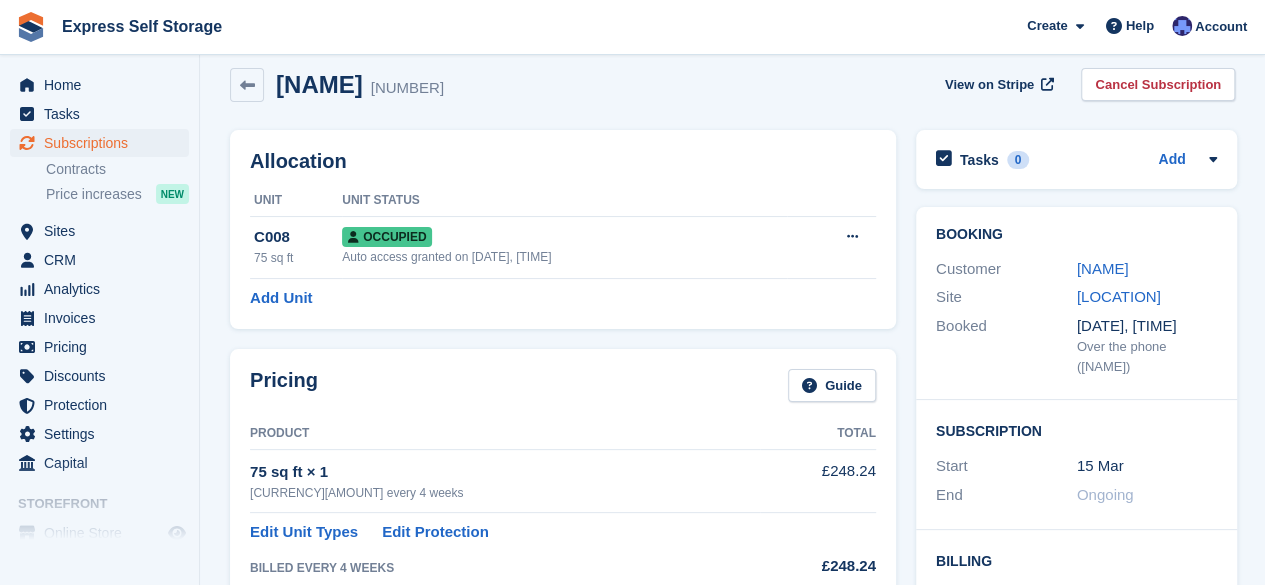 drag, startPoint x: 520, startPoint y: 89, endPoint x: 275, endPoint y: 95, distance: 245.07346 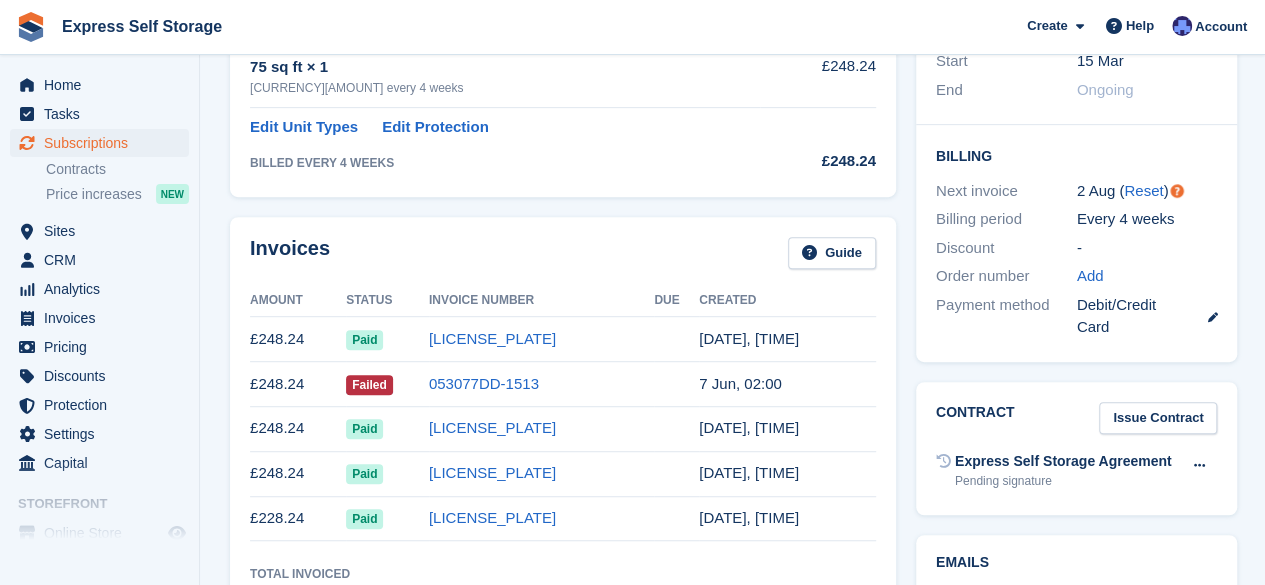 scroll, scrollTop: 0, scrollLeft: 0, axis: both 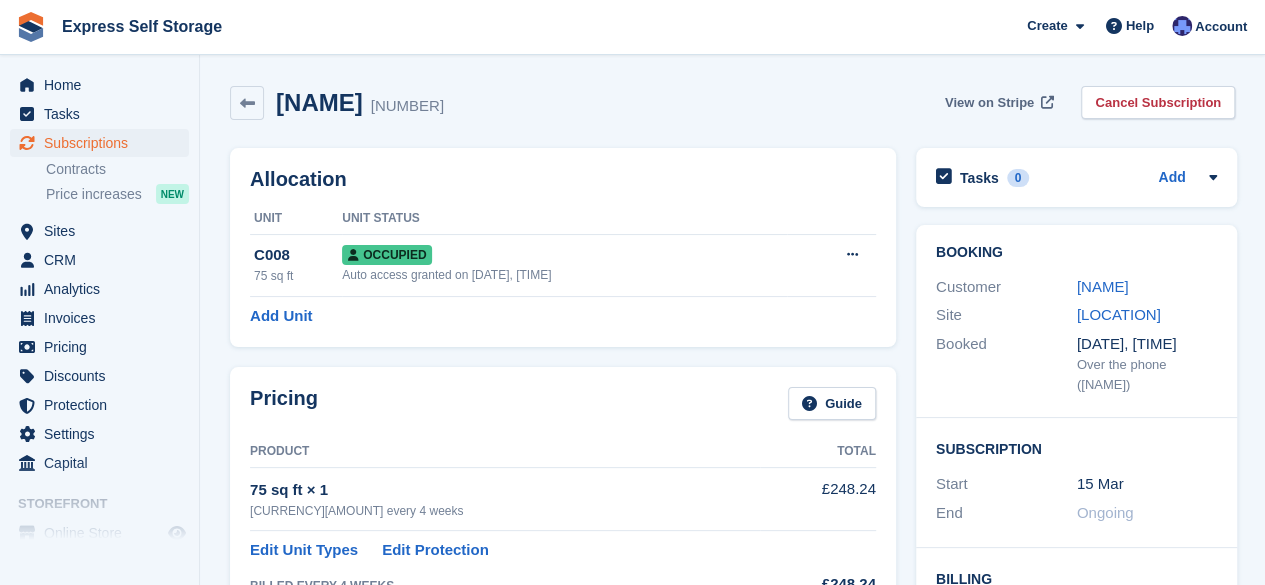 click on "View on Stripe" at bounding box center [989, 103] 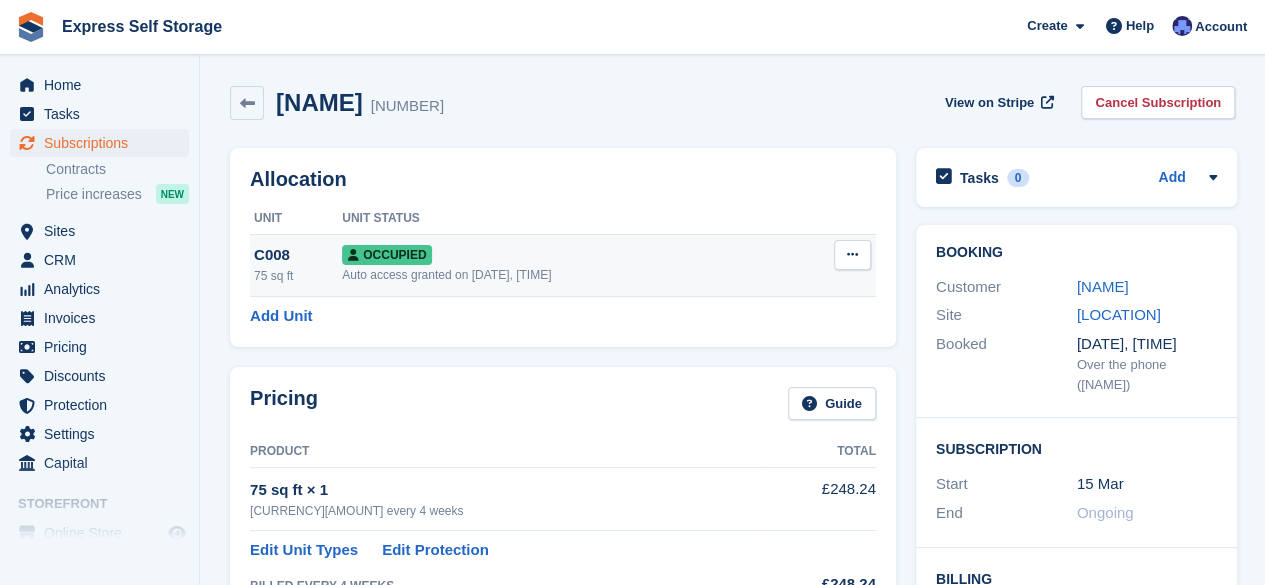 click on "Occupied
Auto access granted on [DATE],   [TIME]" at bounding box center (564, 265) 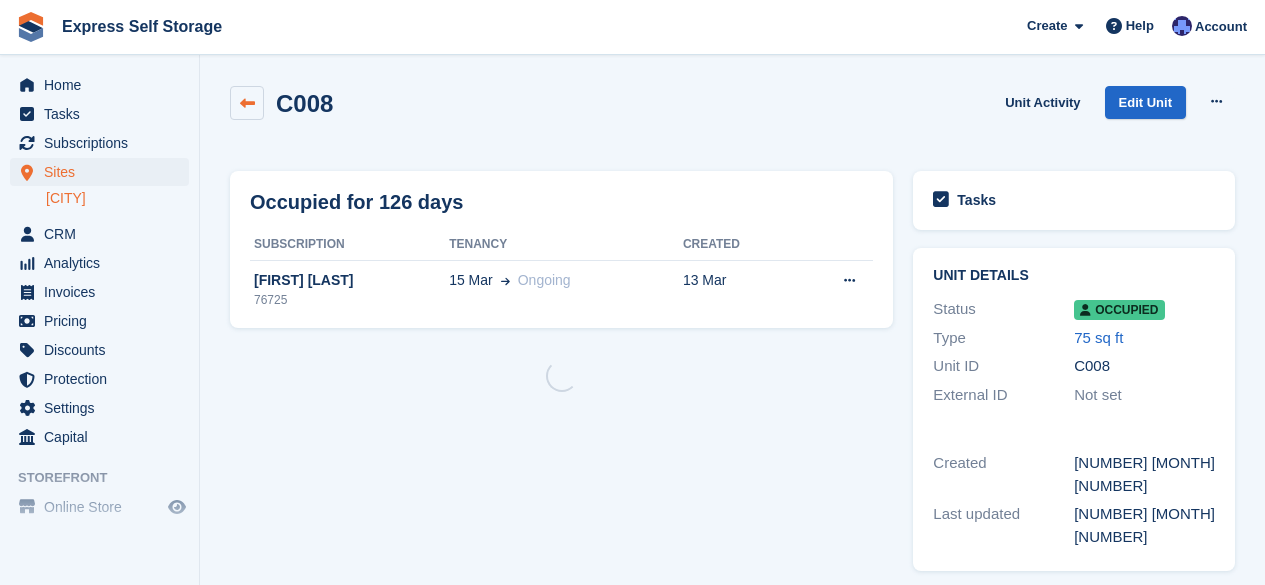 scroll, scrollTop: 0, scrollLeft: 0, axis: both 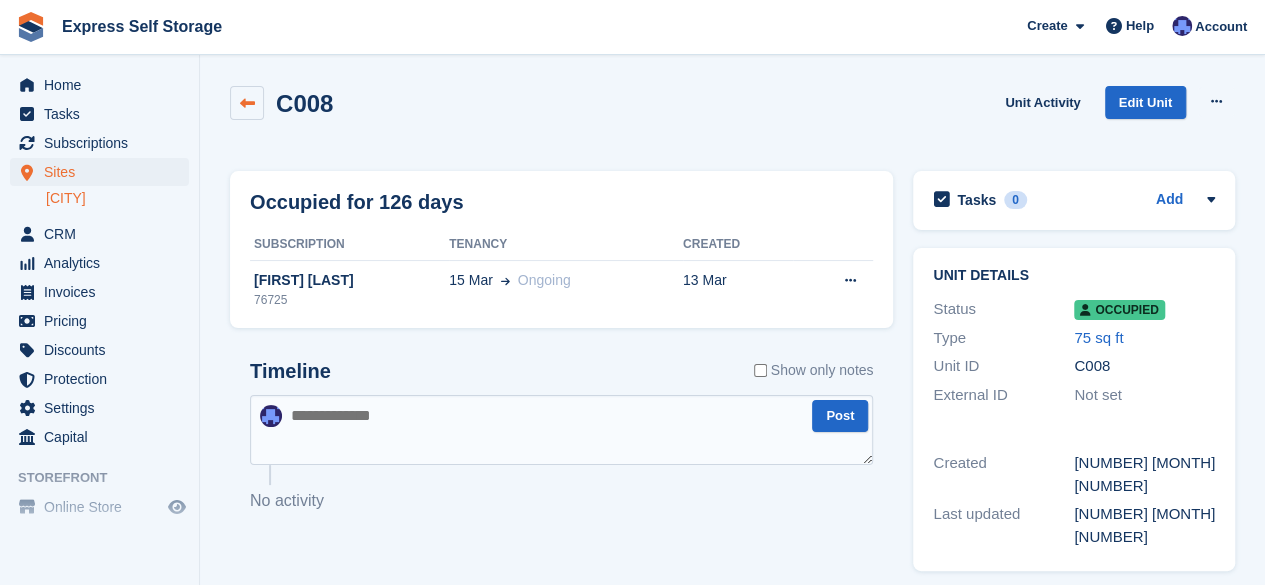 click at bounding box center [247, 103] 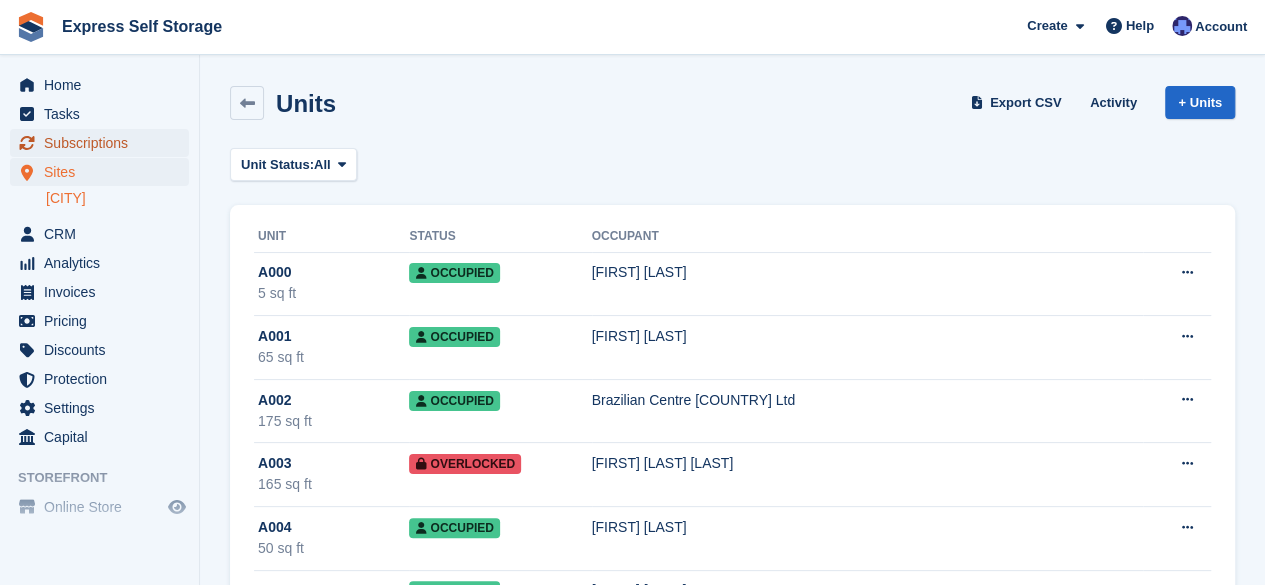 click on "Subscriptions" at bounding box center (104, 143) 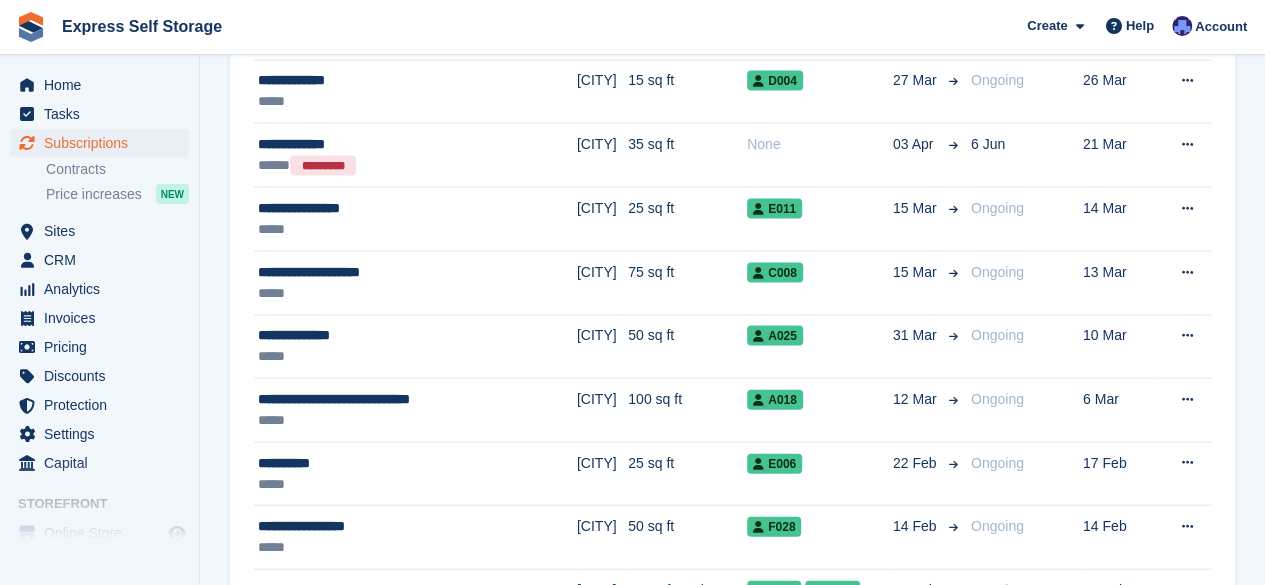 scroll, scrollTop: 2000, scrollLeft: 0, axis: vertical 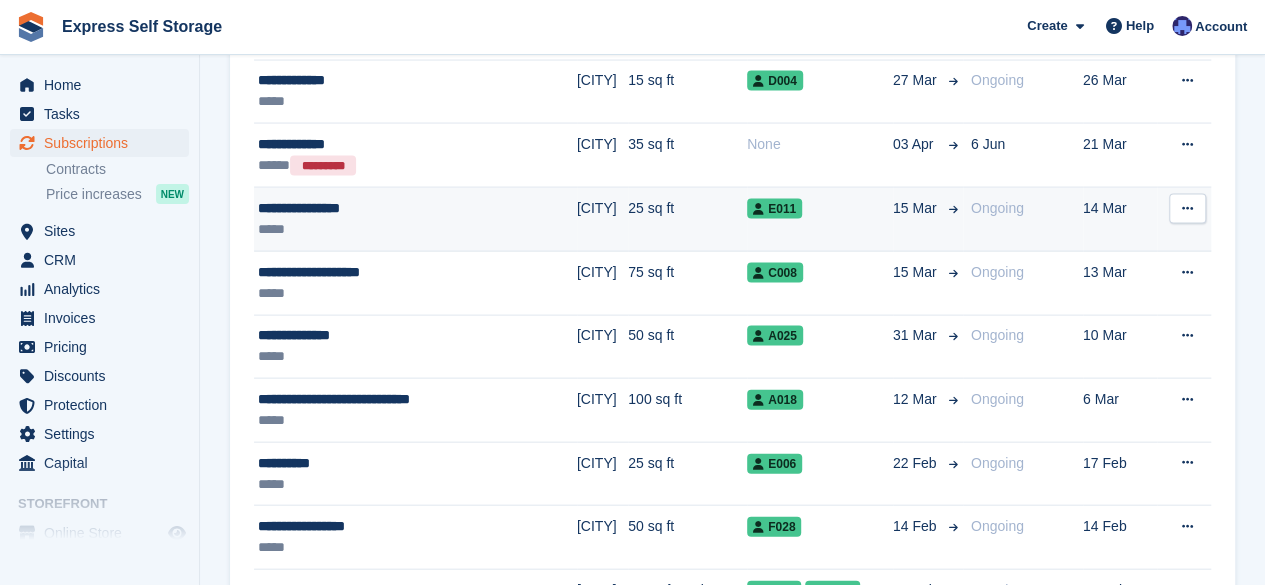 click on "**********" at bounding box center (380, 208) 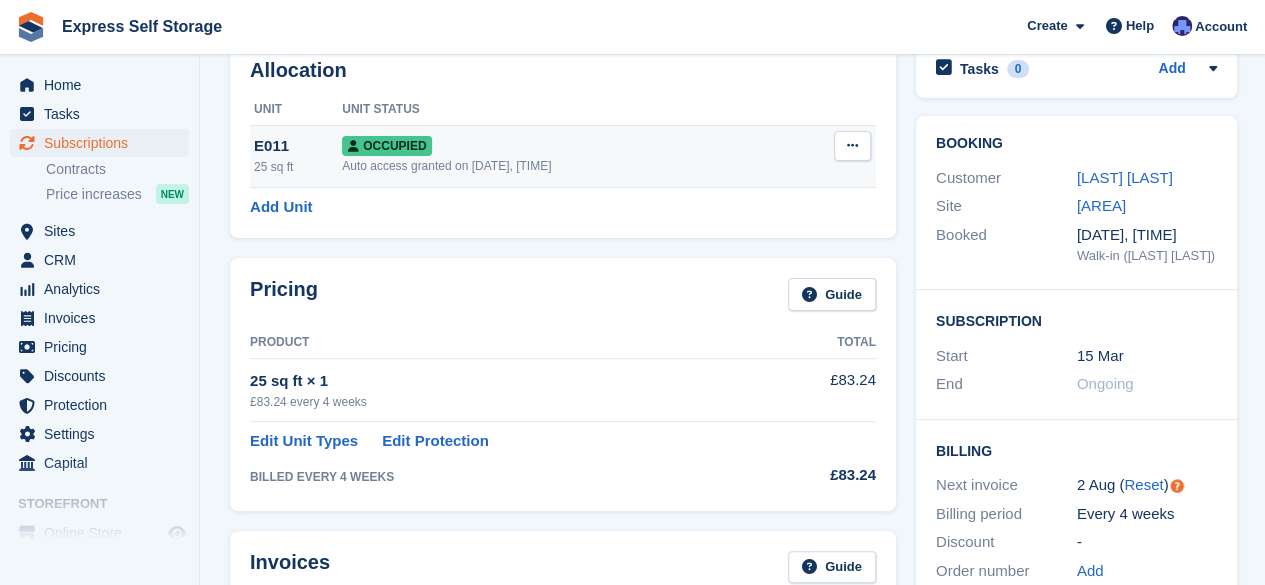 scroll, scrollTop: 0, scrollLeft: 0, axis: both 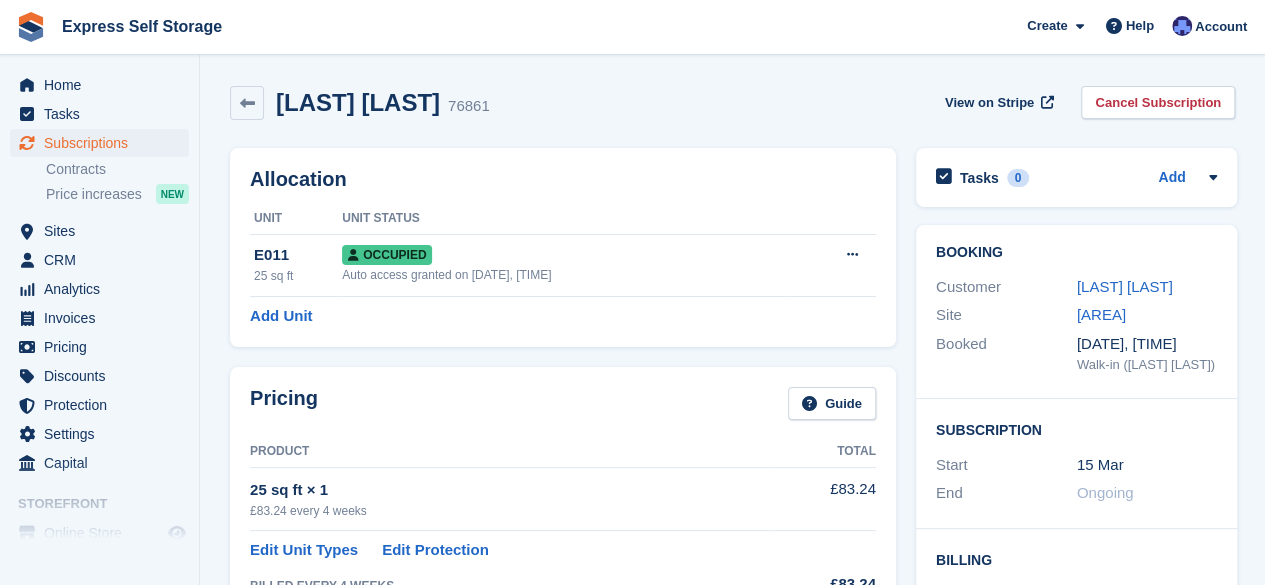 drag, startPoint x: 465, startPoint y: 102, endPoint x: 286, endPoint y: 105, distance: 179.02513 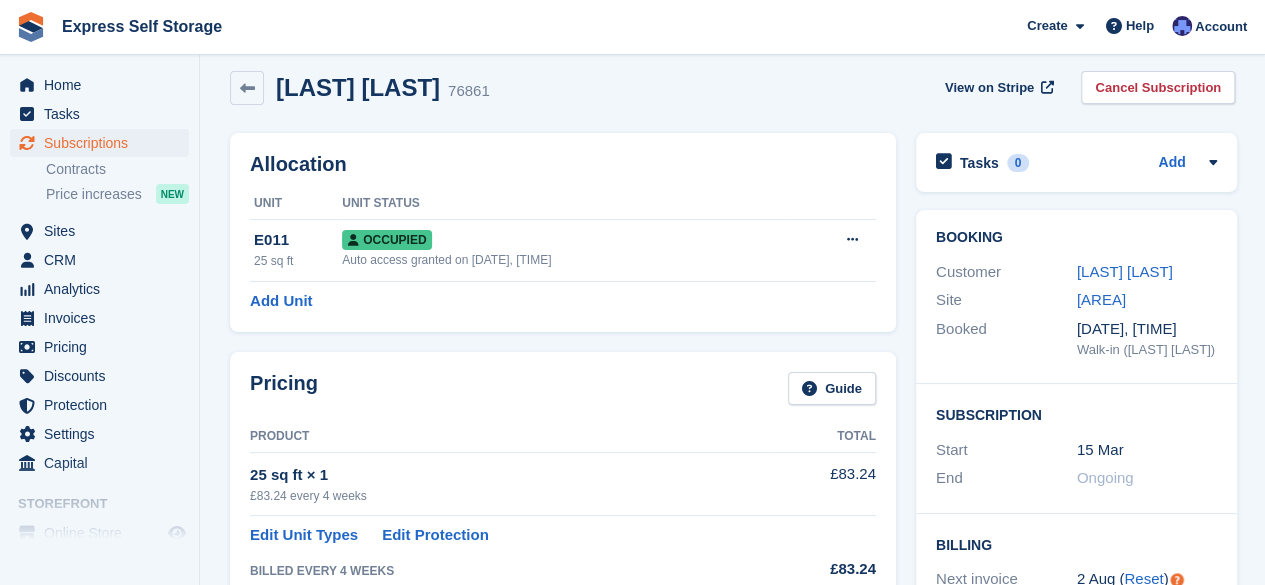scroll, scrollTop: 0, scrollLeft: 0, axis: both 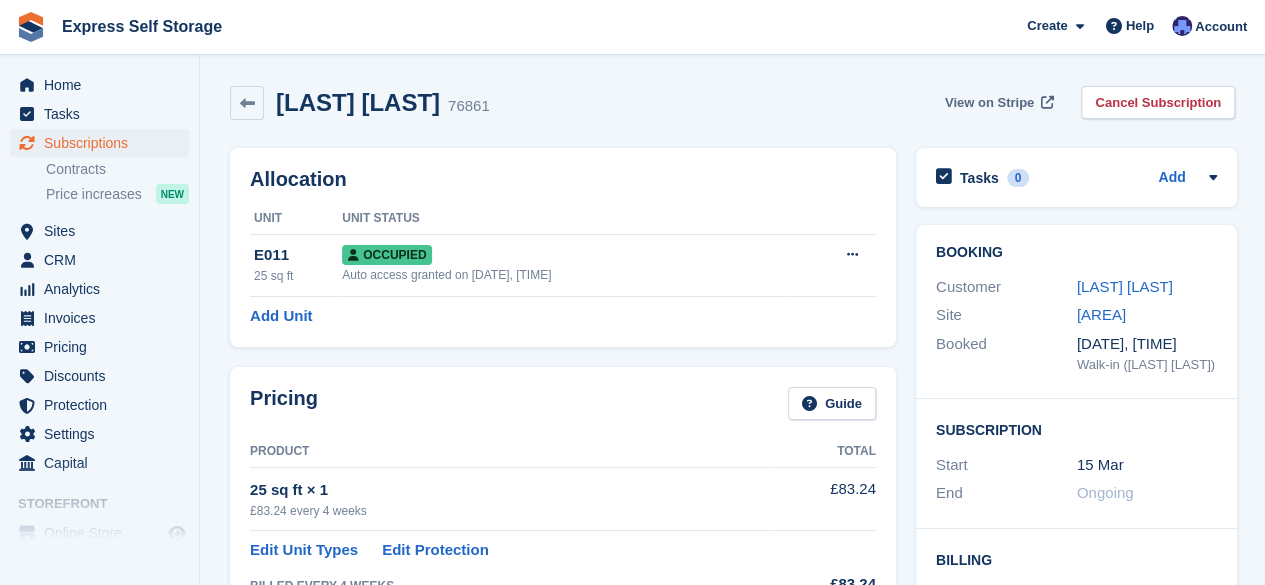 click on "View on Stripe" at bounding box center (989, 103) 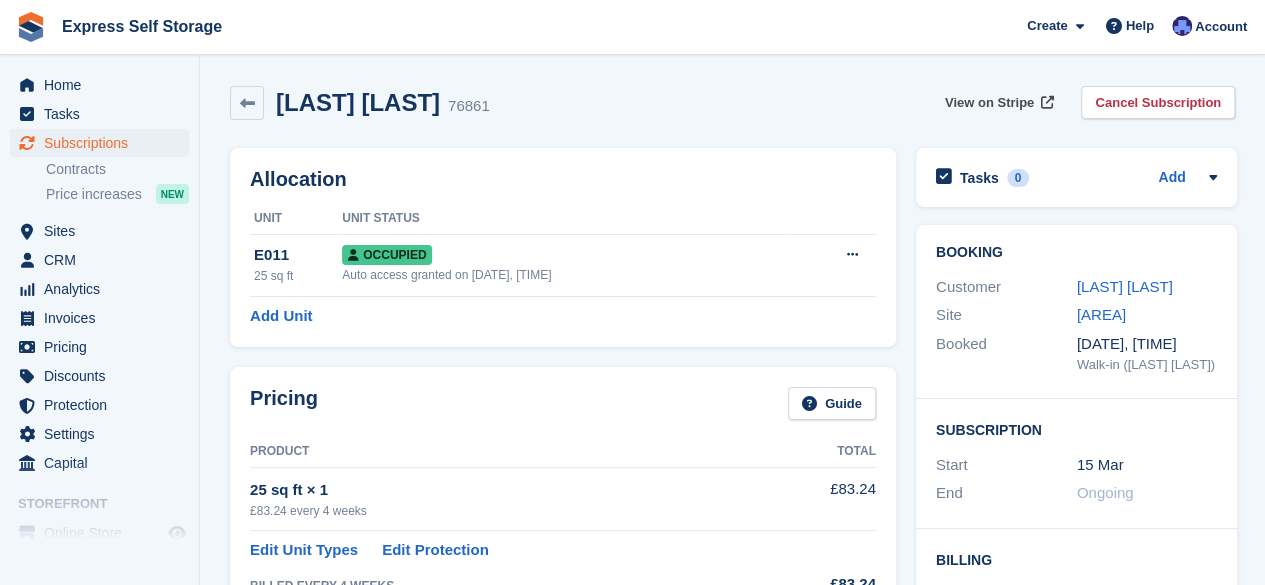 scroll, scrollTop: 37, scrollLeft: 0, axis: vertical 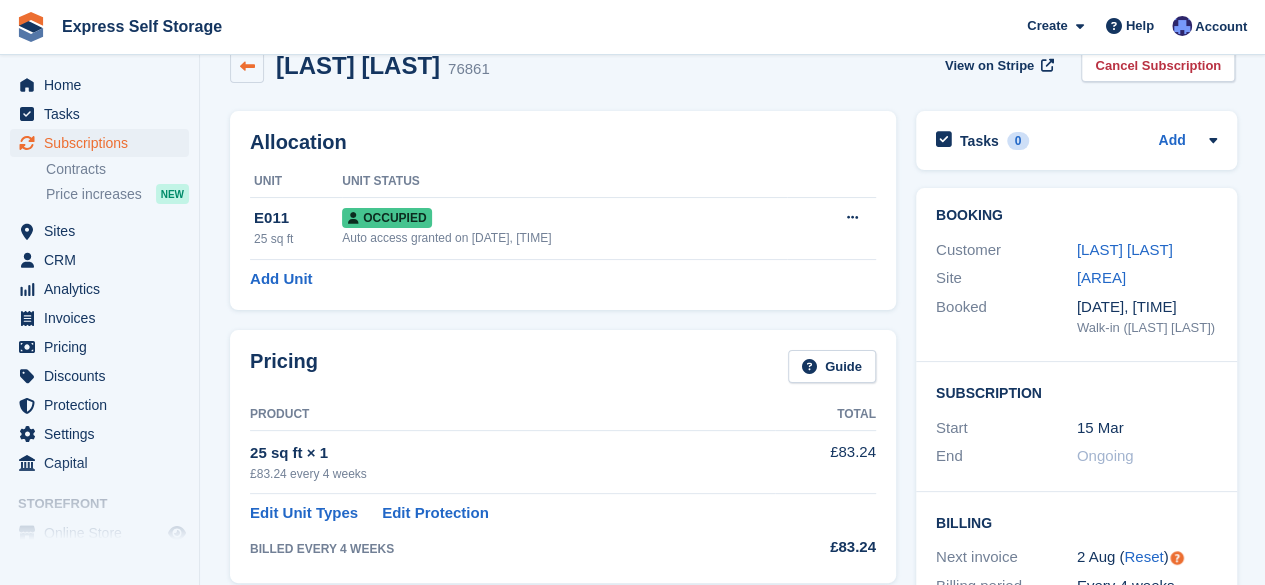 click at bounding box center (247, 66) 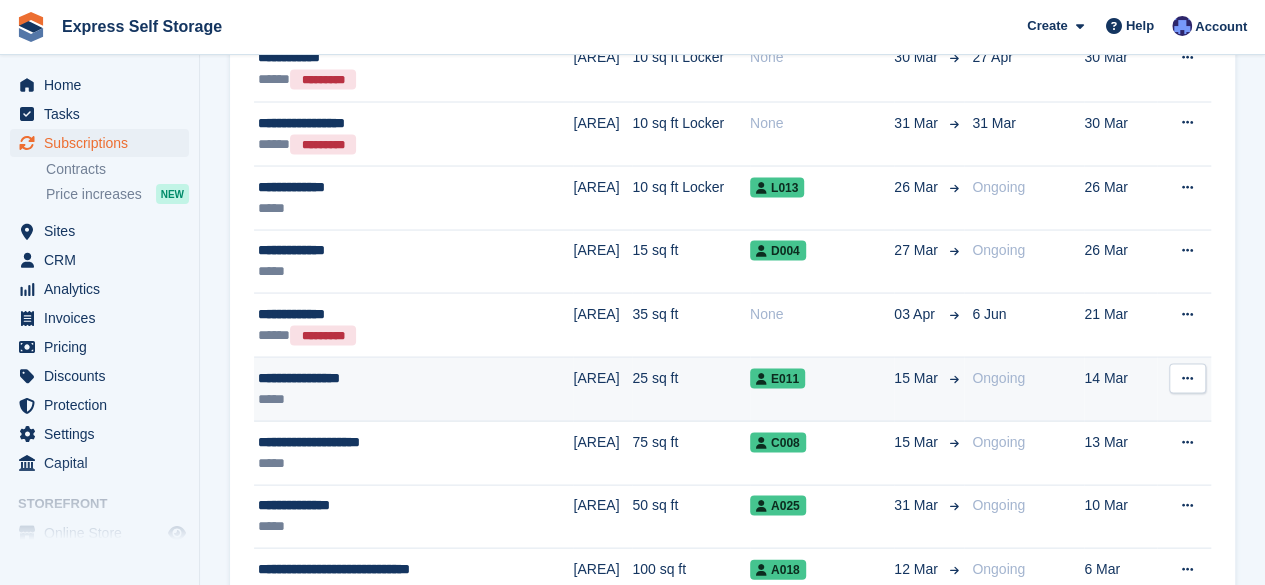 scroll, scrollTop: 1830, scrollLeft: 0, axis: vertical 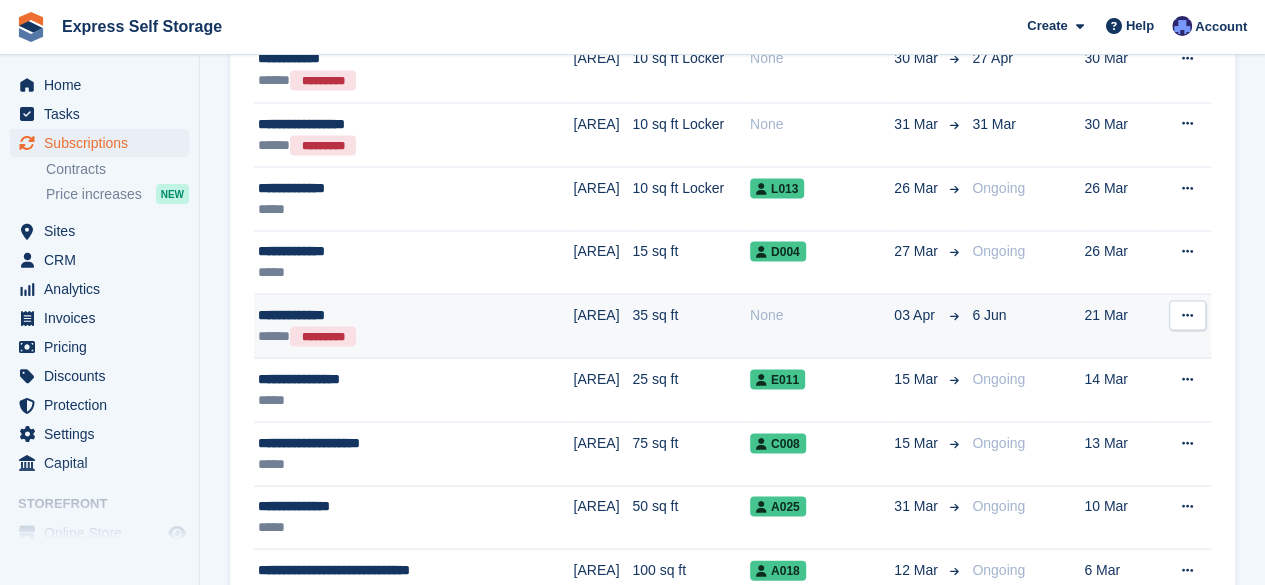 click on "**********" at bounding box center [380, 314] 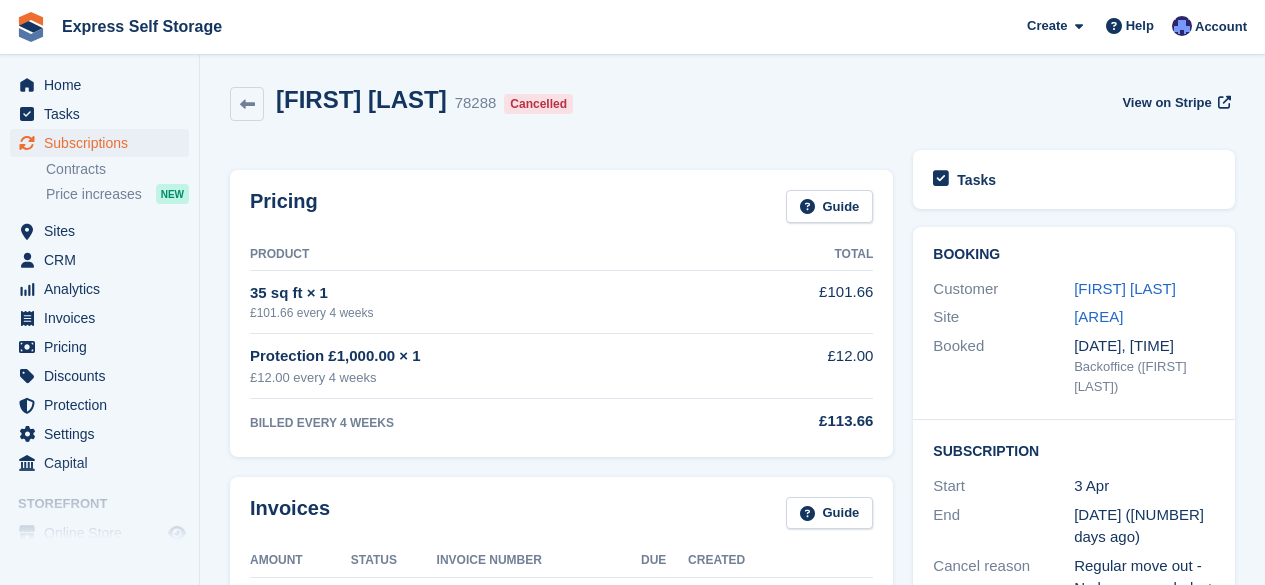 scroll, scrollTop: 0, scrollLeft: 0, axis: both 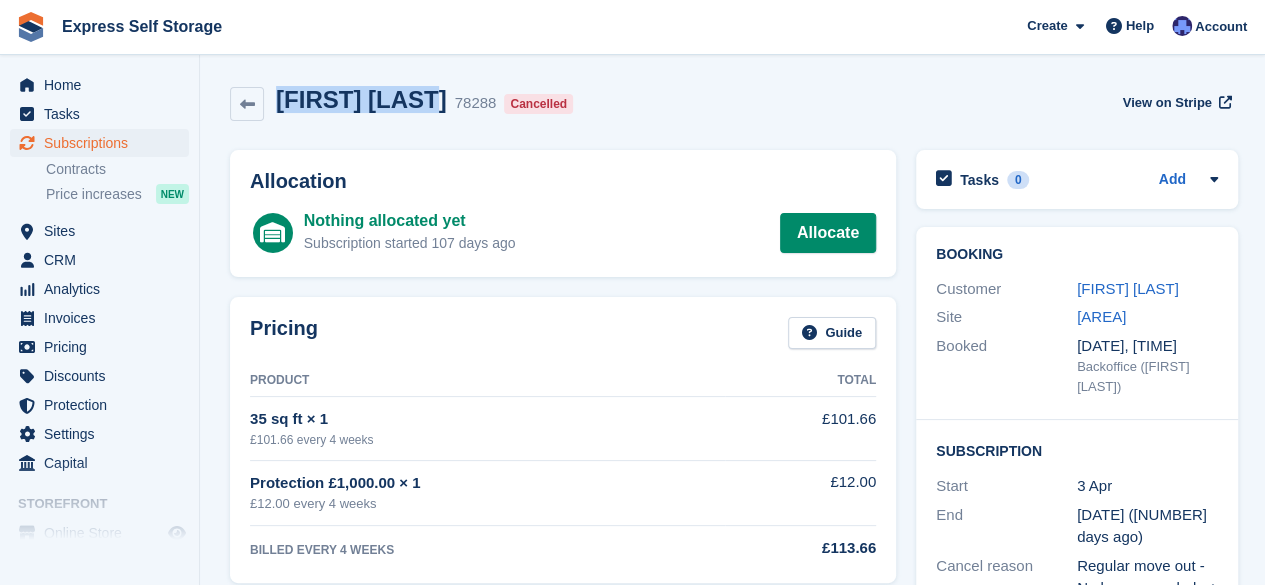 drag, startPoint x: 427, startPoint y: 104, endPoint x: 281, endPoint y: 95, distance: 146.27713 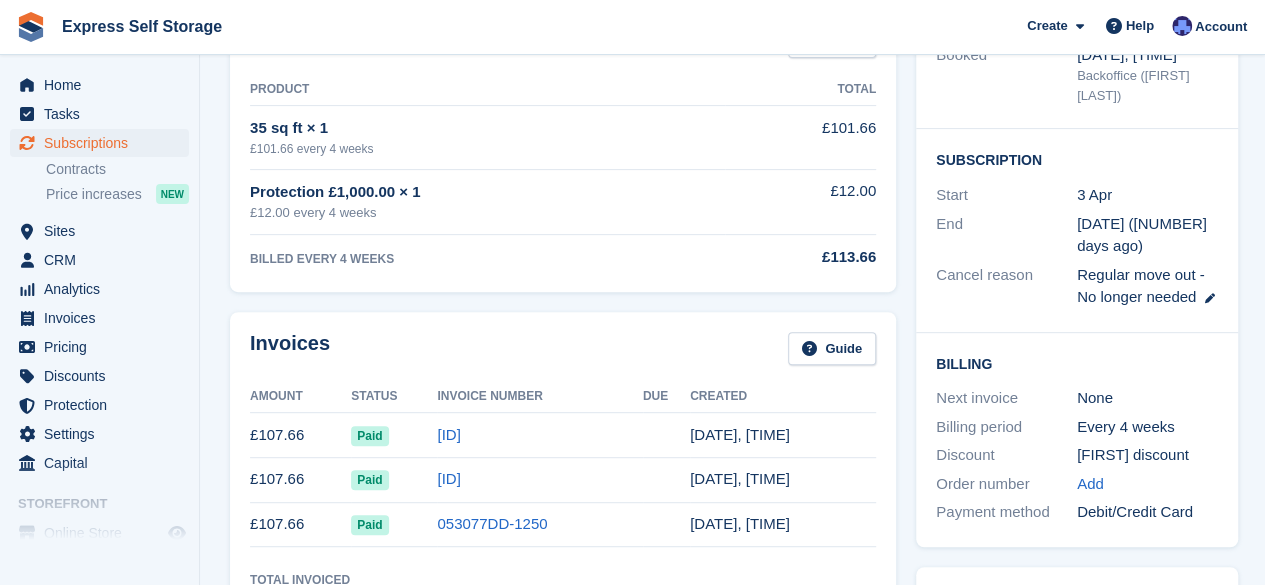 scroll, scrollTop: 292, scrollLeft: 0, axis: vertical 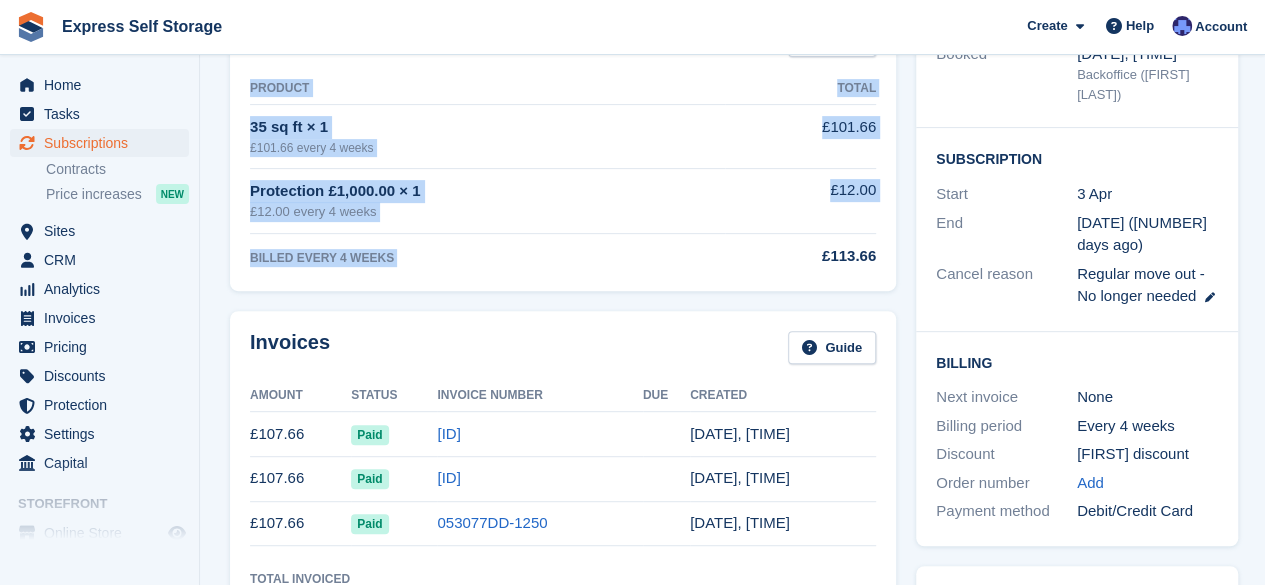 drag, startPoint x: 816, startPoint y: 262, endPoint x: 878, endPoint y: 261, distance: 62.008064 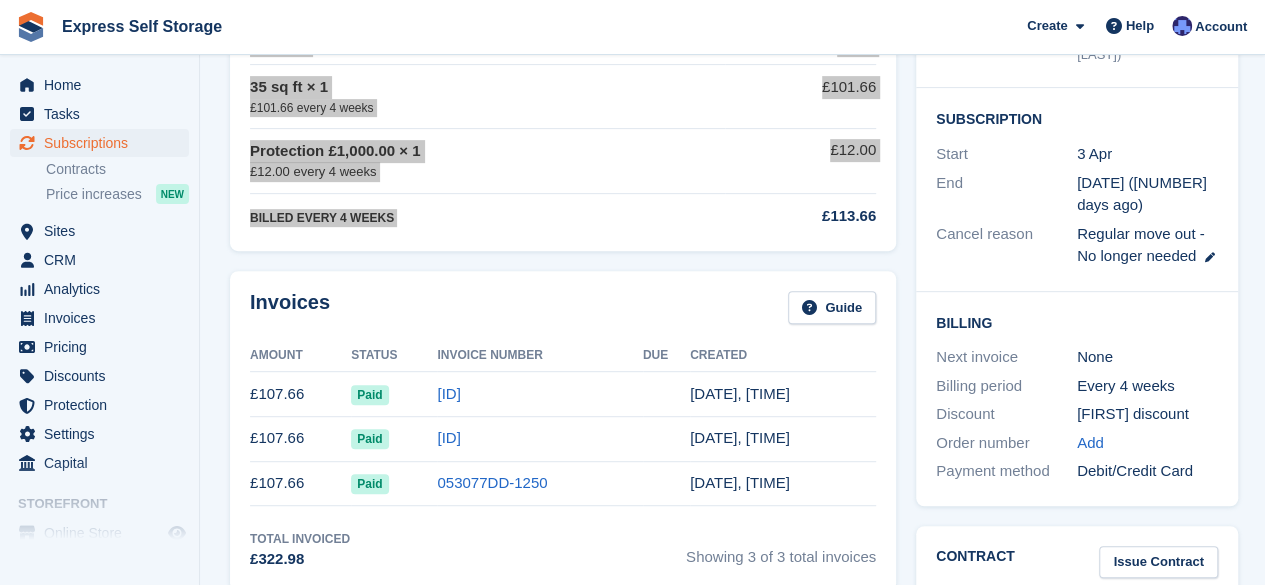scroll, scrollTop: 333, scrollLeft: 0, axis: vertical 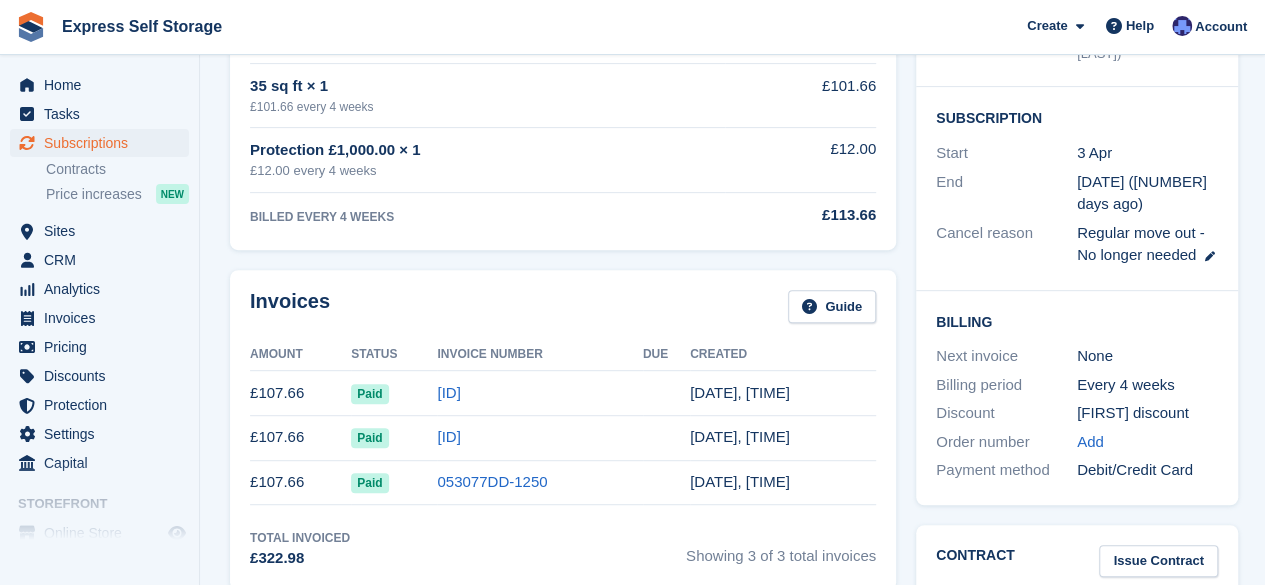 click on "£12.00 every 4 weeks" at bounding box center [487, 171] 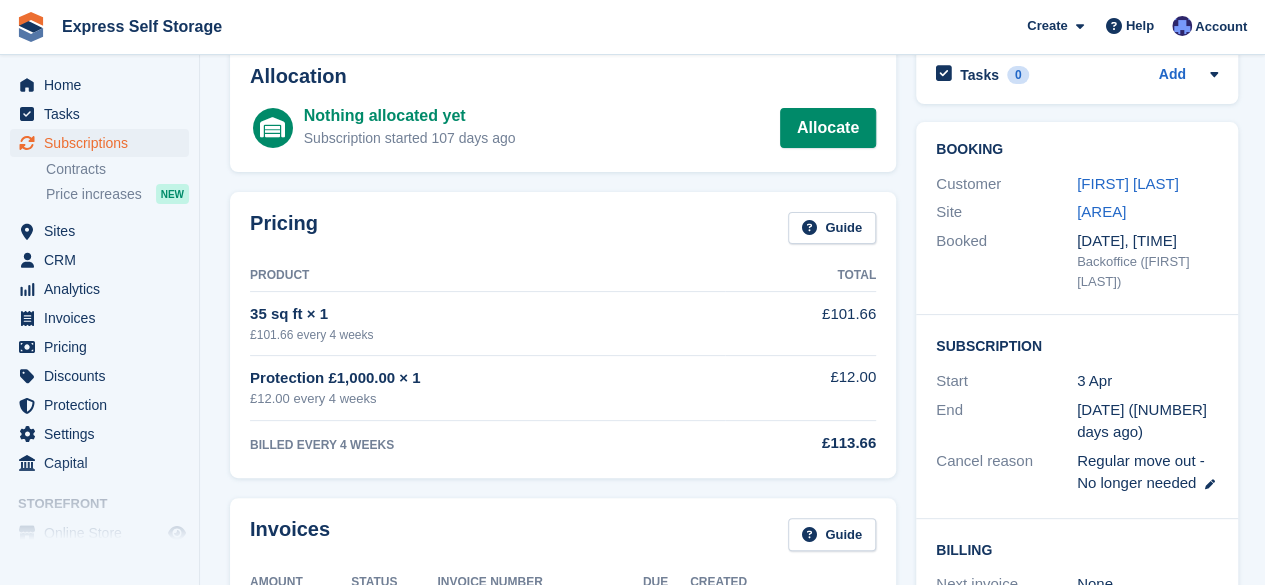 scroll, scrollTop: 0, scrollLeft: 0, axis: both 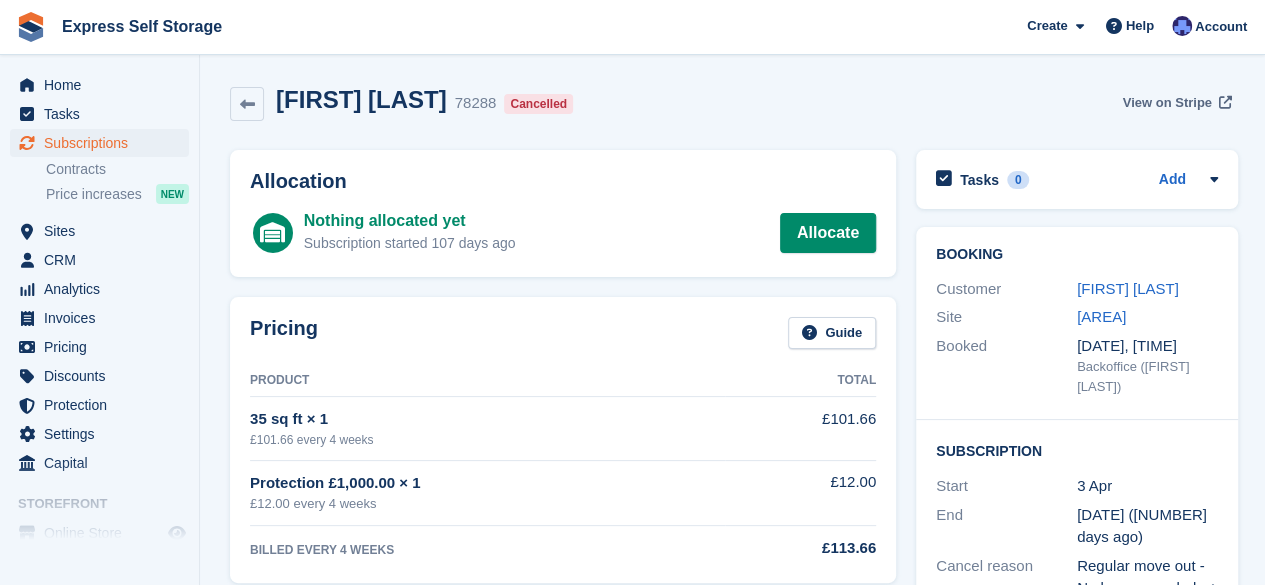 click on "View on Stripe" at bounding box center [1174, 102] 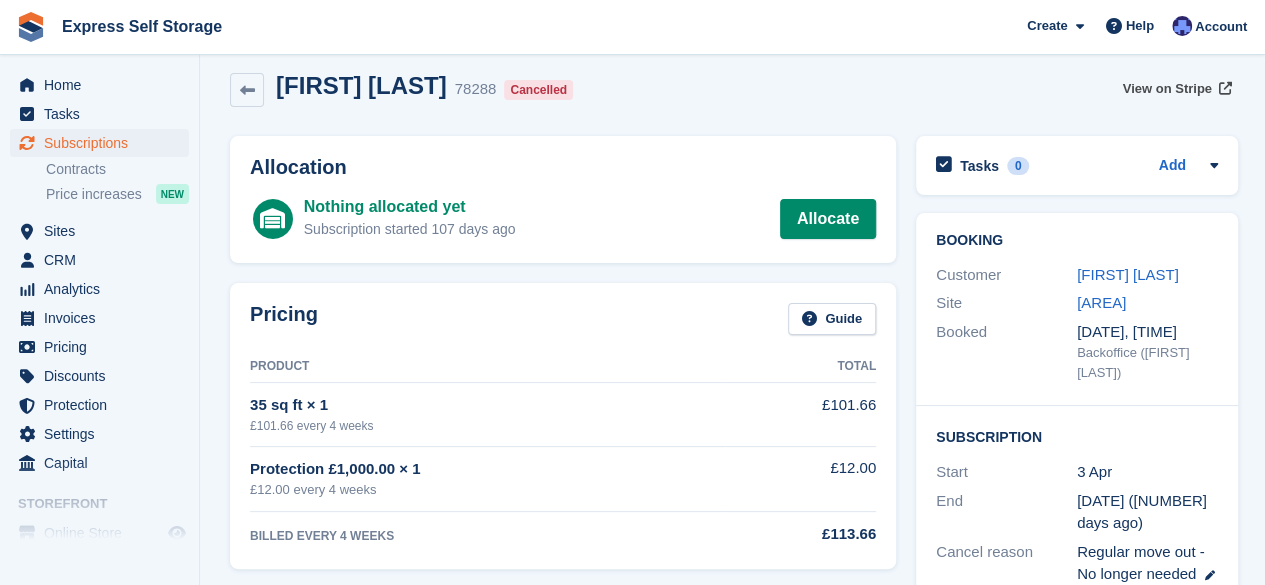 scroll, scrollTop: 0, scrollLeft: 0, axis: both 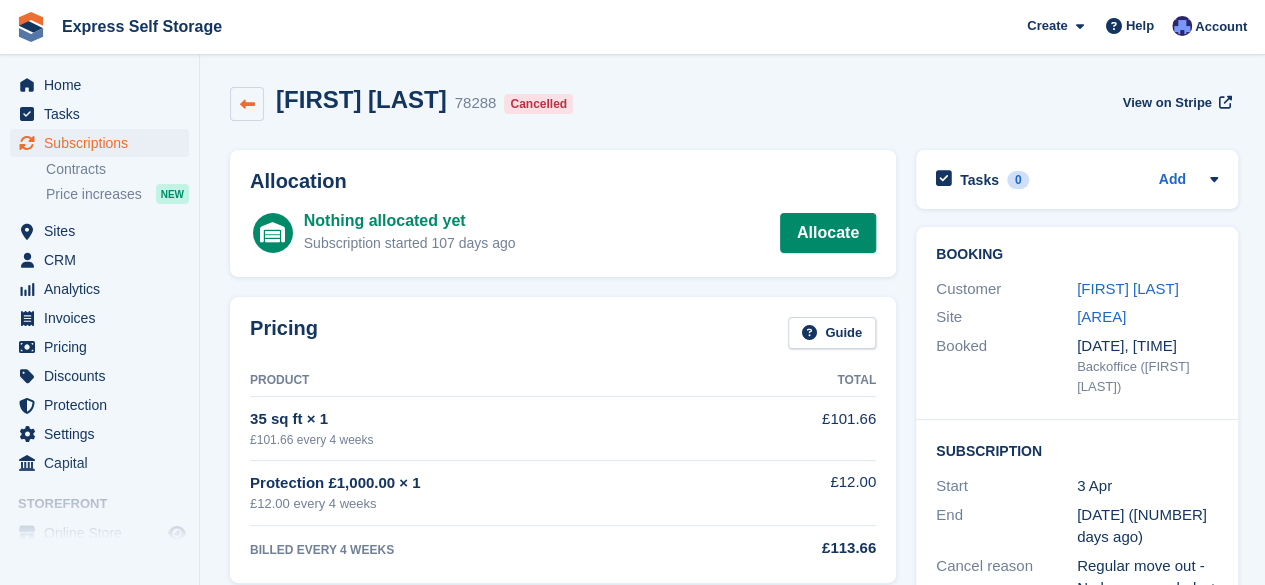 click at bounding box center [247, 104] 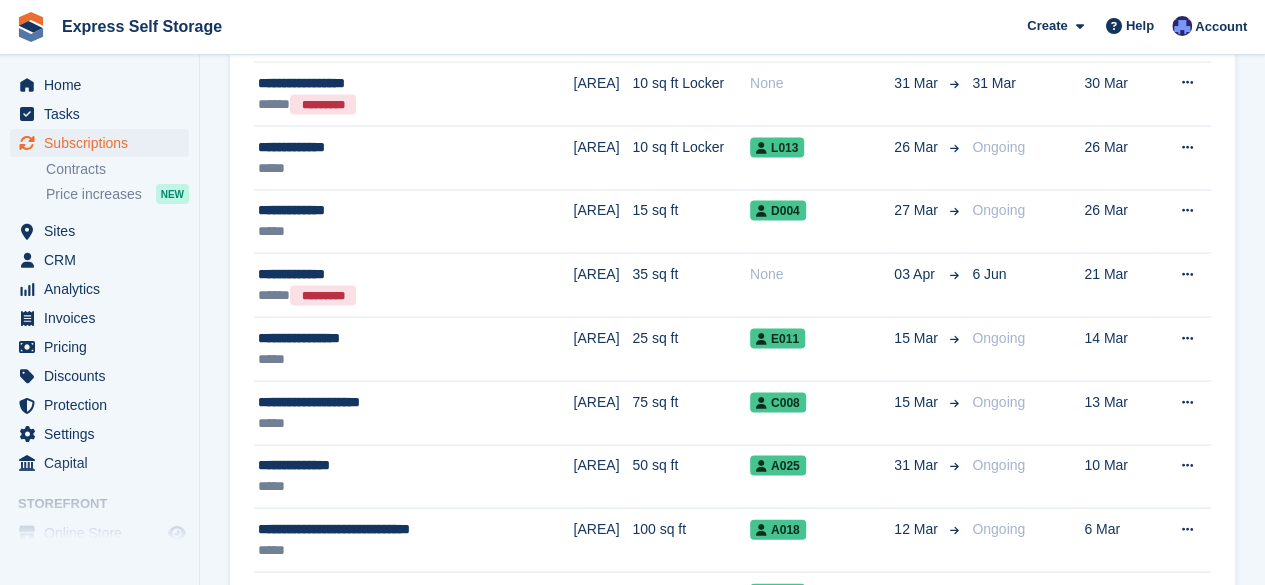 scroll, scrollTop: 1847, scrollLeft: 0, axis: vertical 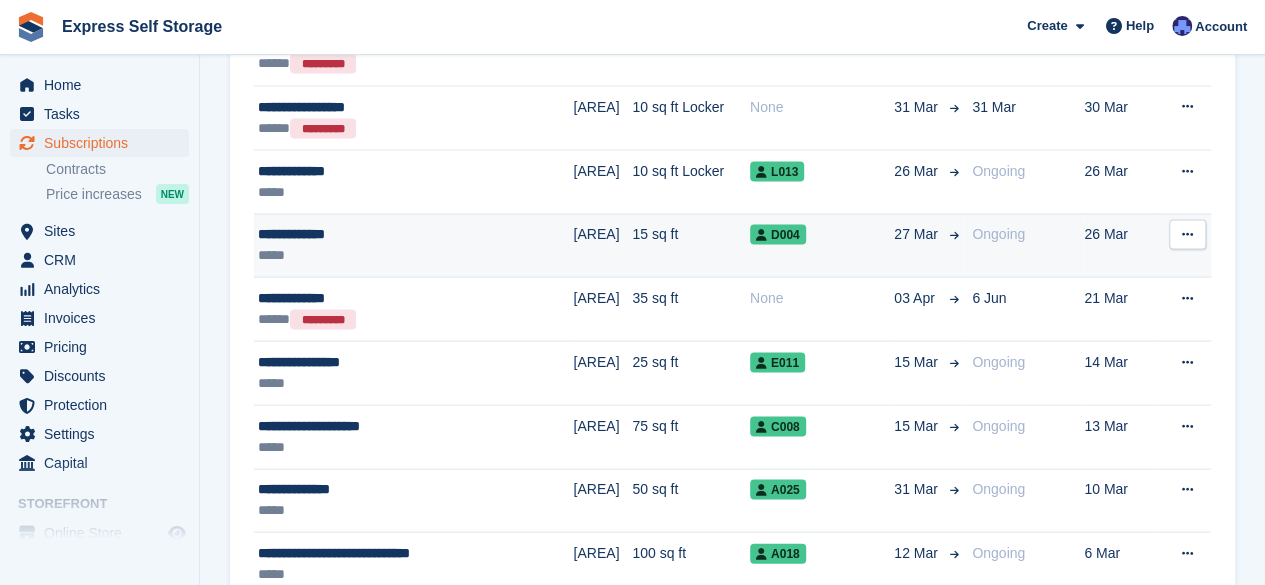 click on "**********" at bounding box center (380, 233) 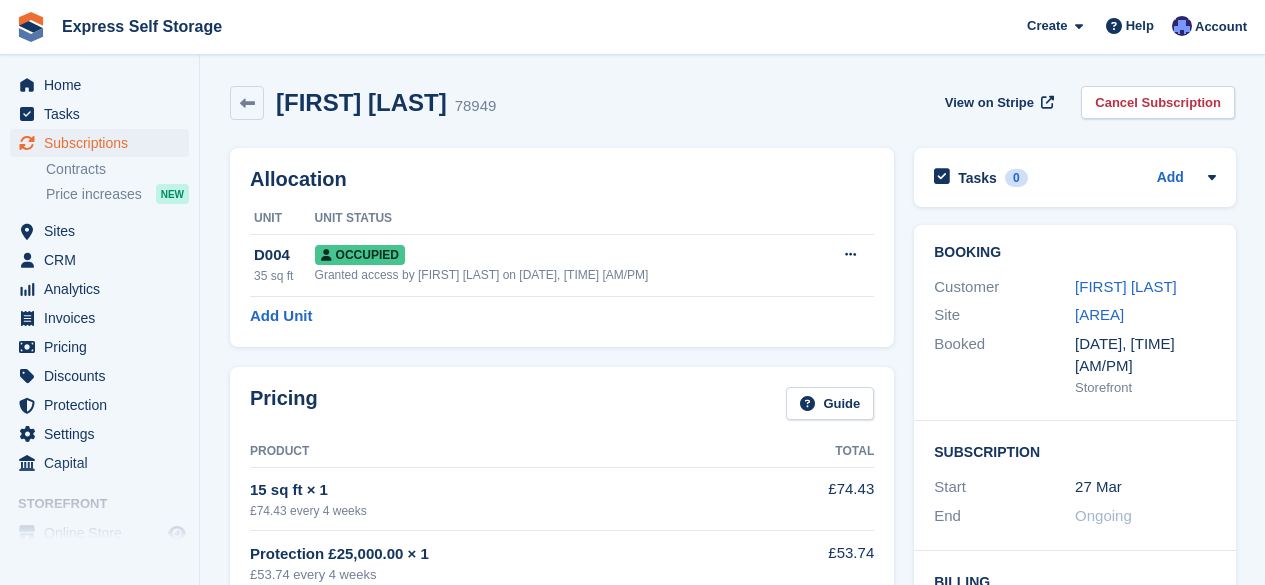 scroll, scrollTop: 0, scrollLeft: 0, axis: both 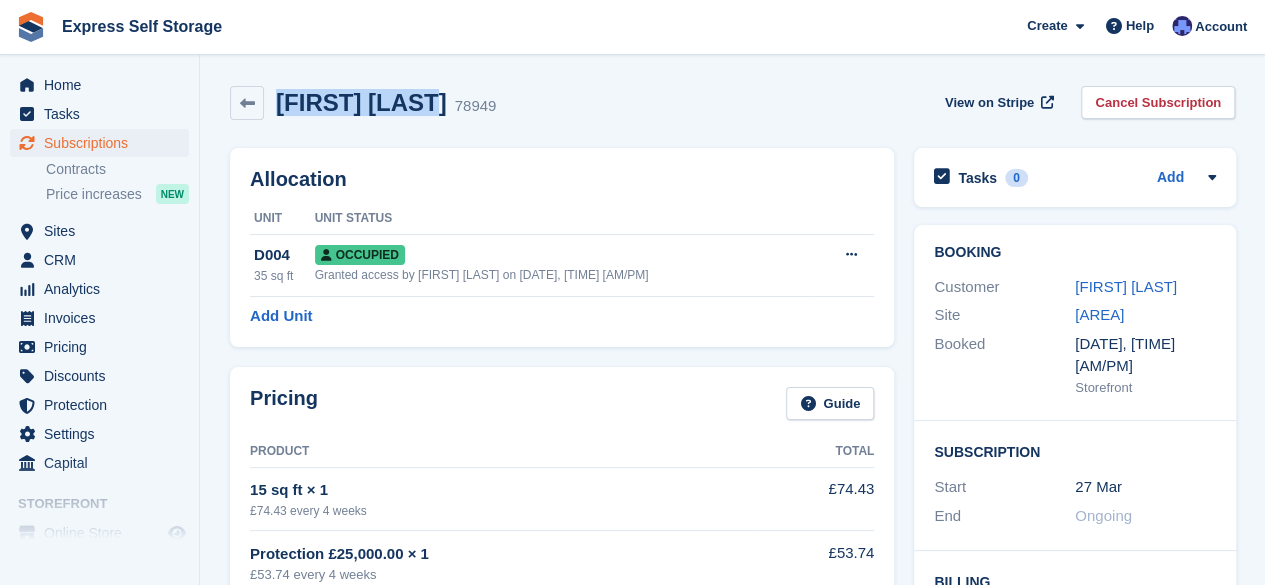 drag, startPoint x: 436, startPoint y: 103, endPoint x: 280, endPoint y: 104, distance: 156.0032 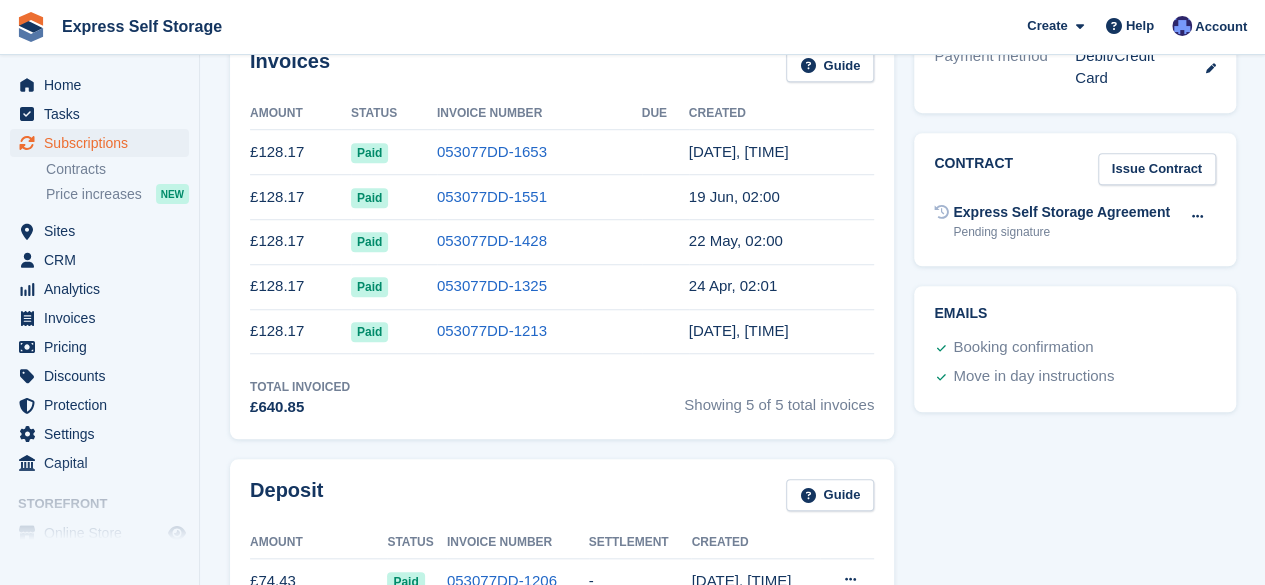 scroll, scrollTop: 0, scrollLeft: 0, axis: both 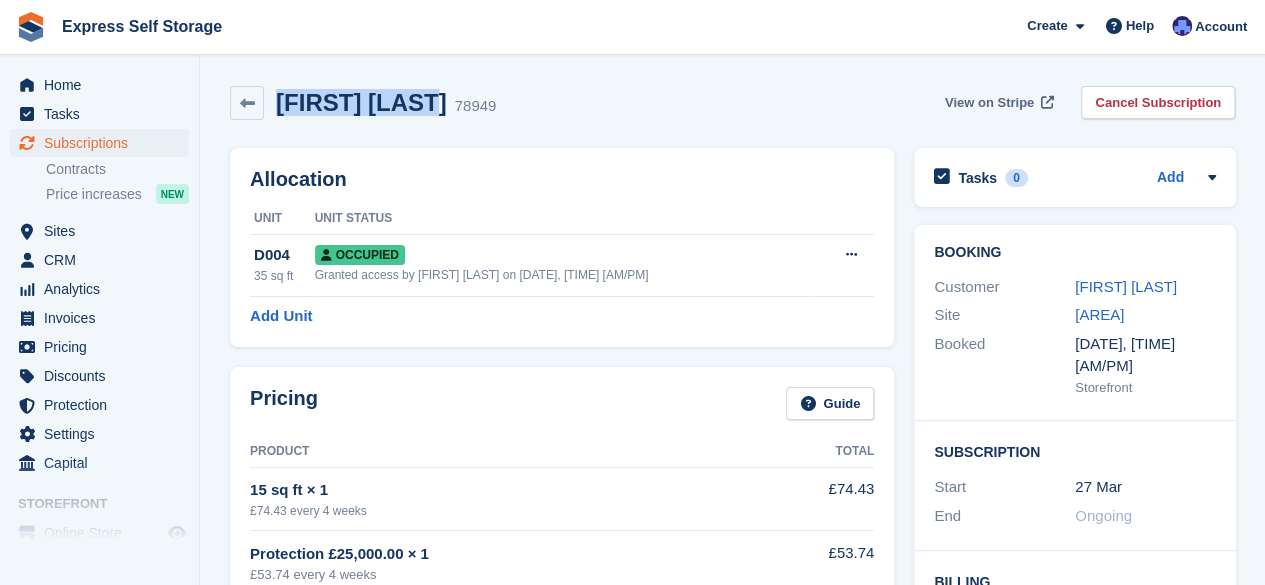 click on "View on Stripe" at bounding box center [989, 103] 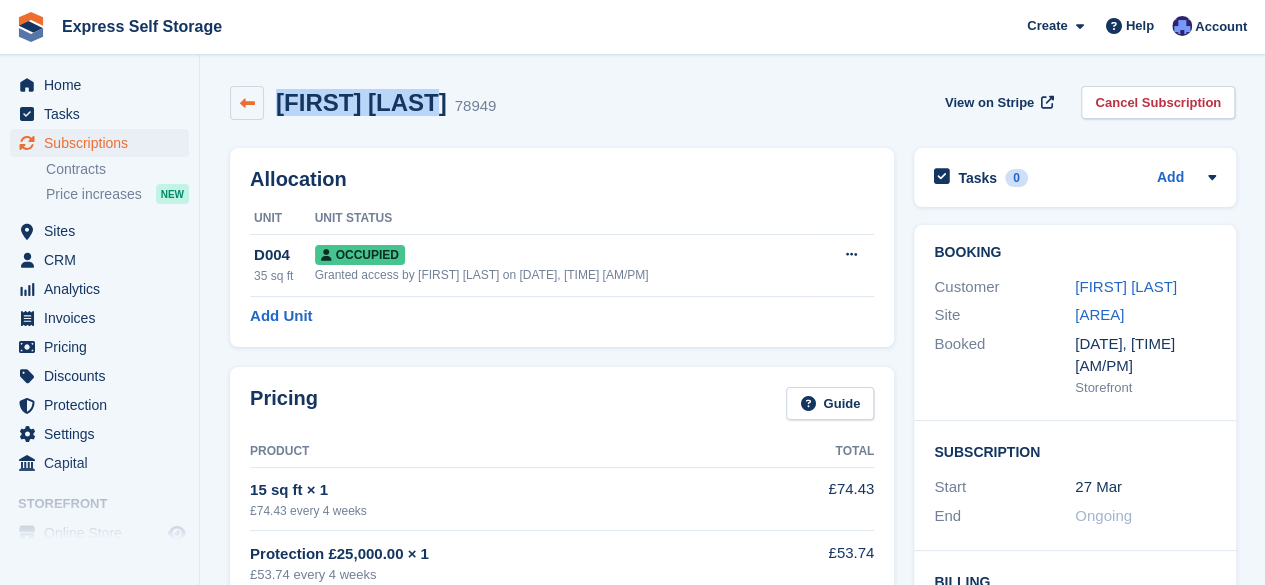 click at bounding box center (247, 103) 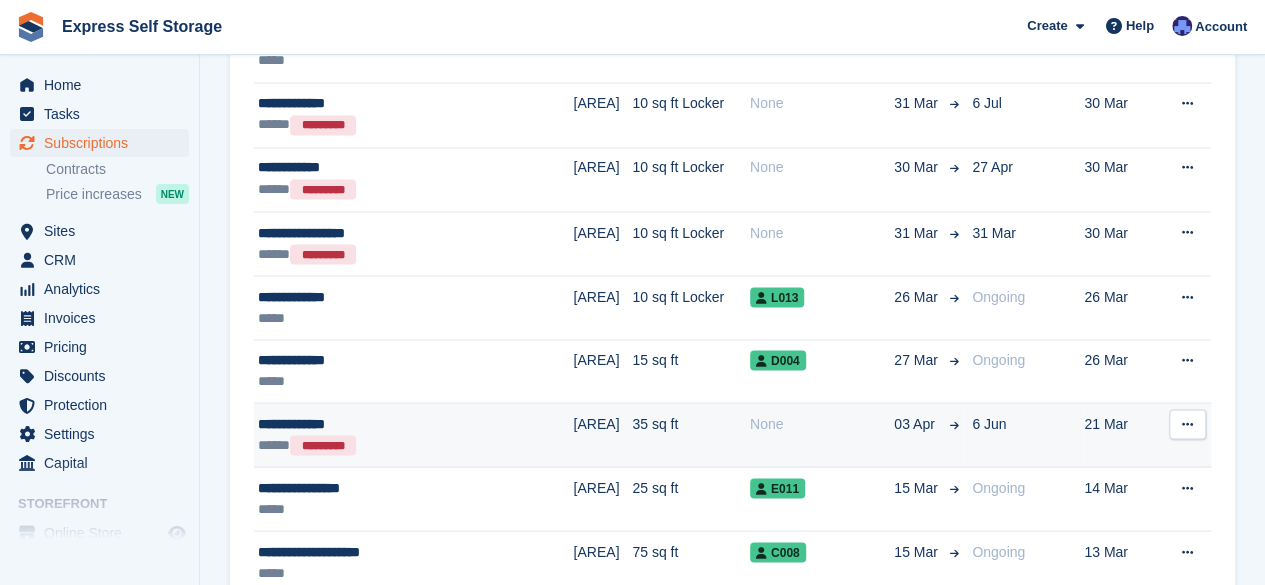 scroll, scrollTop: 1720, scrollLeft: 0, axis: vertical 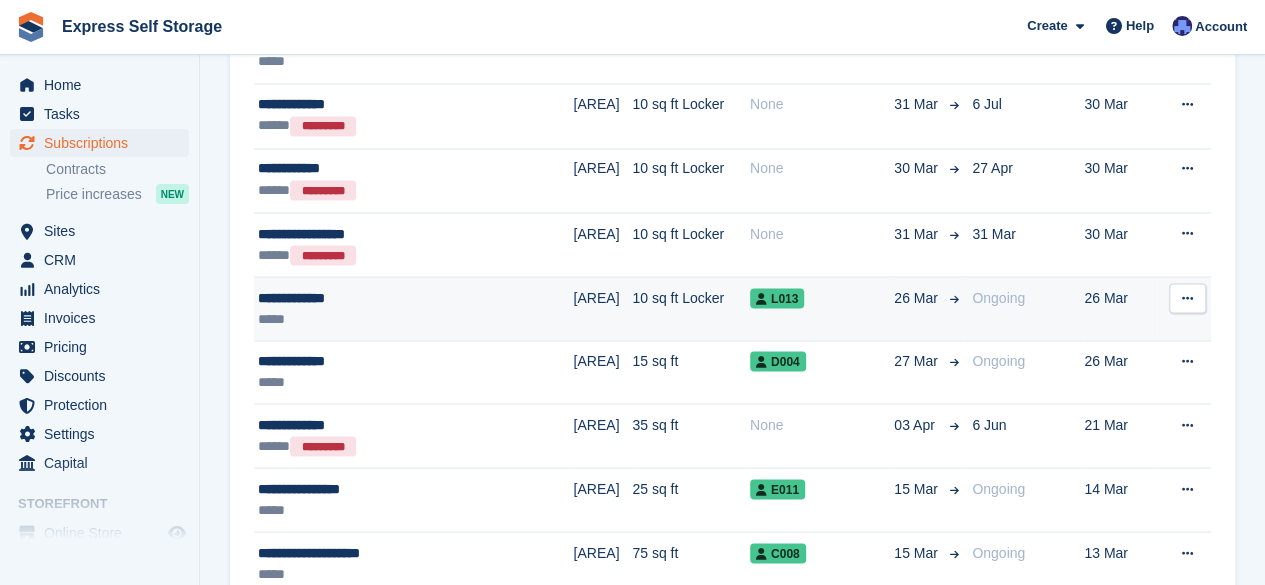 click on "**********" at bounding box center [380, 297] 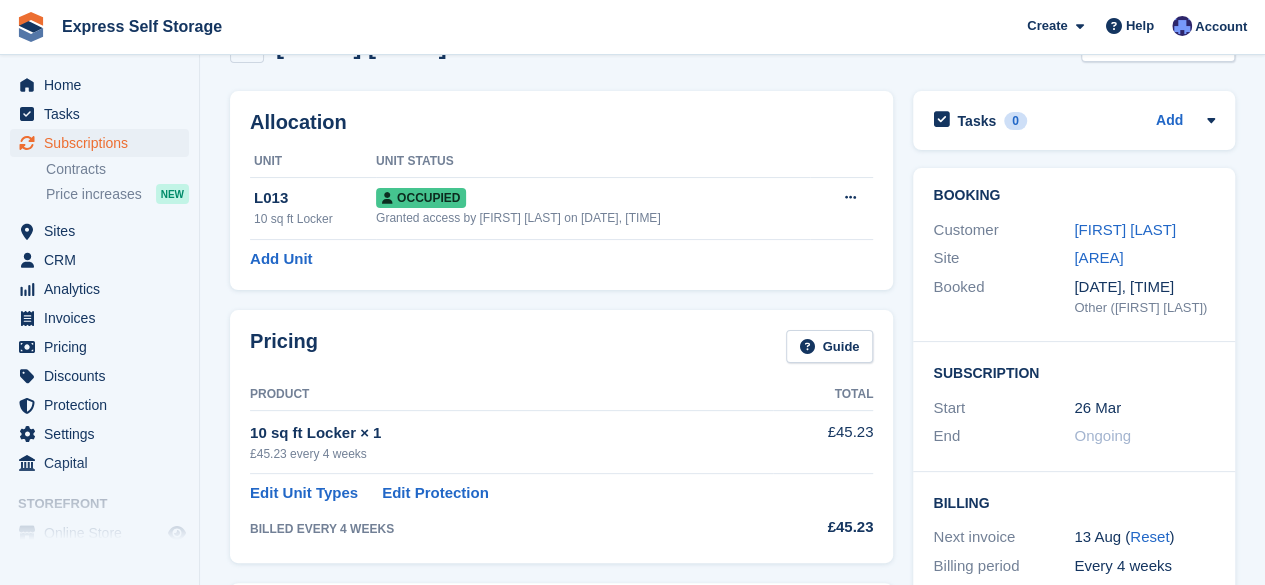 scroll, scrollTop: 0, scrollLeft: 0, axis: both 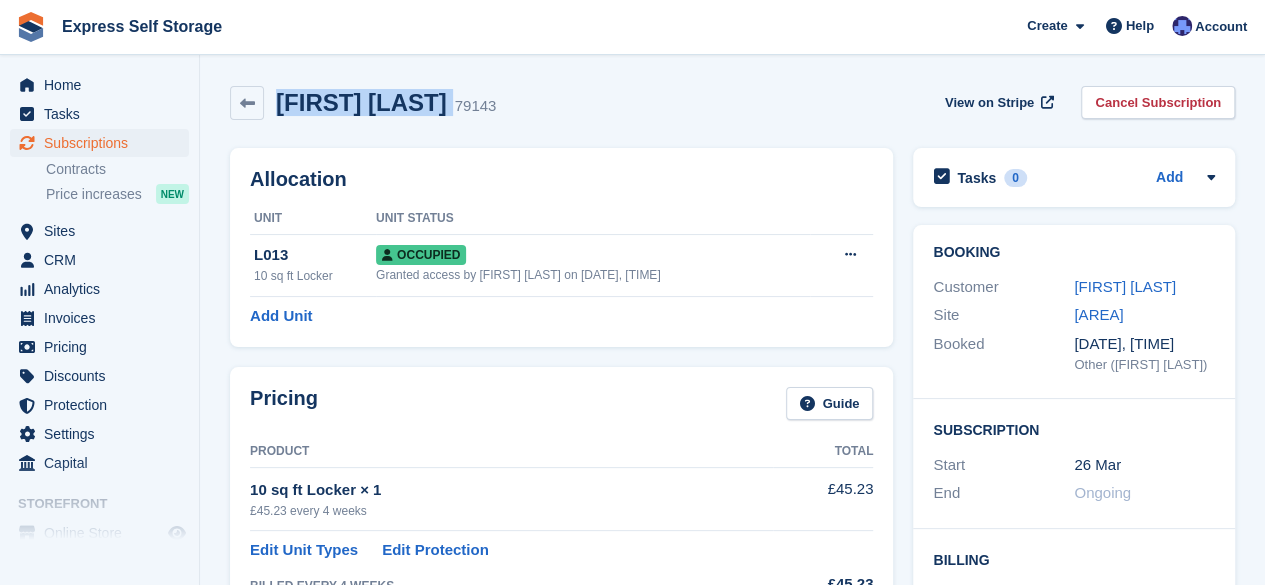 drag, startPoint x: 465, startPoint y: 106, endPoint x: 282, endPoint y: 100, distance: 183.09833 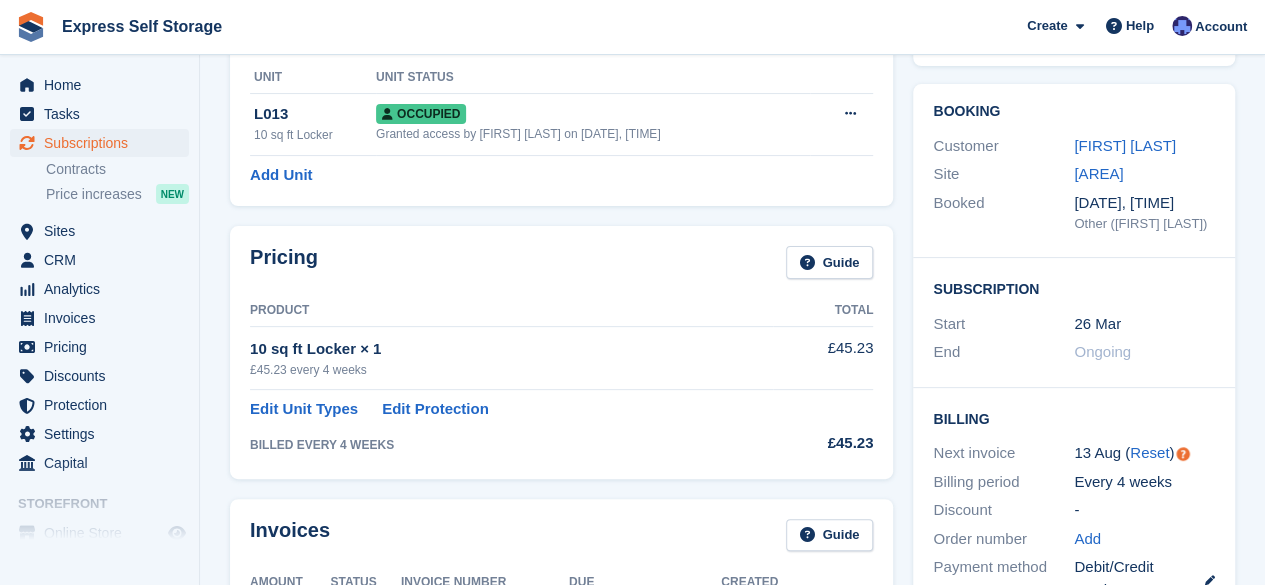 scroll, scrollTop: 142, scrollLeft: 0, axis: vertical 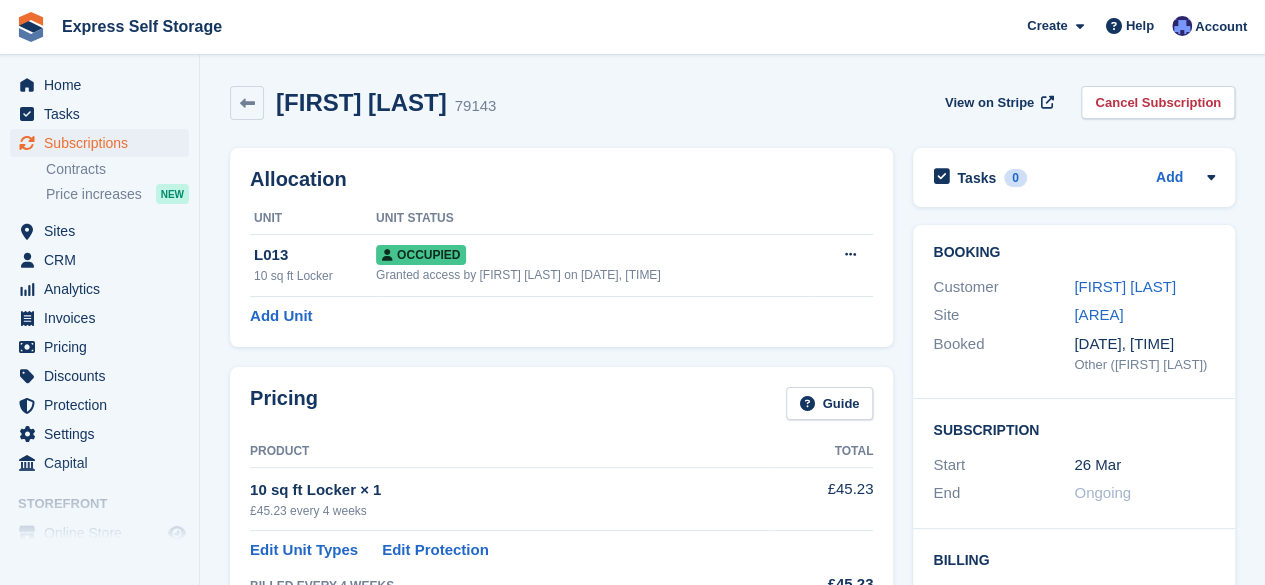 click on "[FIRST] [LAST]
79143
View on Stripe
Cancel Subscription" at bounding box center [732, 103] 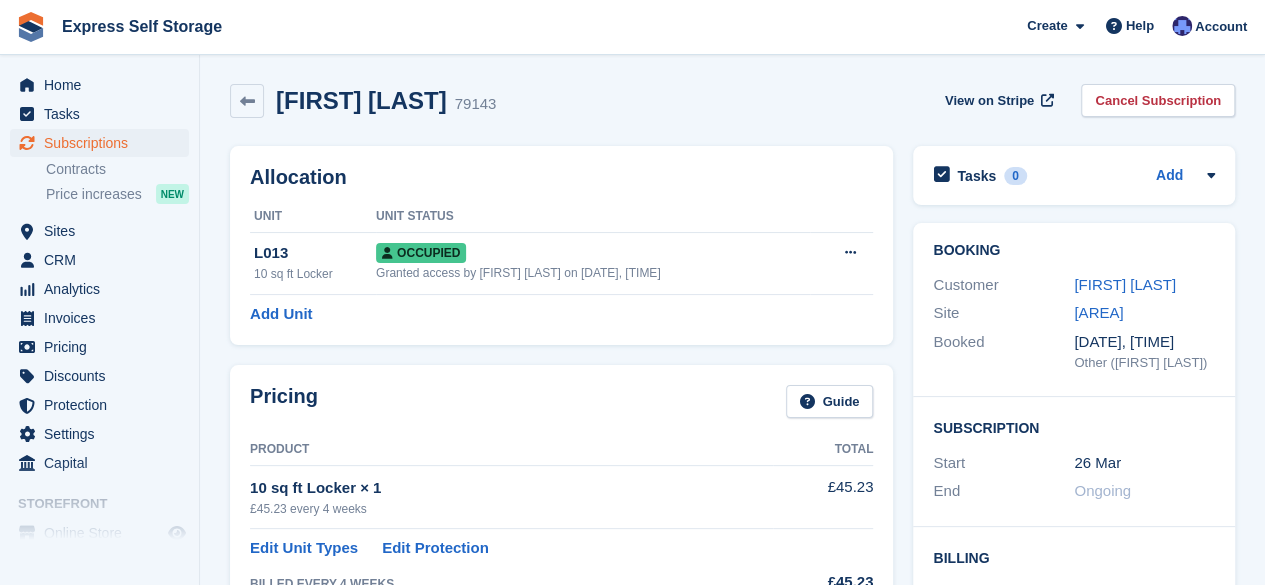 scroll, scrollTop: 0, scrollLeft: 0, axis: both 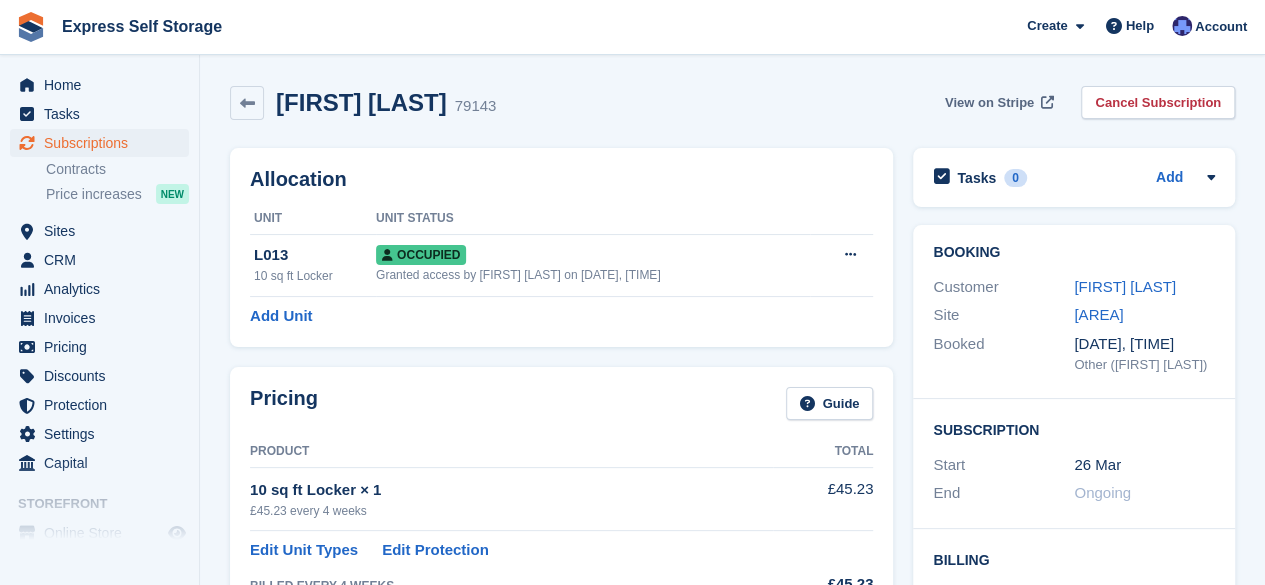 click on "View on Stripe" at bounding box center [989, 103] 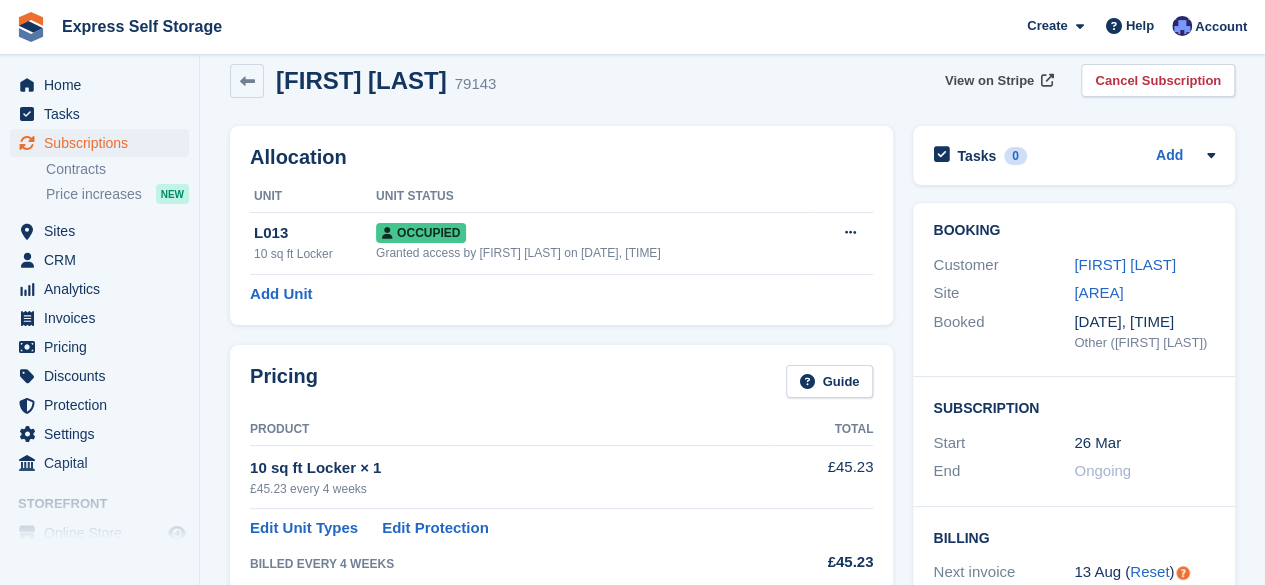 scroll, scrollTop: 0, scrollLeft: 0, axis: both 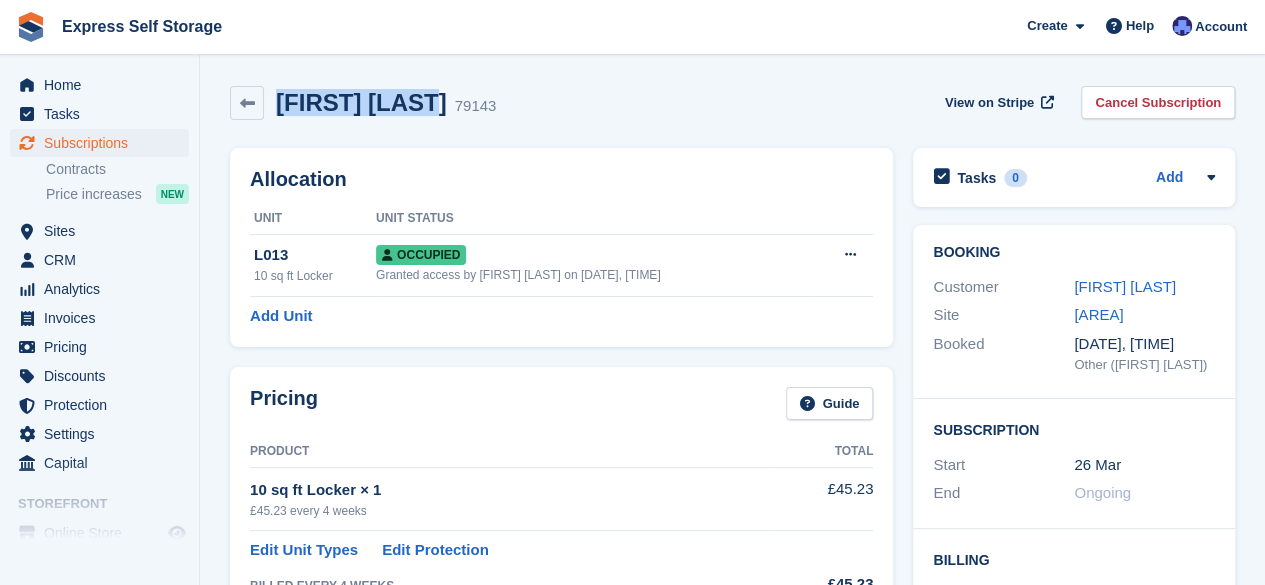 drag, startPoint x: 454, startPoint y: 97, endPoint x: 278, endPoint y: 99, distance: 176.01137 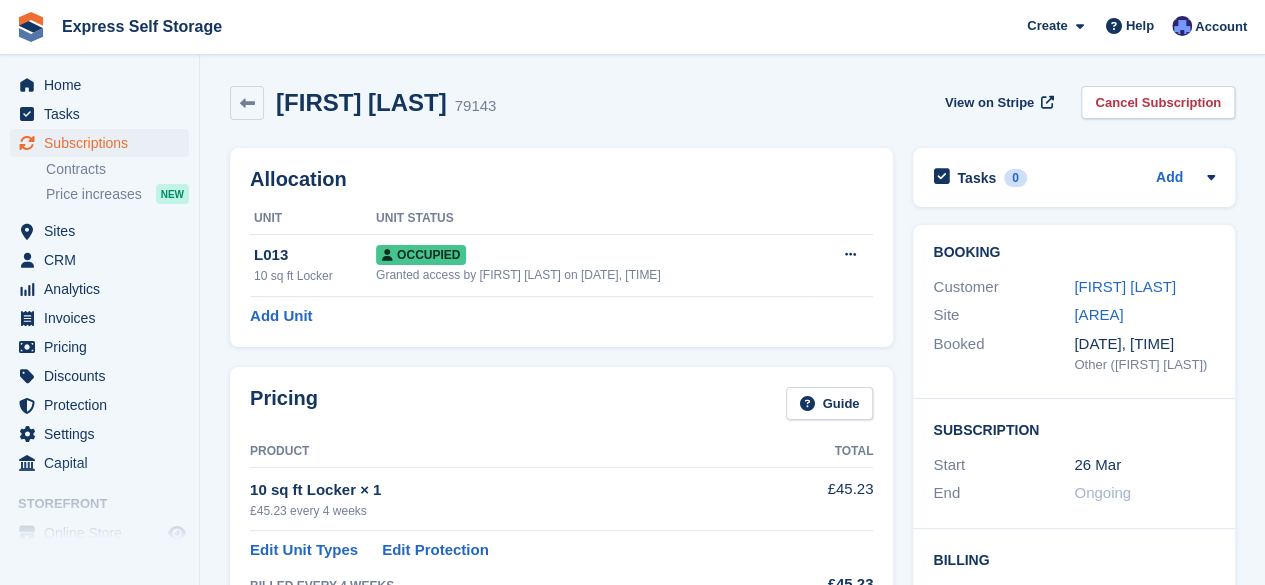click on "Allocation
Unit
Unit Status
L013
10 sq ft Locker
Occupied
Granted access by Shakiyra Davis on 26th Mar,   3:08 PM
Overlock
Repossess
Deallocate
Add Unit" at bounding box center (561, 247) 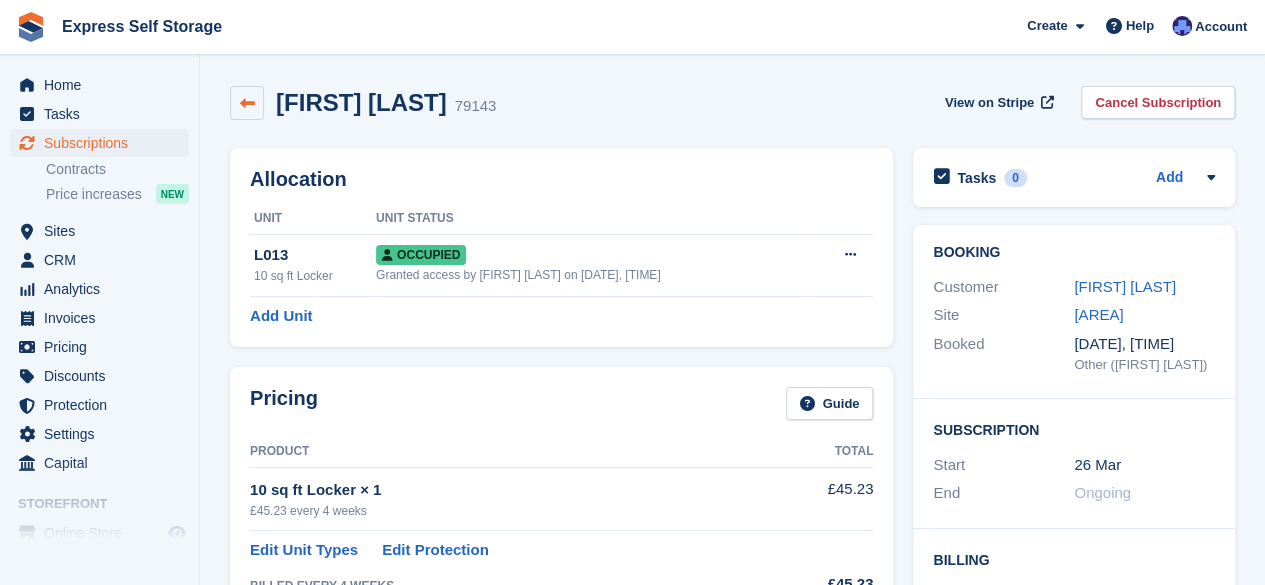 click at bounding box center [247, 103] 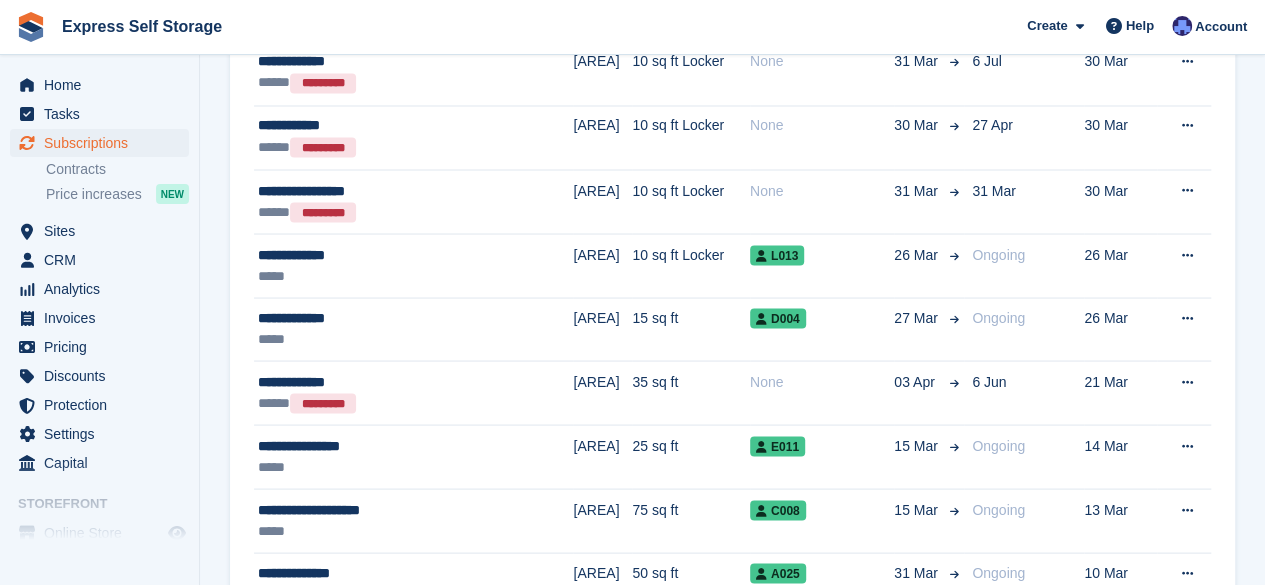 scroll, scrollTop: 1758, scrollLeft: 0, axis: vertical 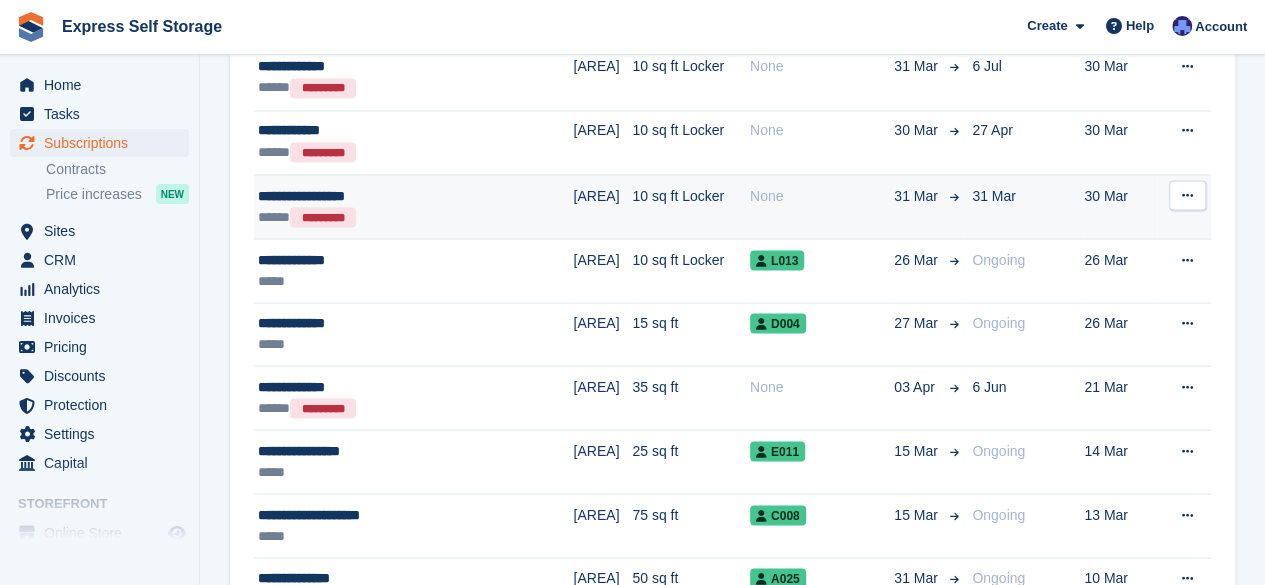 click on "**********" at bounding box center (380, 195) 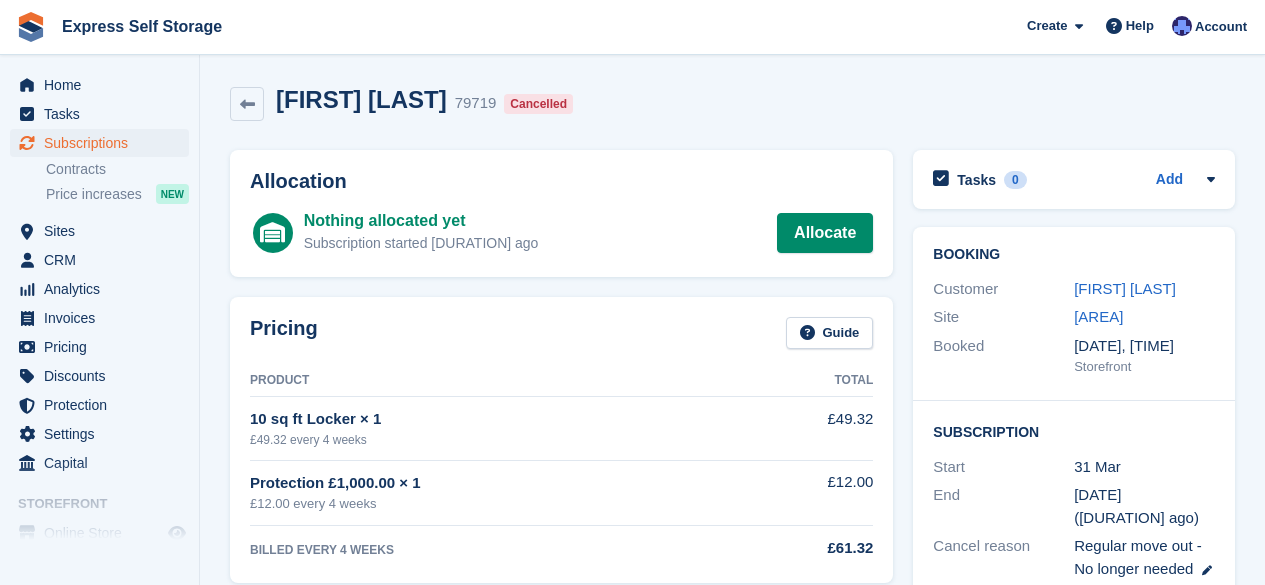 scroll, scrollTop: 0, scrollLeft: 0, axis: both 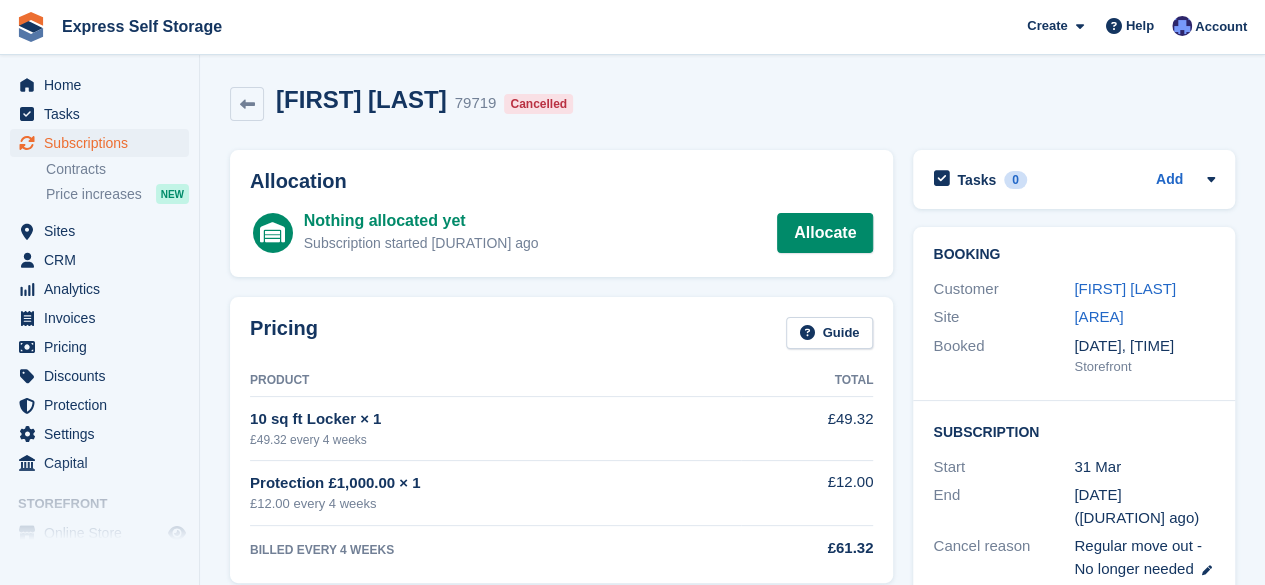 drag, startPoint x: 460, startPoint y: 97, endPoint x: 276, endPoint y: 109, distance: 184.39088 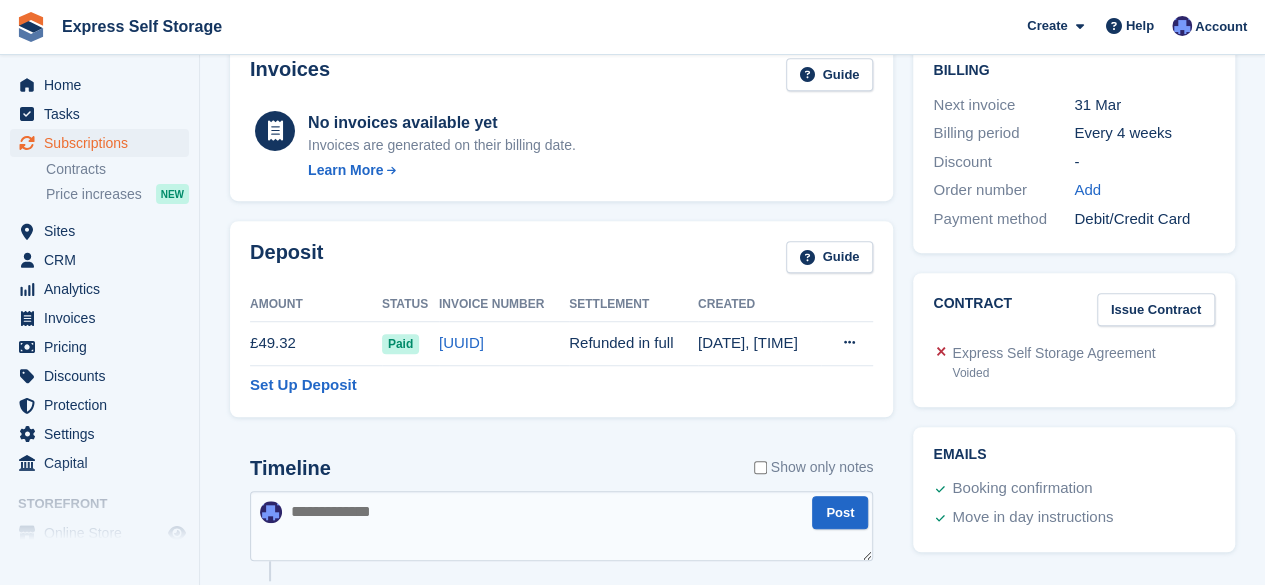 scroll, scrollTop: 566, scrollLeft: 0, axis: vertical 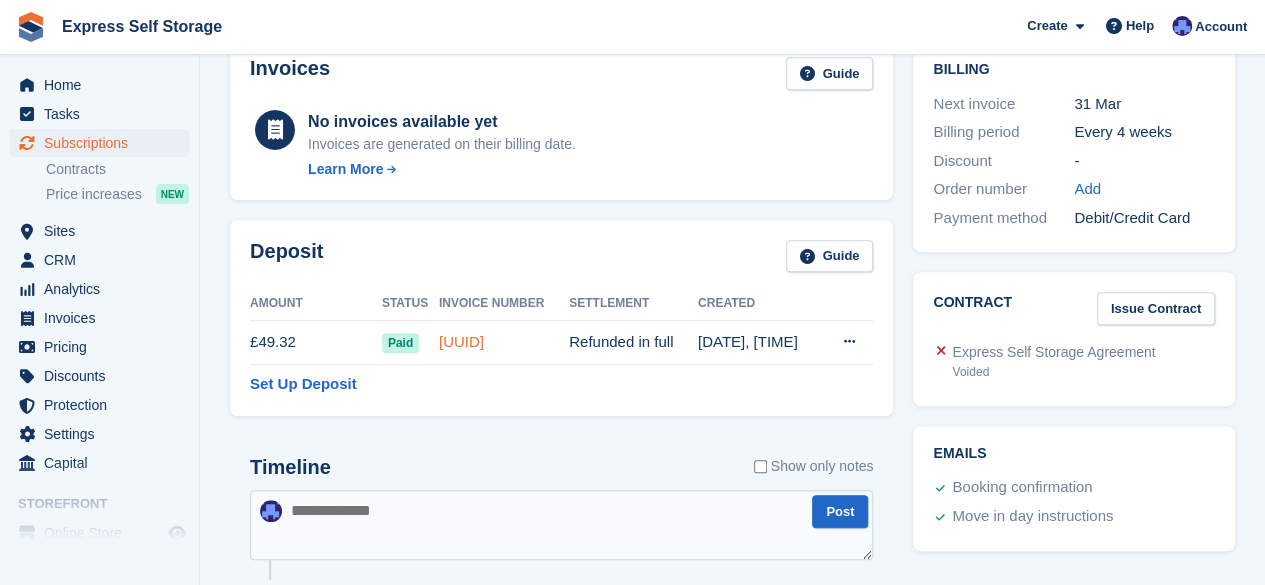 click on "053077DD-1230" at bounding box center [461, 341] 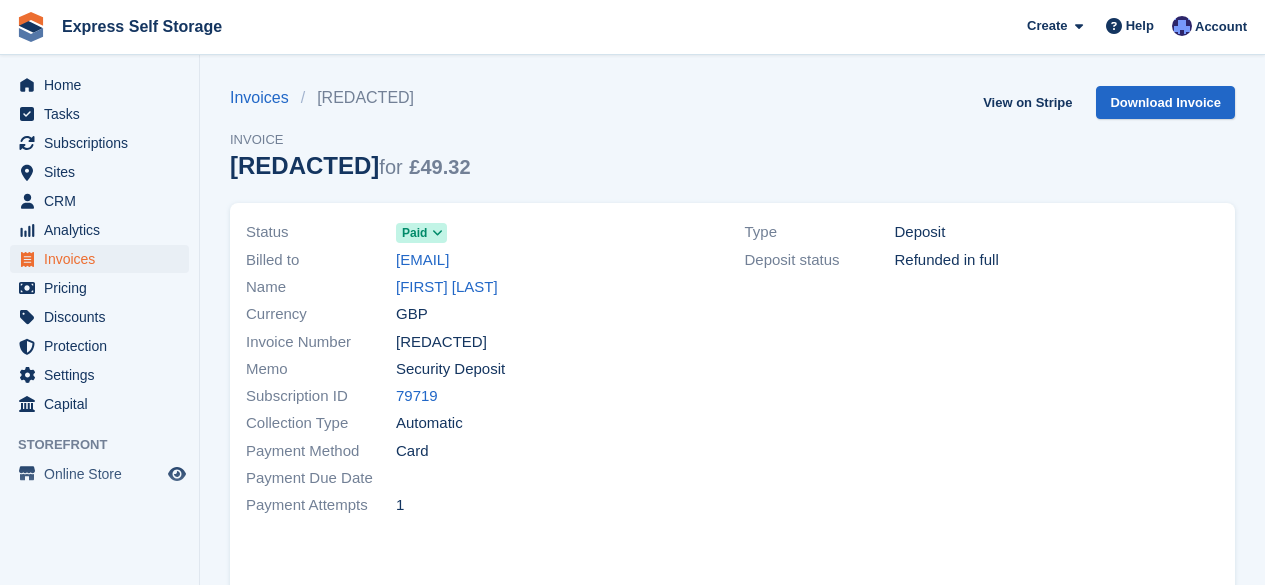 scroll, scrollTop: 0, scrollLeft: 0, axis: both 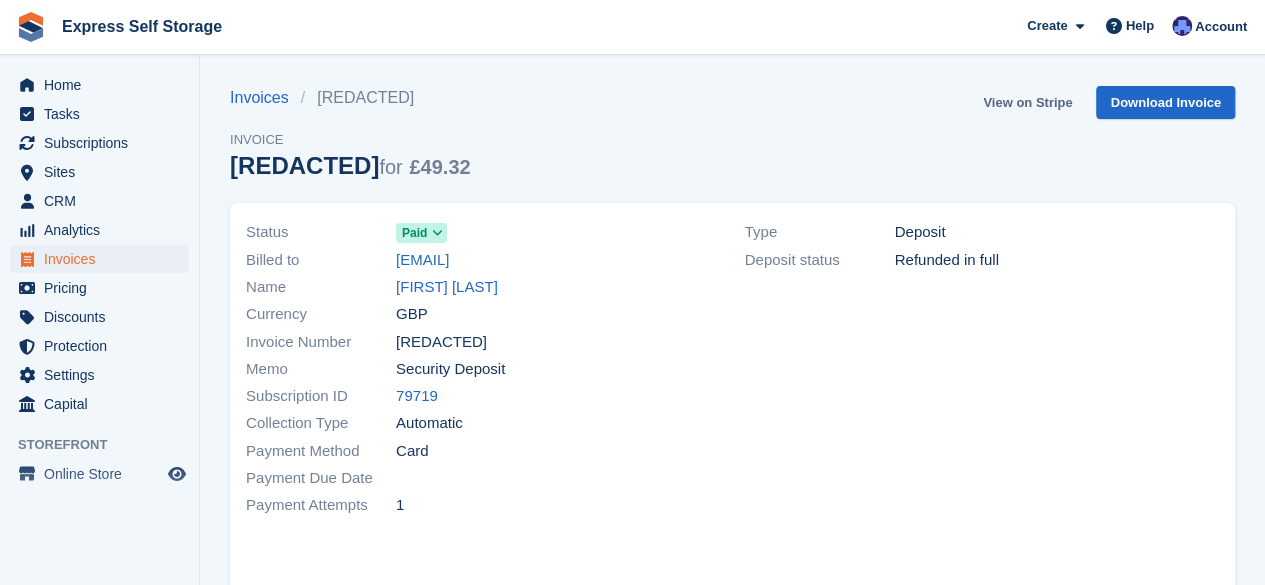 click on "View on Stripe" at bounding box center [1027, 102] 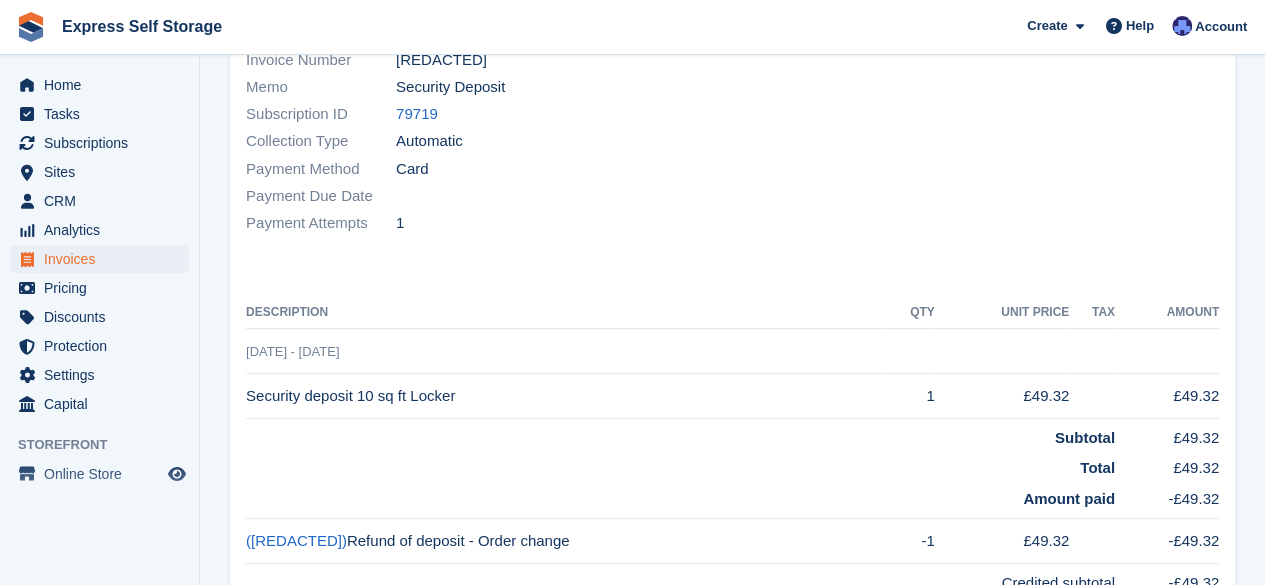 scroll, scrollTop: 0, scrollLeft: 0, axis: both 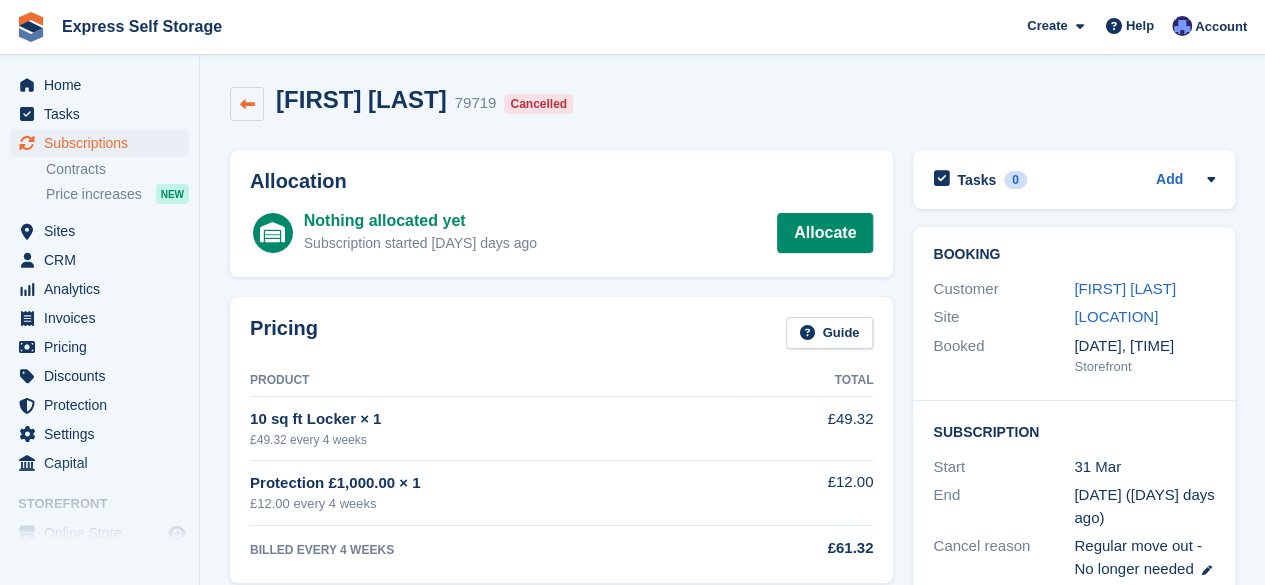 click at bounding box center (247, 104) 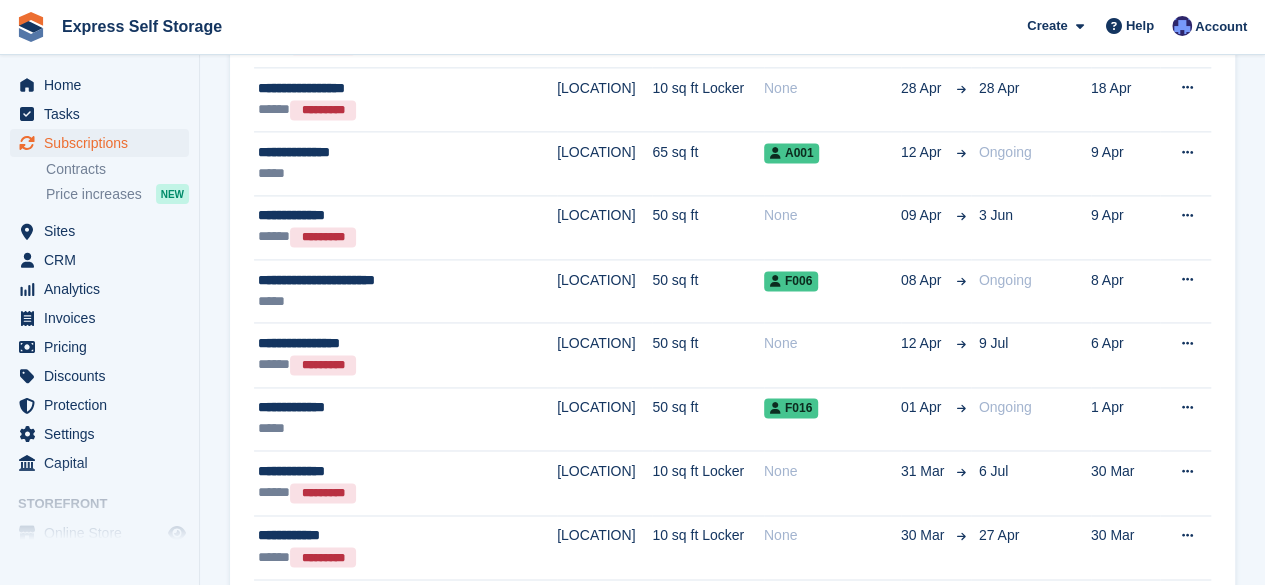 scroll, scrollTop: 1351, scrollLeft: 0, axis: vertical 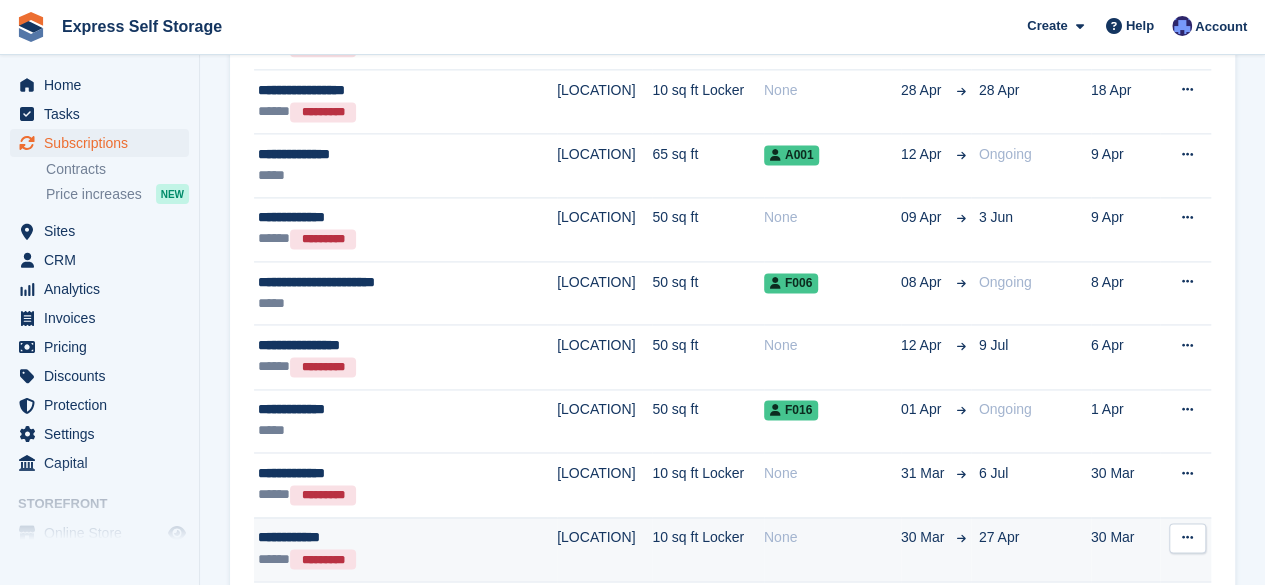 click on "**********" at bounding box center [380, 537] 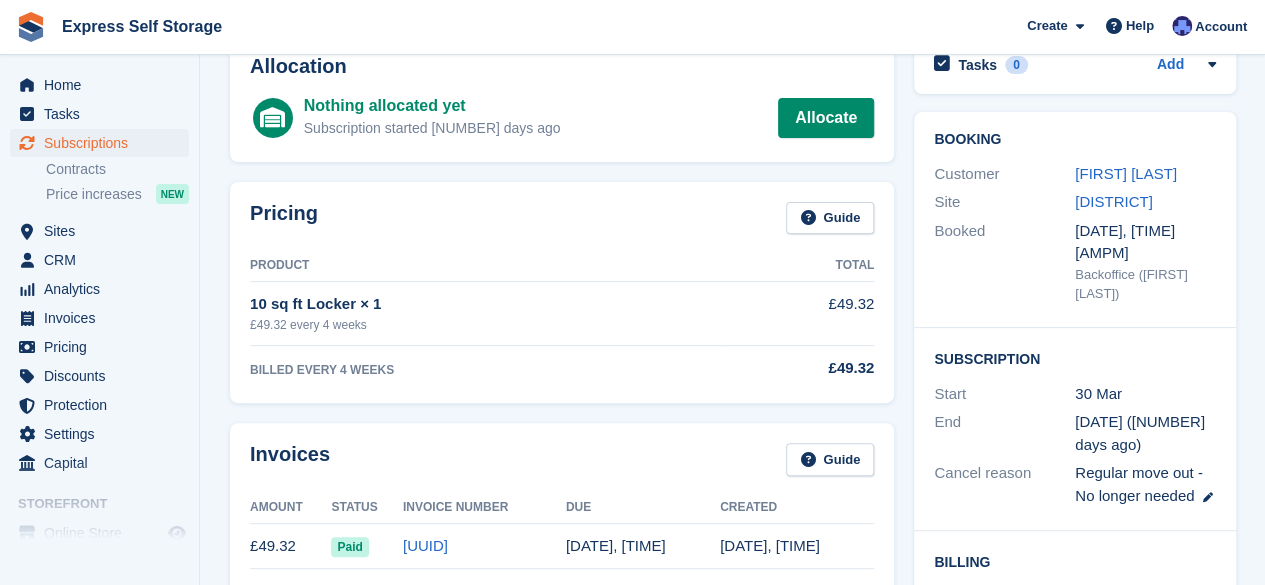 scroll, scrollTop: 0, scrollLeft: 0, axis: both 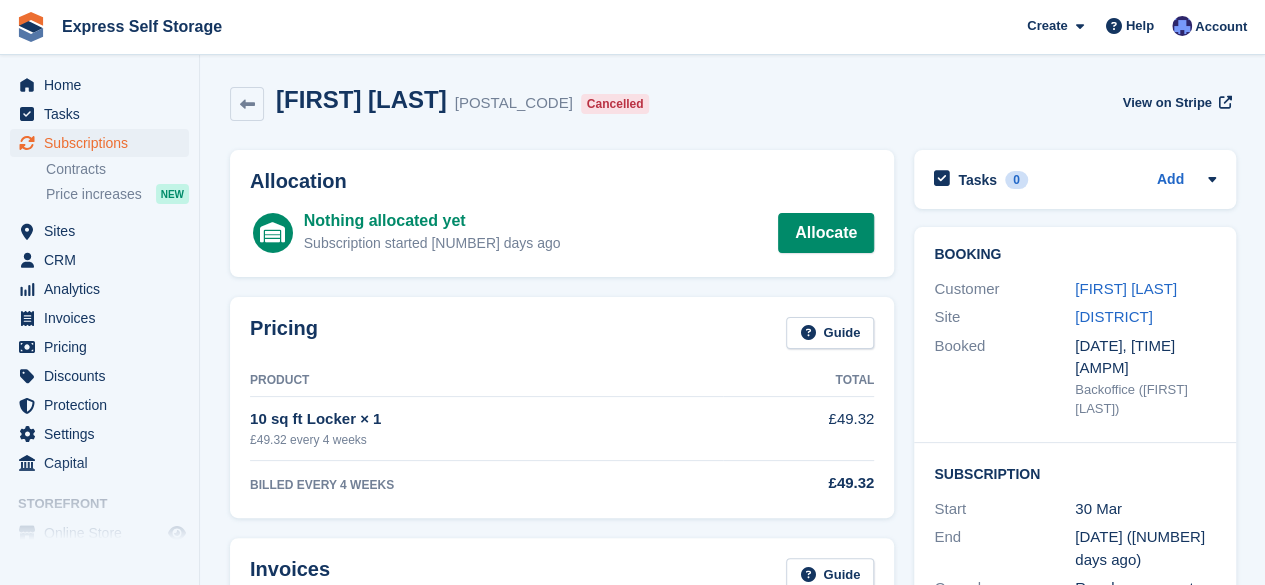 click on "[FIRST] [LAST]
[POSTAL_CODE]
Cancelled" at bounding box center [460, 104] 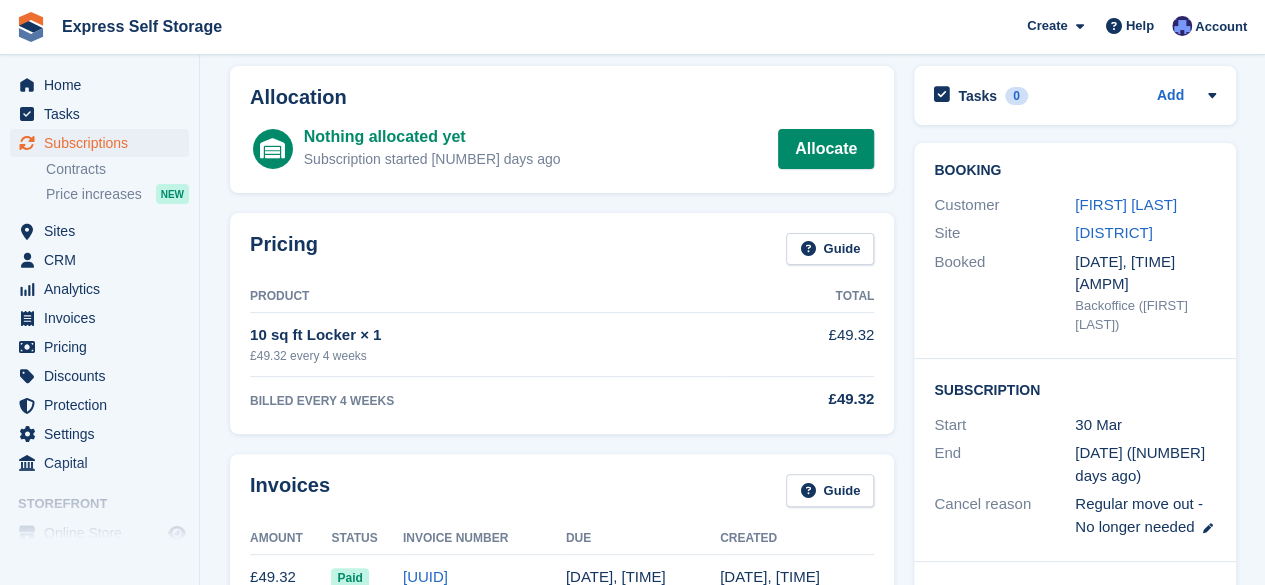 scroll, scrollTop: 0, scrollLeft: 0, axis: both 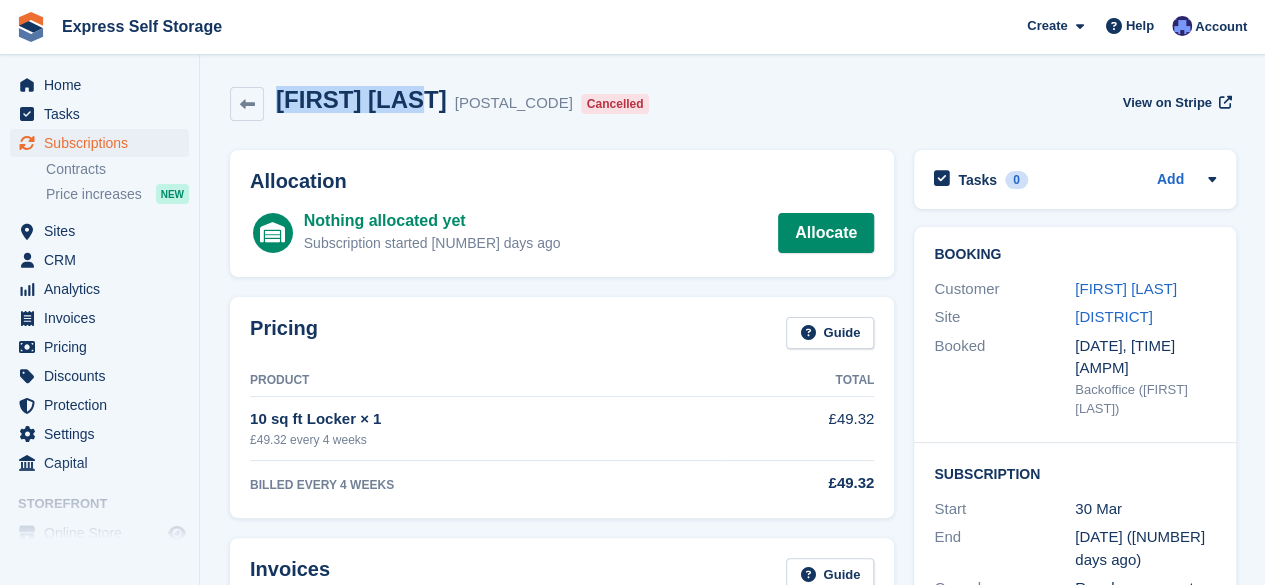 drag, startPoint x: 437, startPoint y: 99, endPoint x: 281, endPoint y: 93, distance: 156.11534 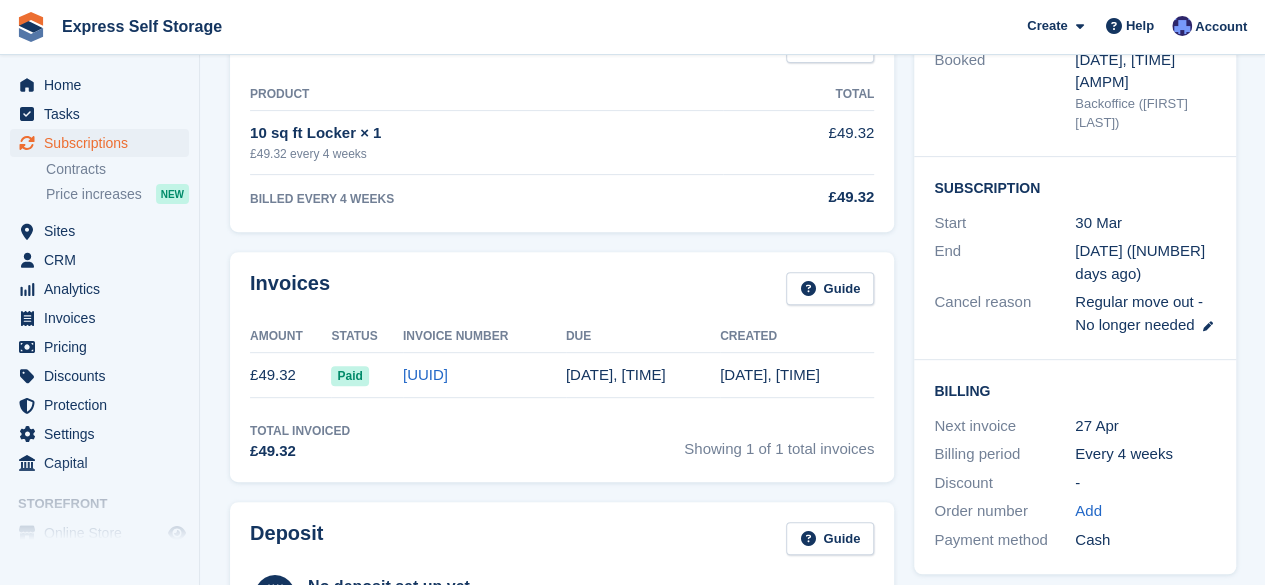 scroll, scrollTop: 0, scrollLeft: 0, axis: both 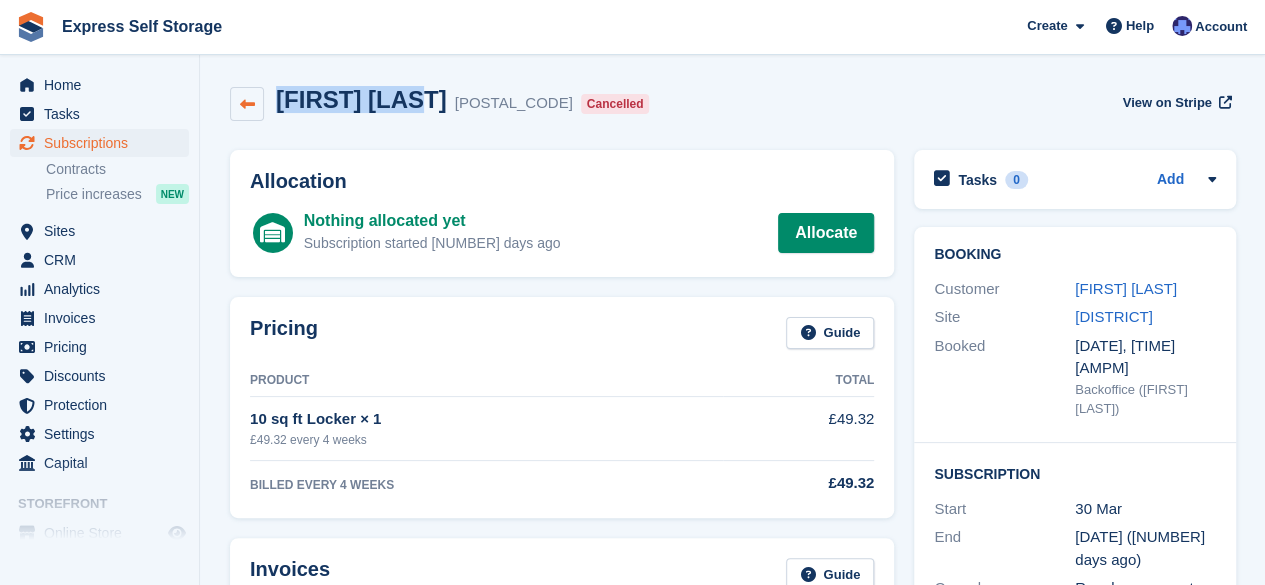 click at bounding box center (247, 104) 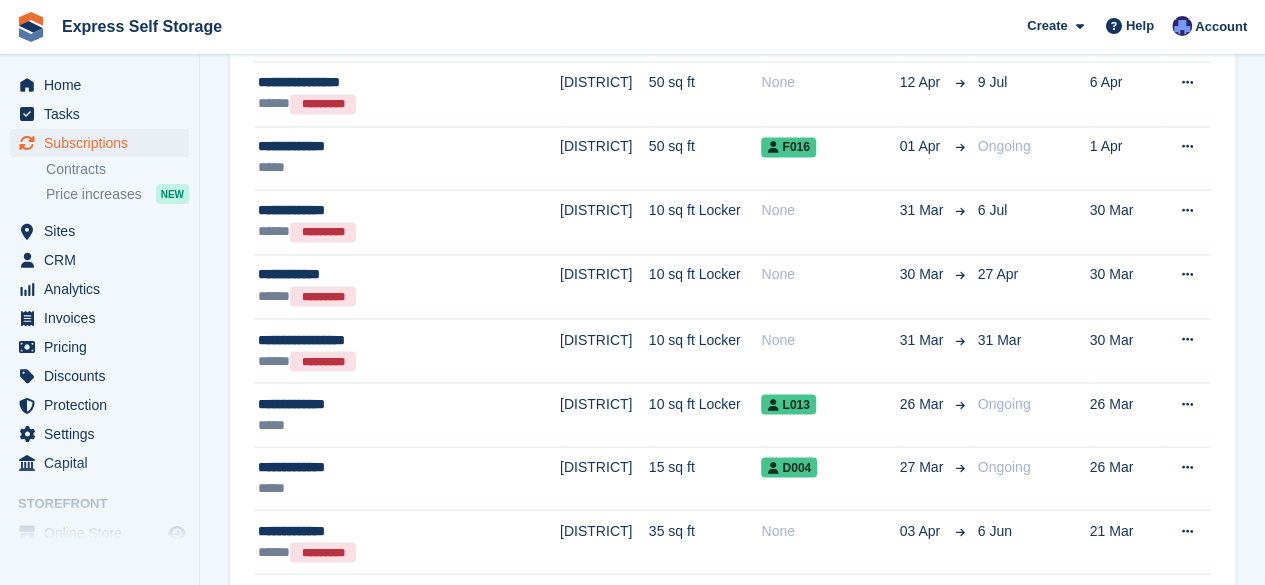 scroll, scrollTop: 1613, scrollLeft: 0, axis: vertical 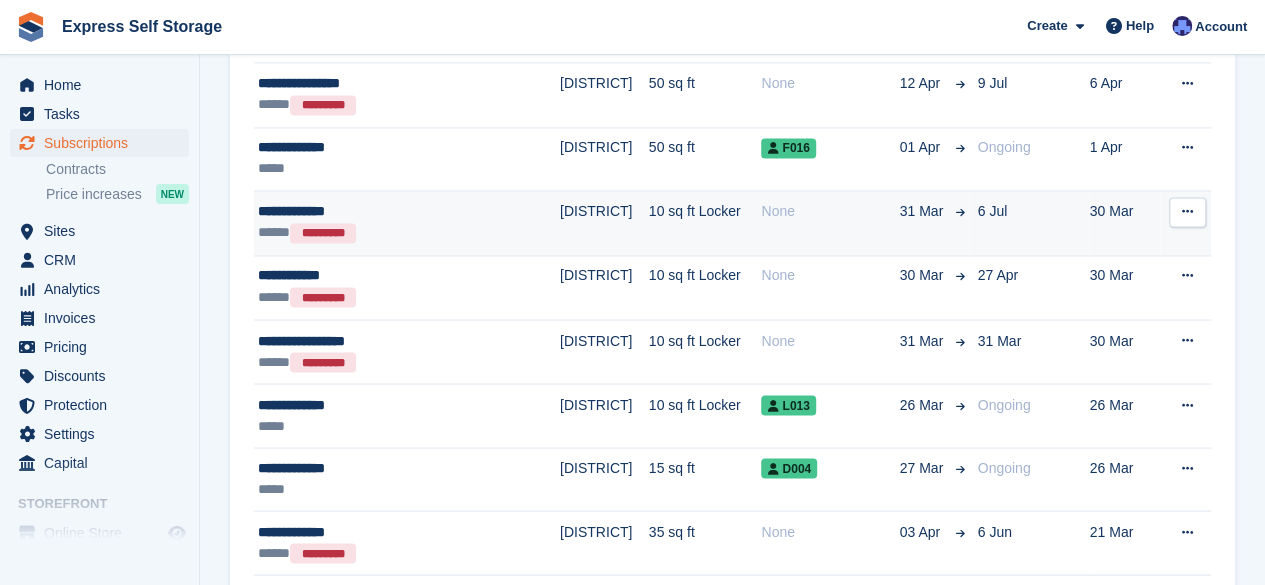 click on "**********" at bounding box center (380, 211) 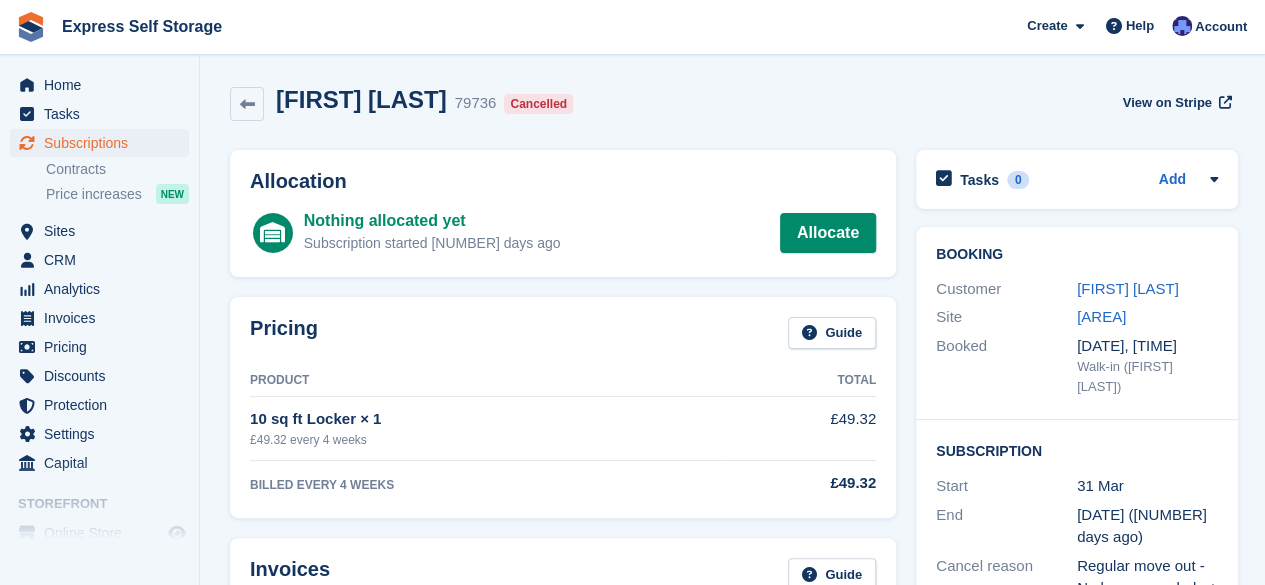 scroll, scrollTop: 20, scrollLeft: 0, axis: vertical 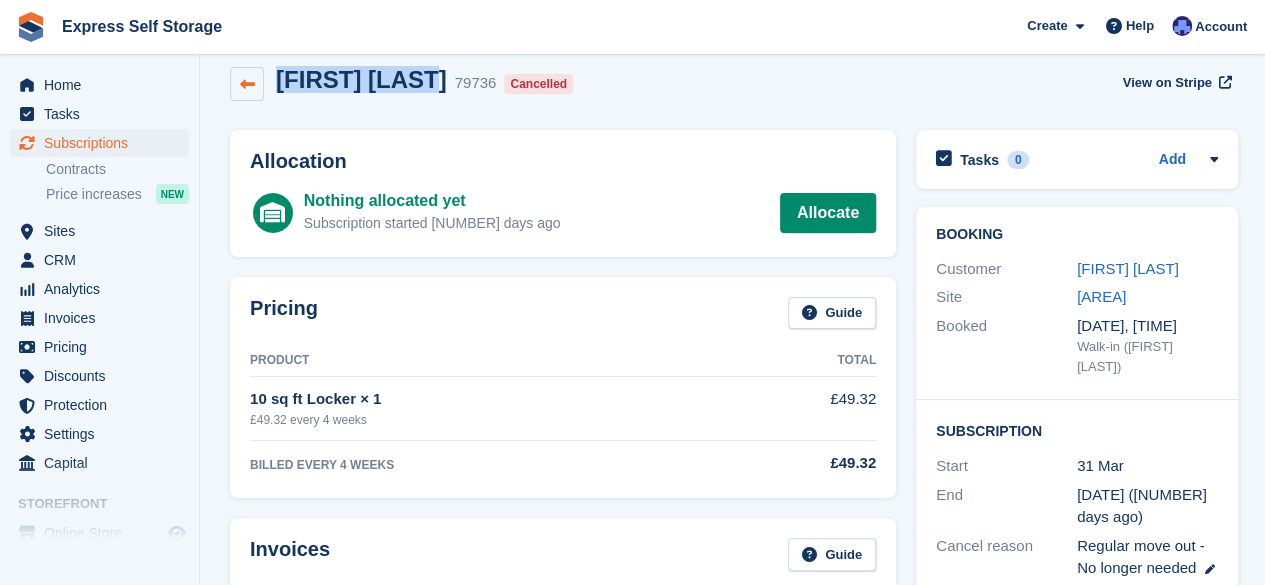 drag, startPoint x: 434, startPoint y: 79, endPoint x: 262, endPoint y: 99, distance: 173.15889 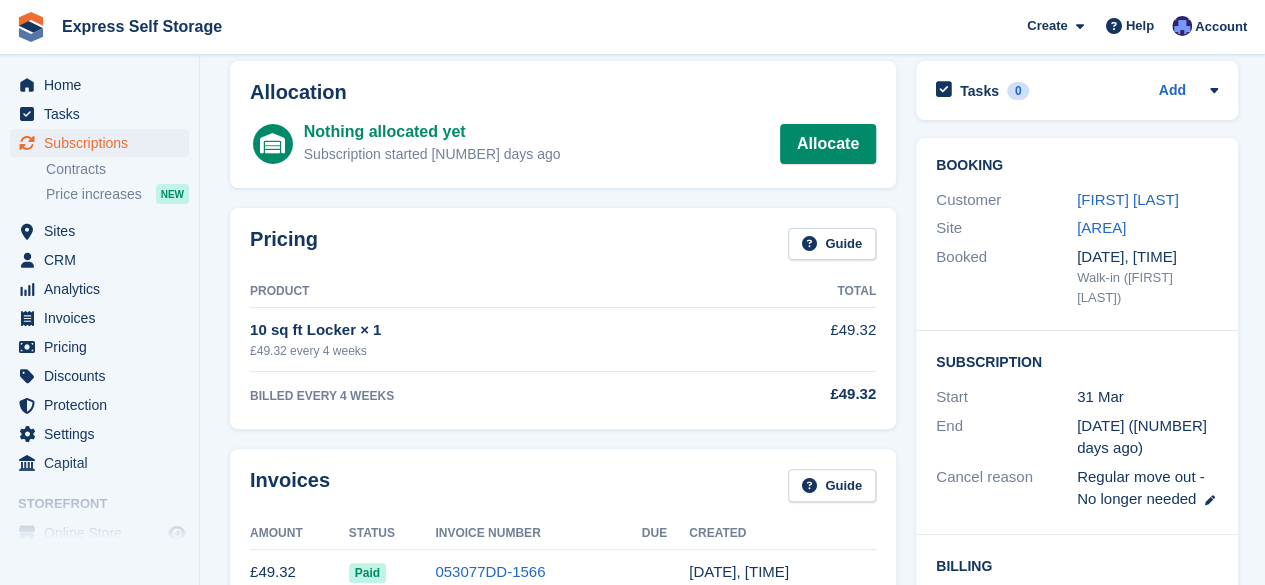 scroll, scrollTop: 0, scrollLeft: 0, axis: both 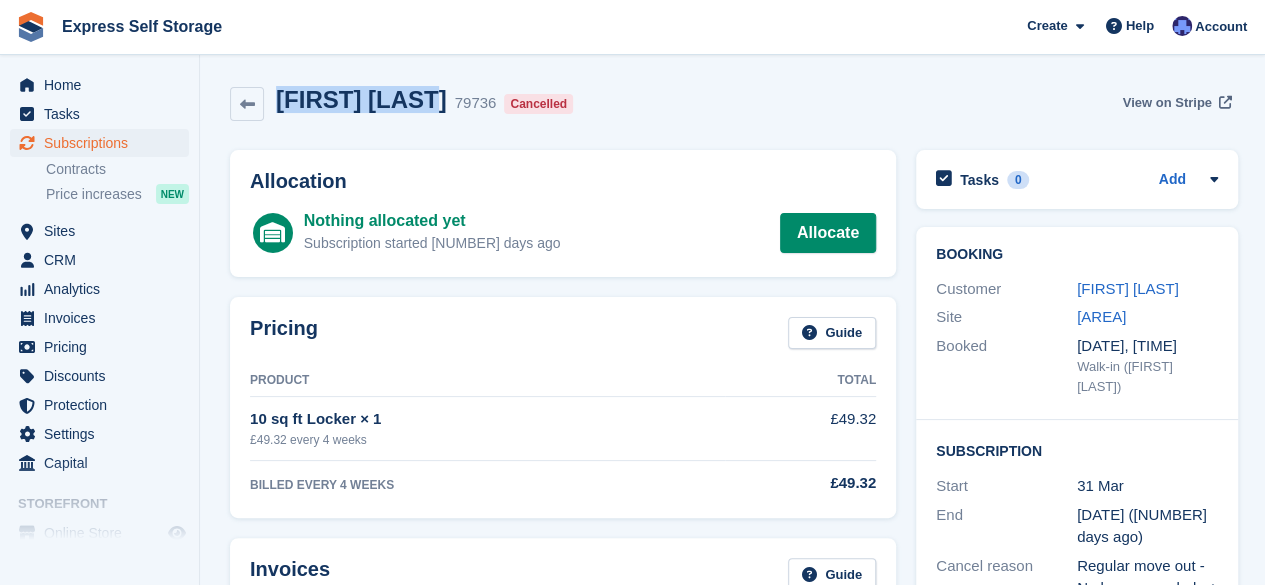 click on "View on Stripe" at bounding box center [1166, 103] 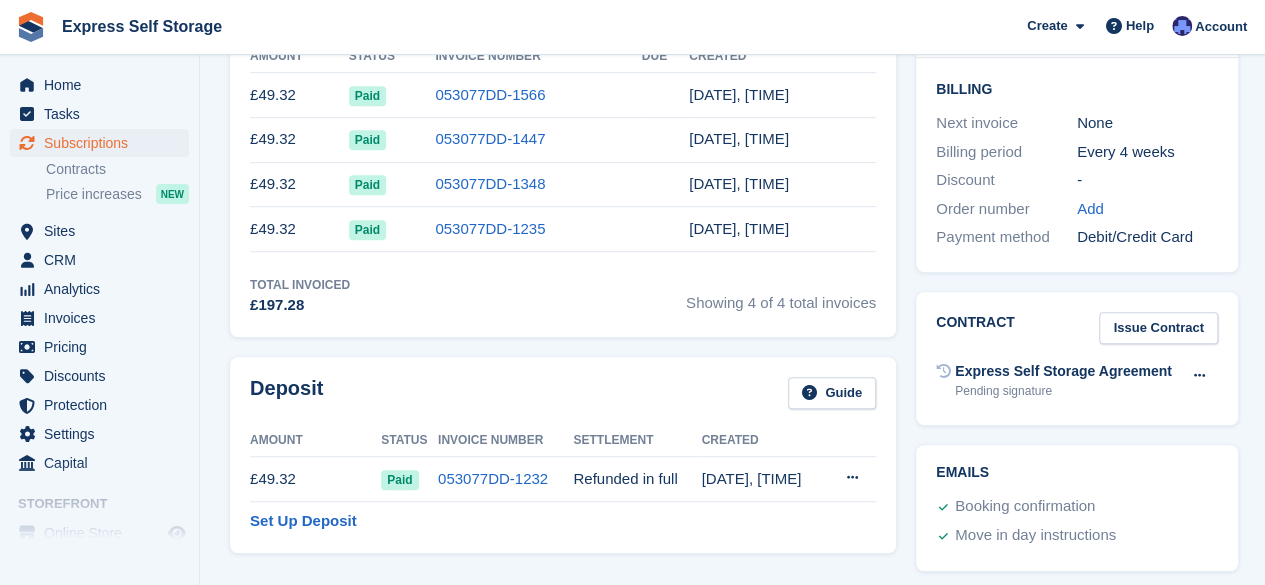 scroll, scrollTop: 562, scrollLeft: 0, axis: vertical 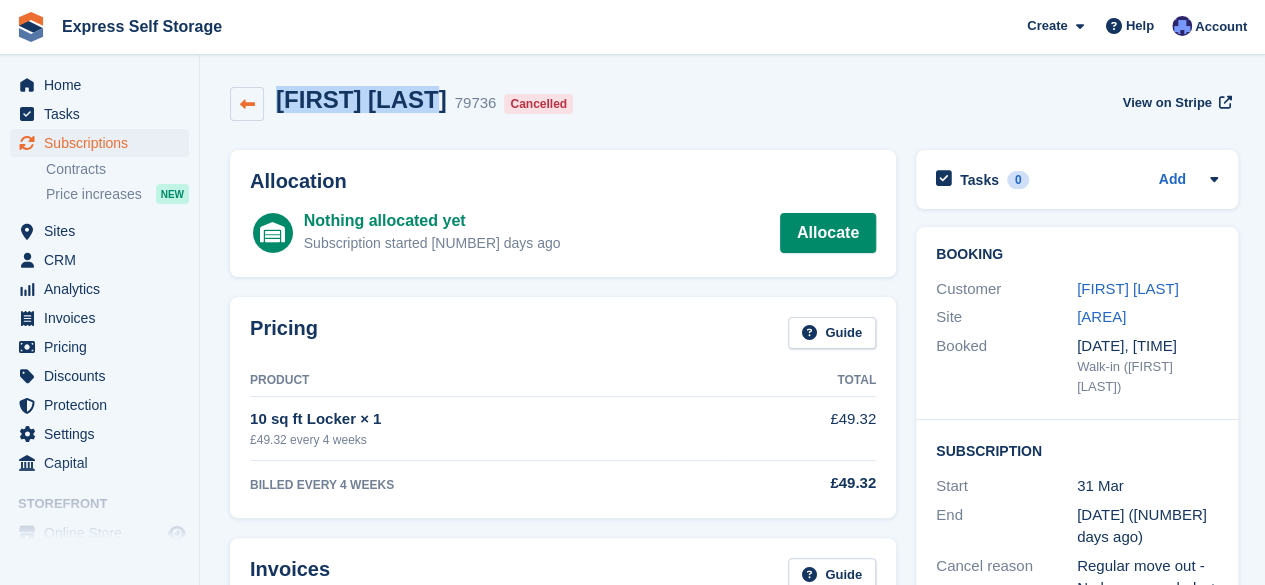 click at bounding box center (247, 104) 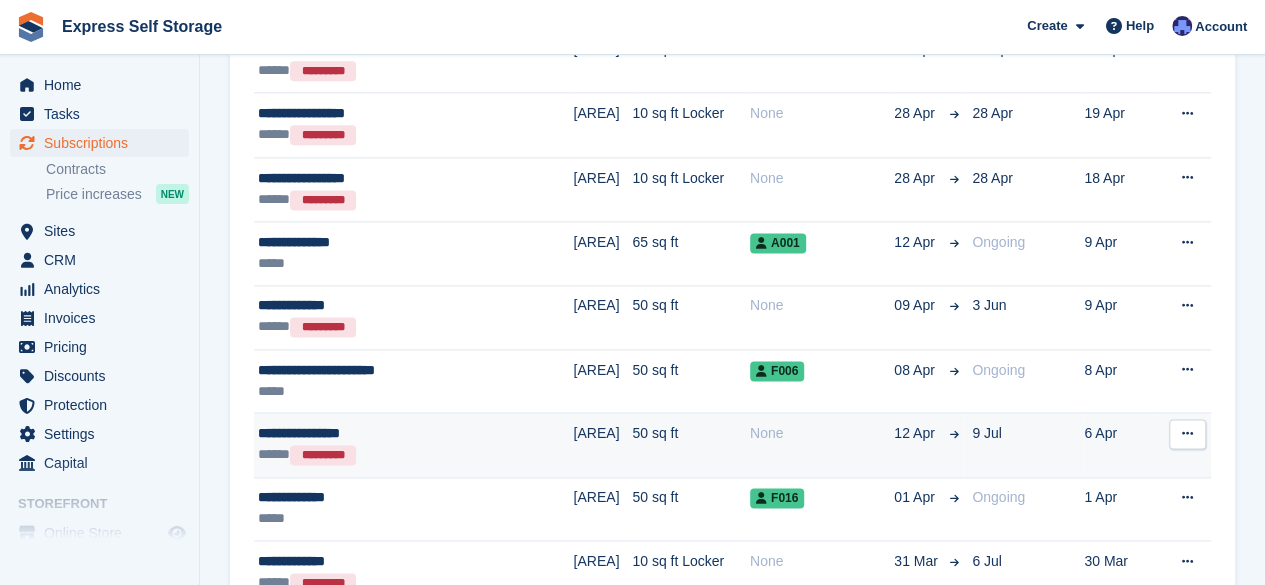 scroll, scrollTop: 1262, scrollLeft: 0, axis: vertical 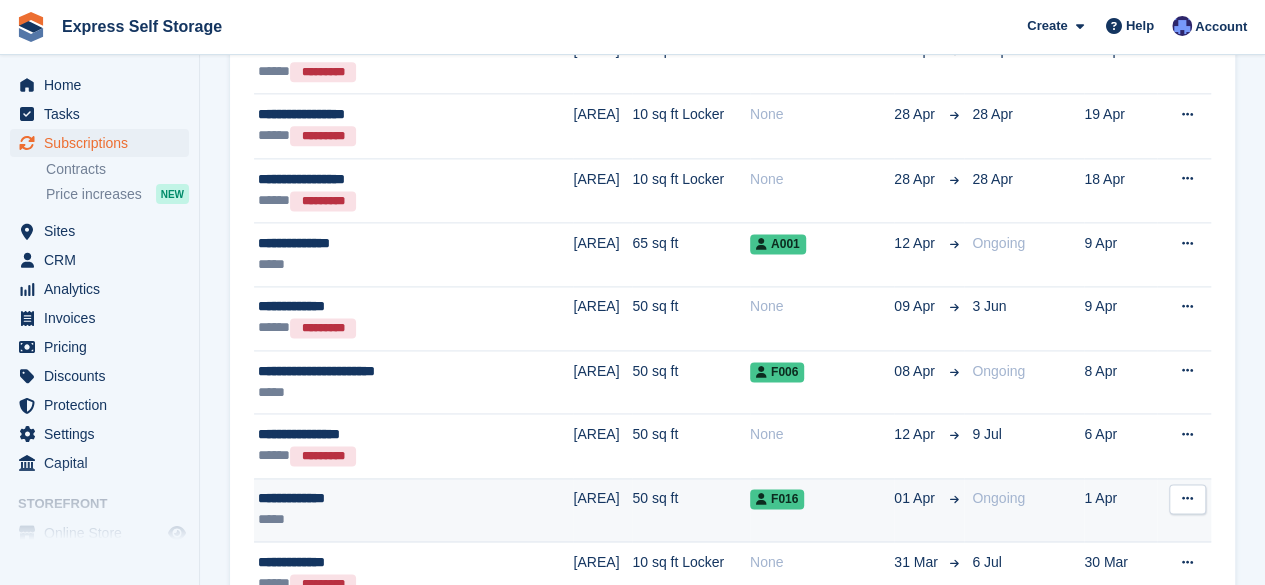 click on "**********" at bounding box center (380, 498) 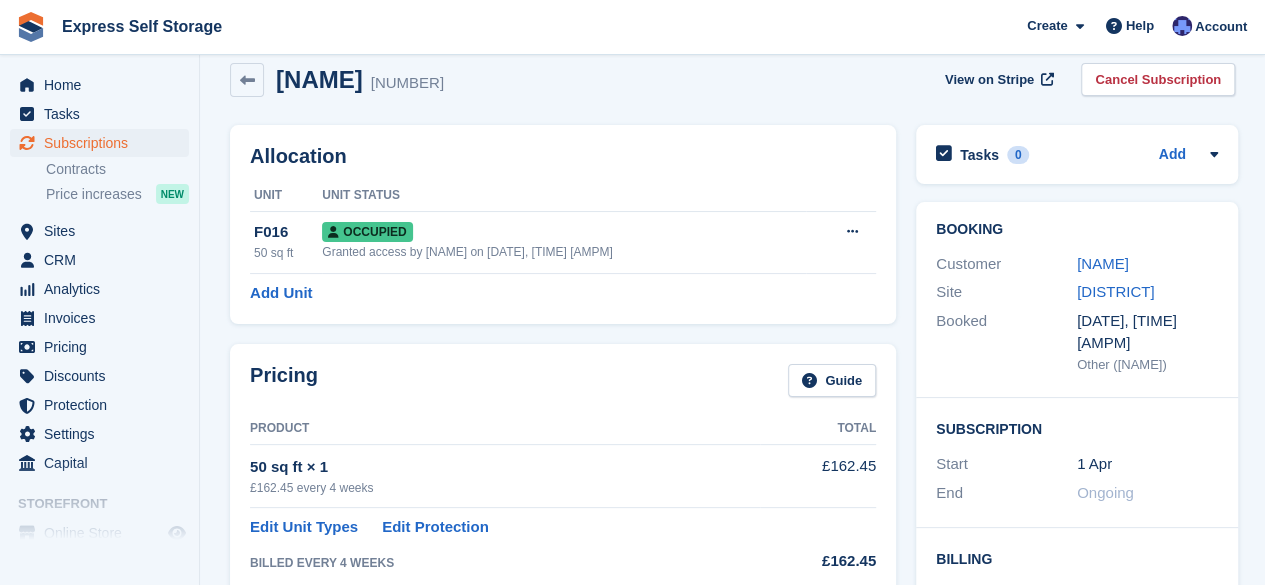 scroll, scrollTop: 24, scrollLeft: 0, axis: vertical 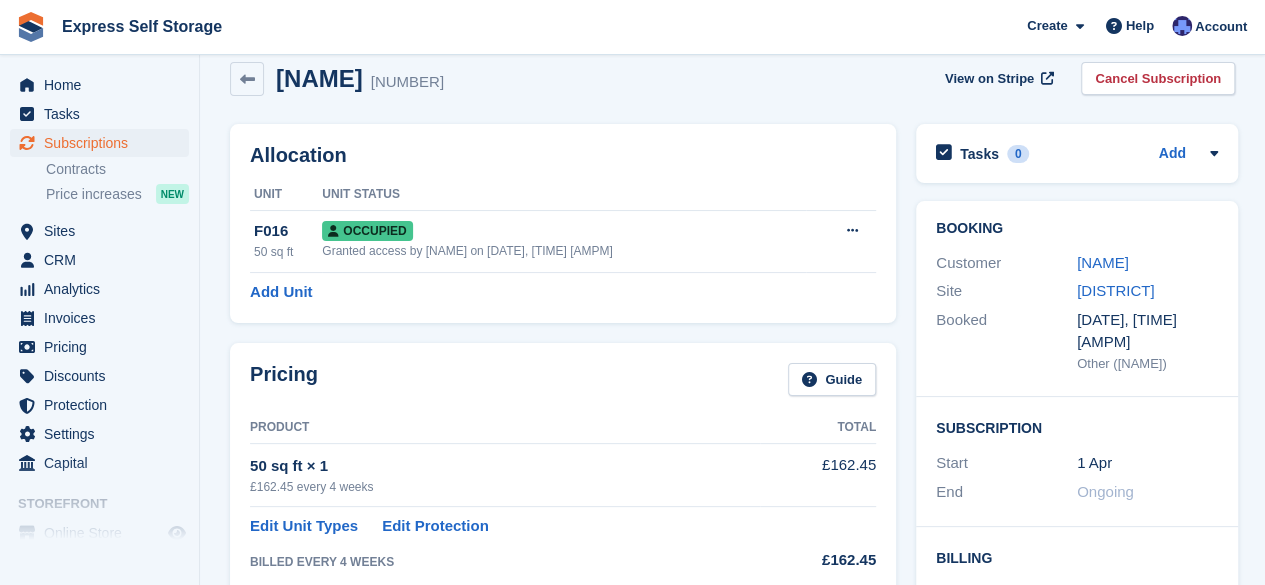 drag, startPoint x: 418, startPoint y: 76, endPoint x: 280, endPoint y: 86, distance: 138.36185 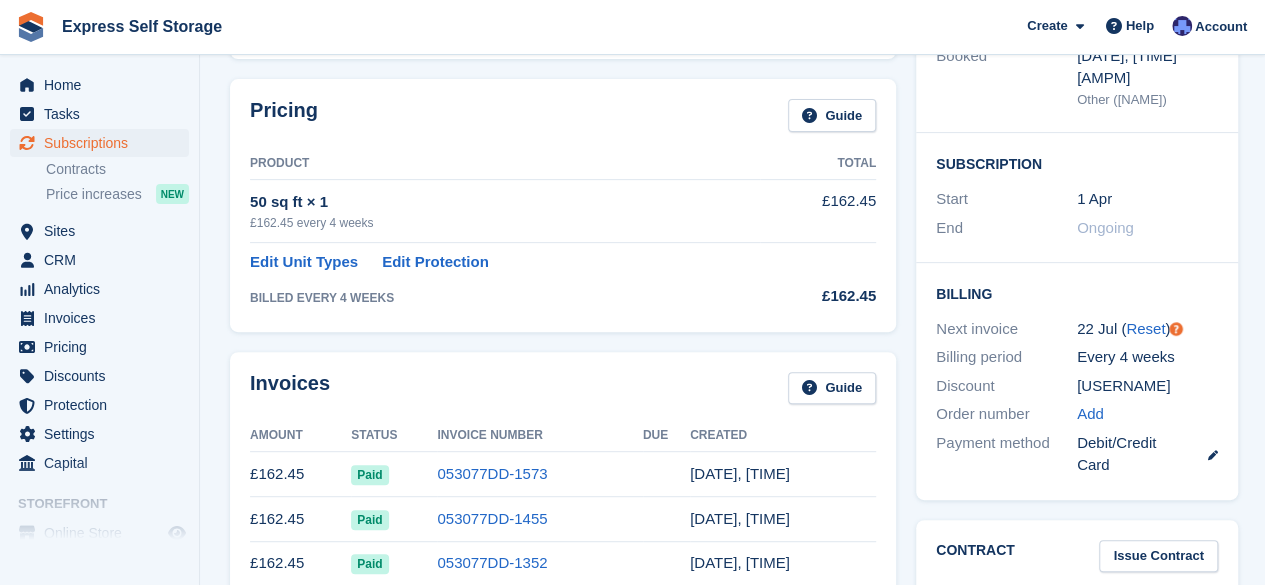 scroll, scrollTop: 0, scrollLeft: 0, axis: both 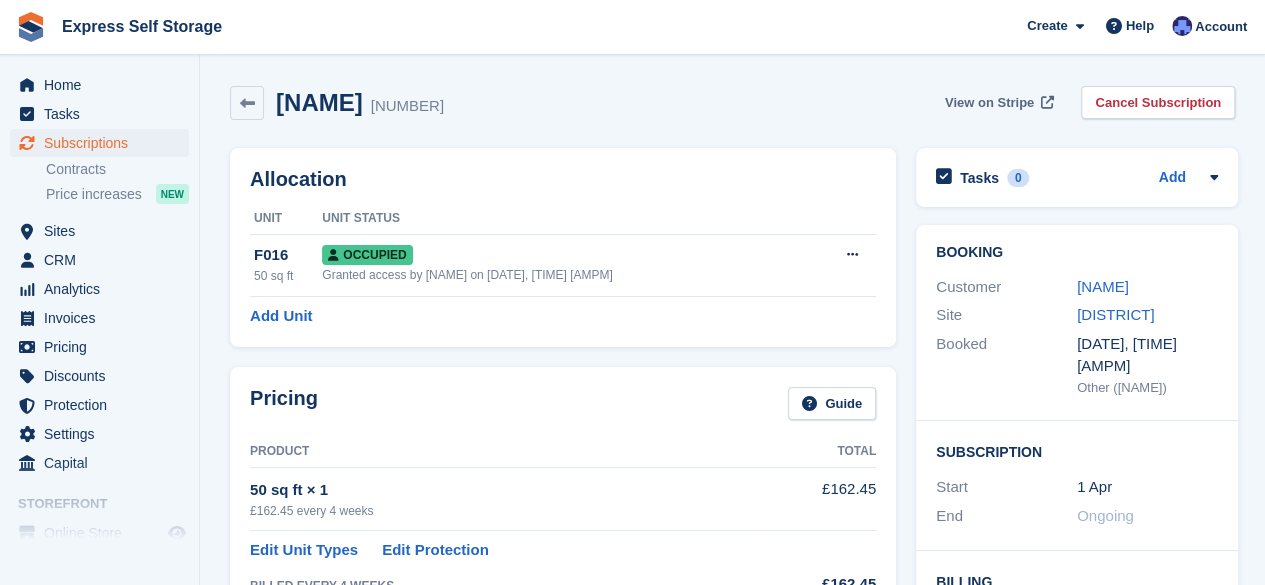 click on "View on Stripe" at bounding box center [989, 103] 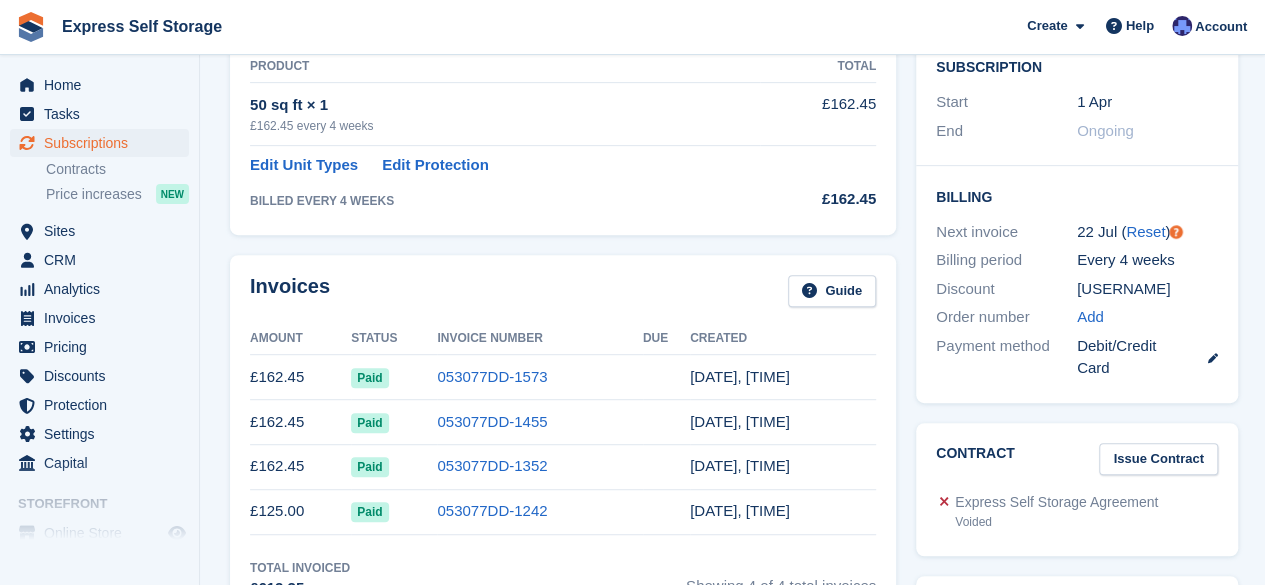 scroll, scrollTop: 387, scrollLeft: 0, axis: vertical 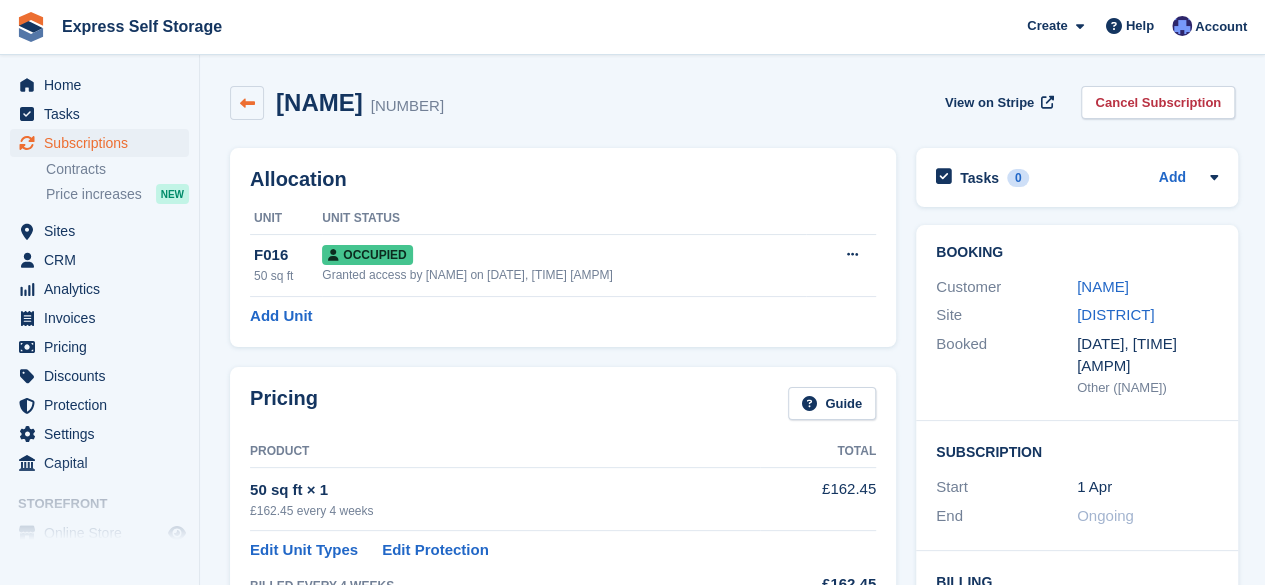 click at bounding box center (247, 103) 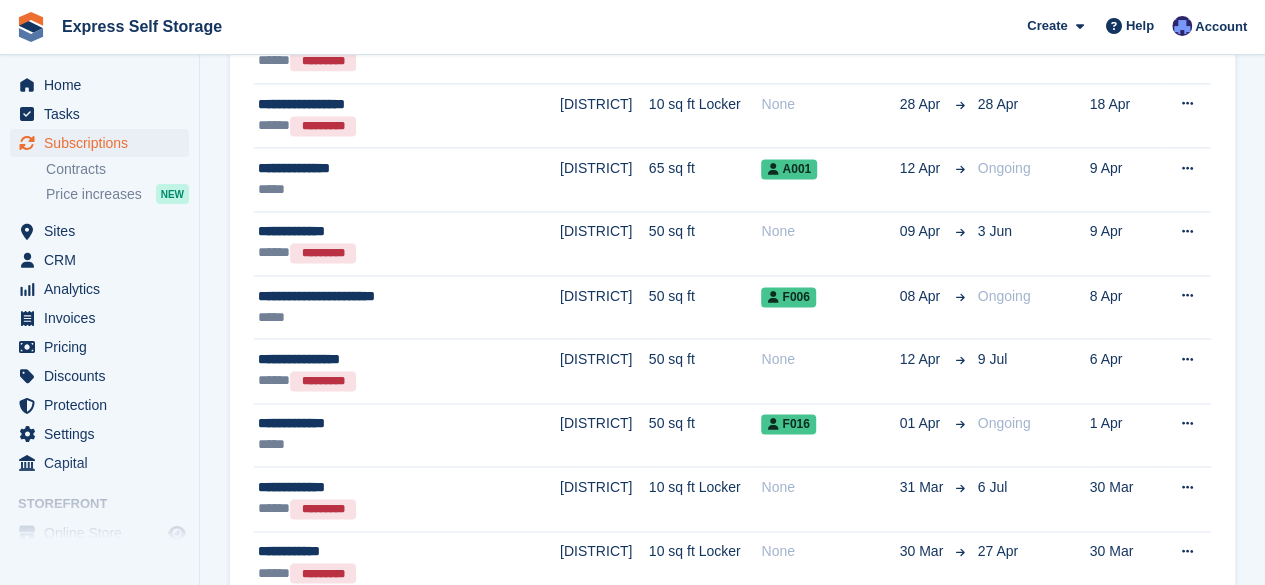 scroll, scrollTop: 1355, scrollLeft: 0, axis: vertical 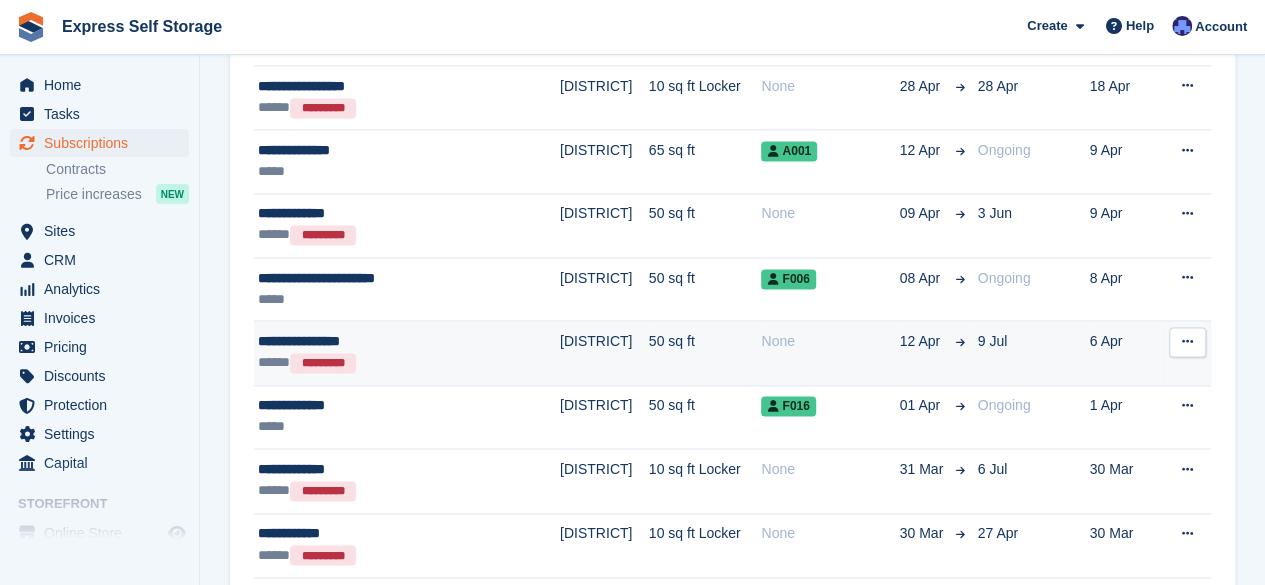 click on "**********" at bounding box center (380, 341) 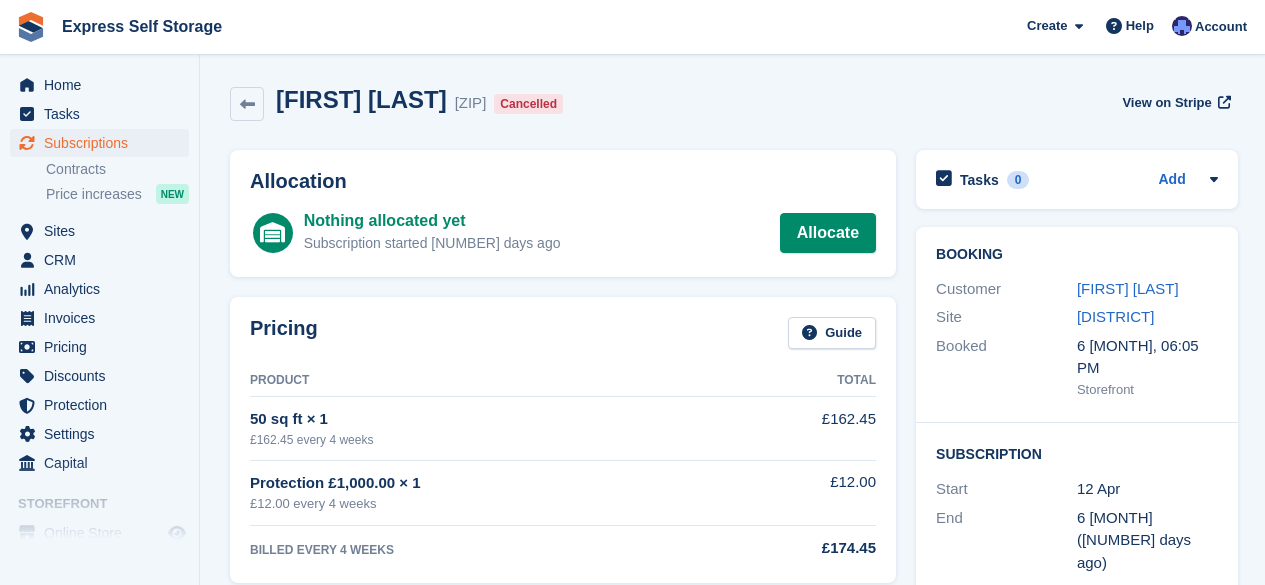 scroll, scrollTop: 0, scrollLeft: 0, axis: both 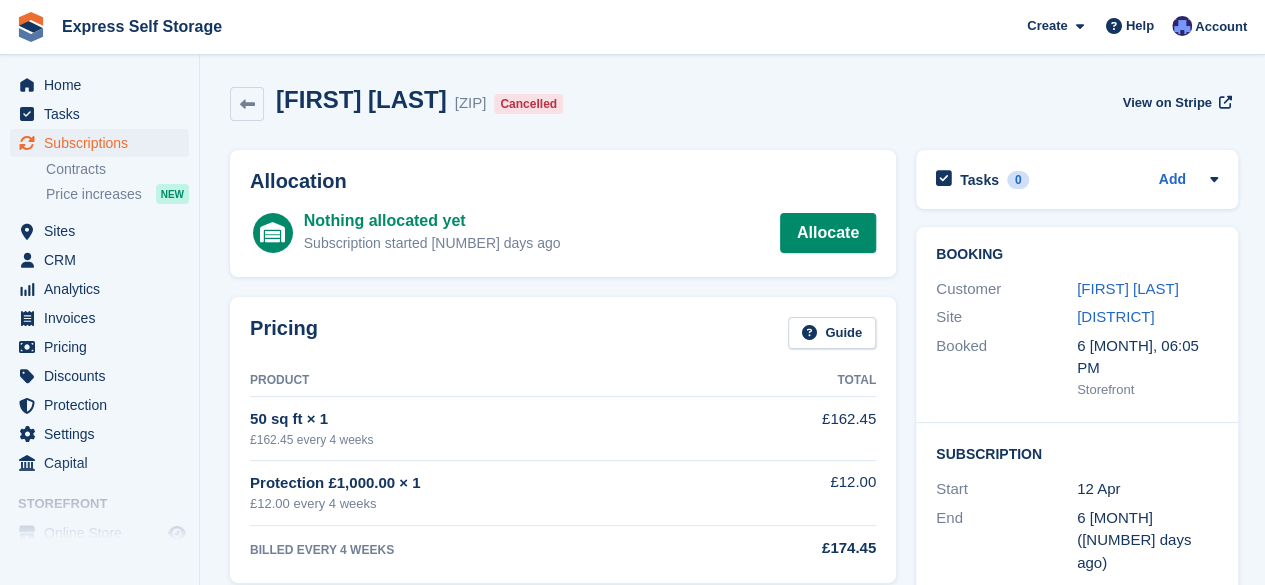 drag, startPoint x: 462, startPoint y: 97, endPoint x: 285, endPoint y: 115, distance: 177.9129 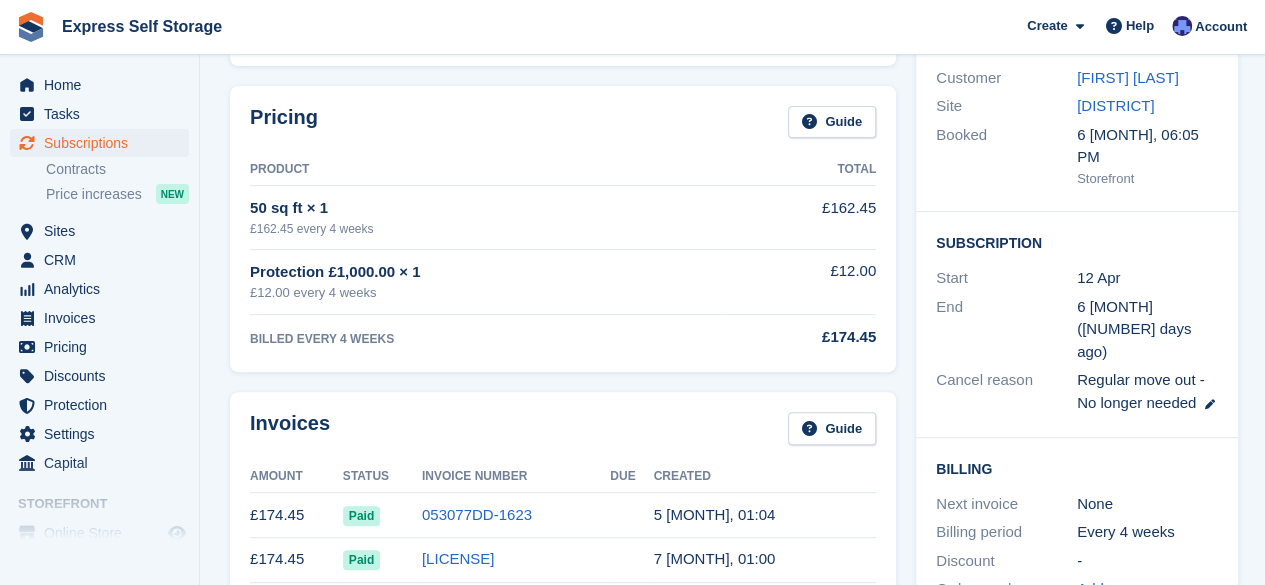 scroll, scrollTop: 0, scrollLeft: 0, axis: both 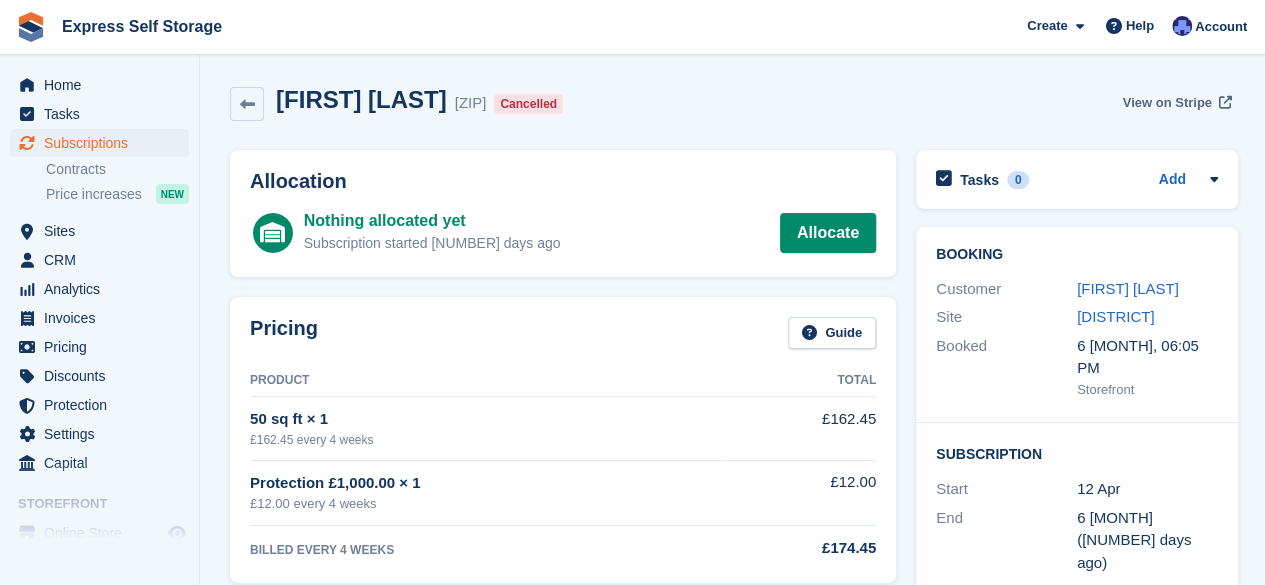click on "View on Stripe" at bounding box center [1174, 102] 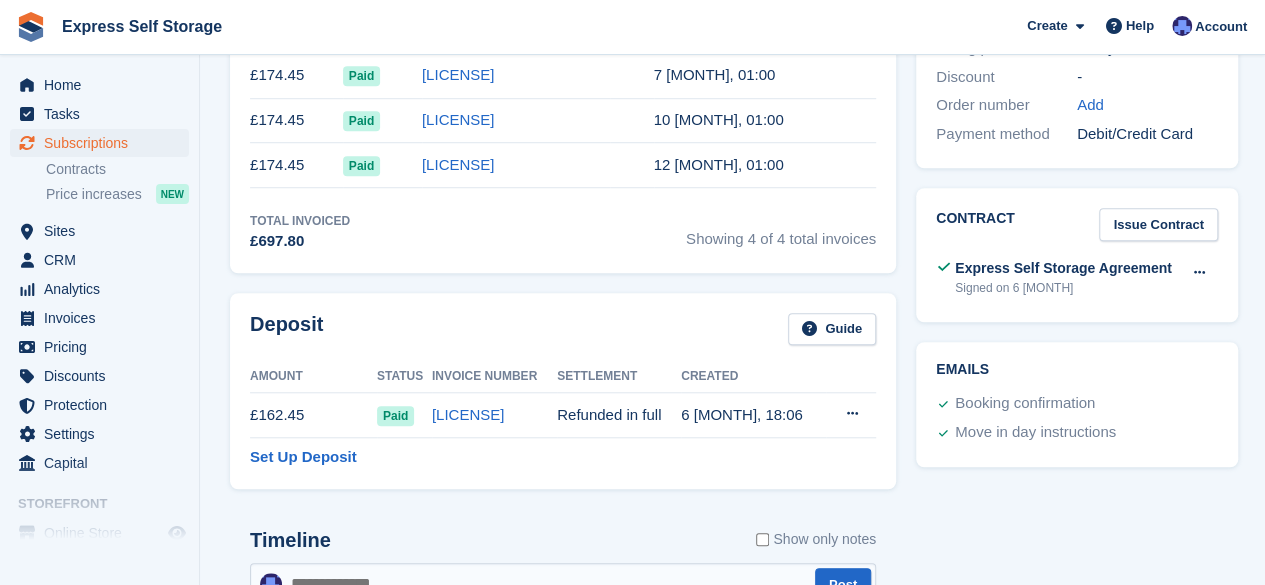 scroll, scrollTop: 689, scrollLeft: 0, axis: vertical 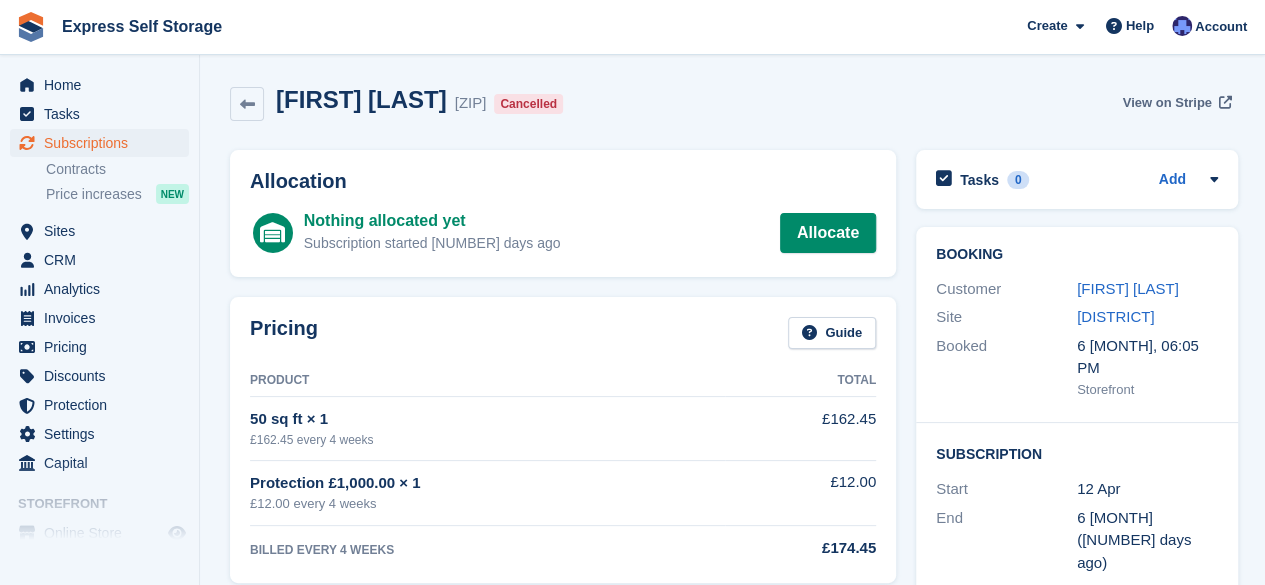 click at bounding box center (1225, 103) 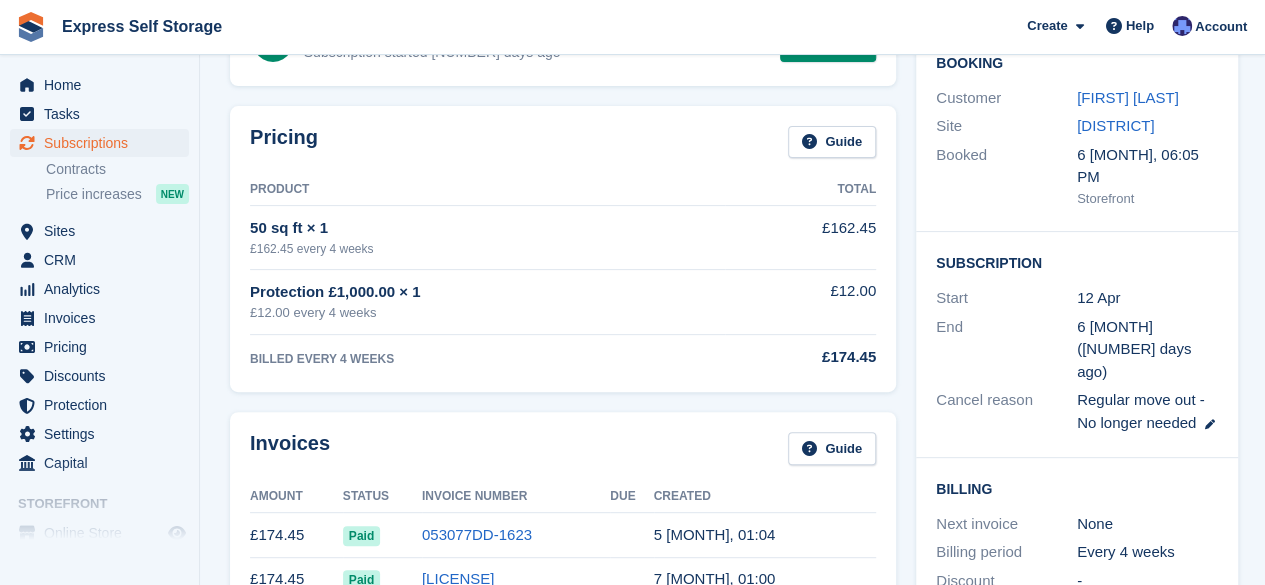 scroll, scrollTop: 0, scrollLeft: 0, axis: both 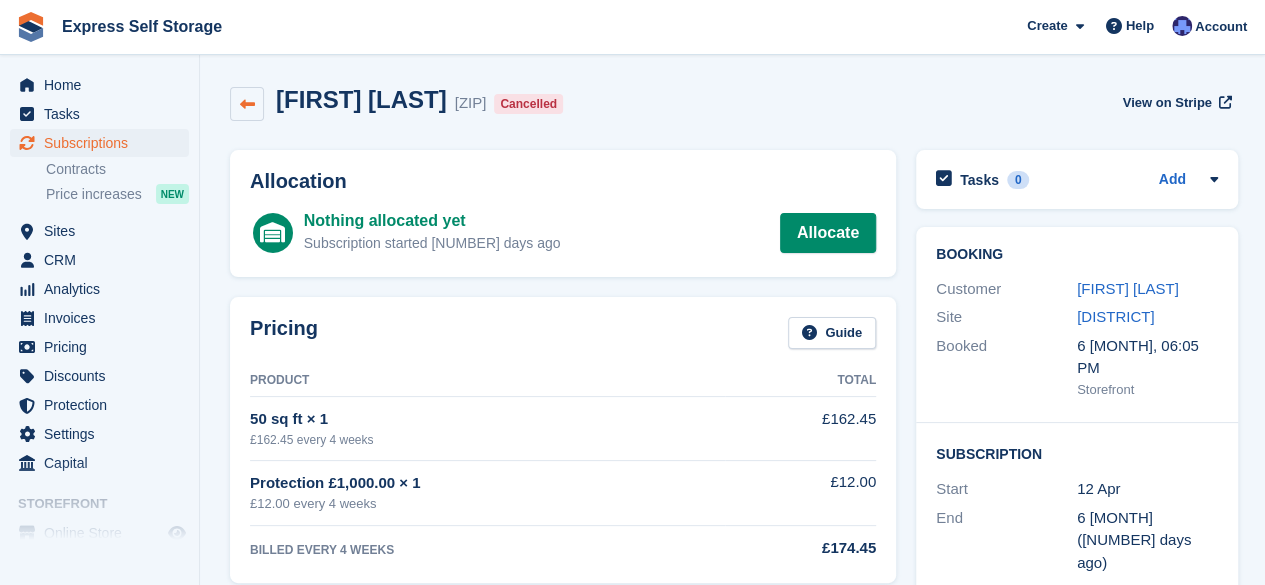 click at bounding box center (247, 104) 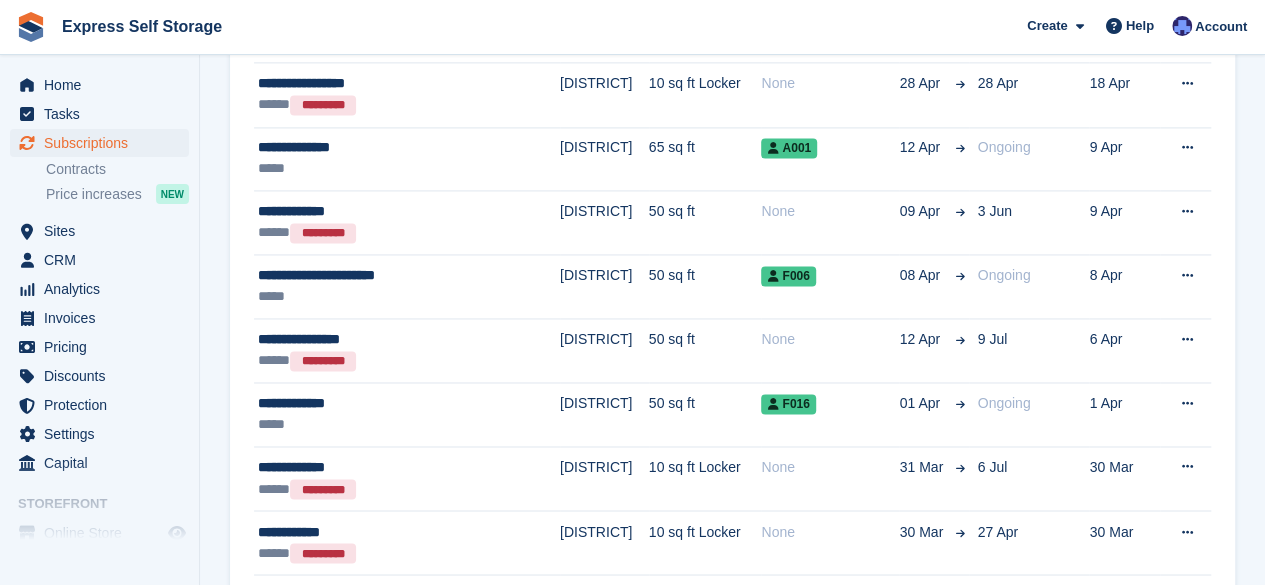 scroll, scrollTop: 1428, scrollLeft: 0, axis: vertical 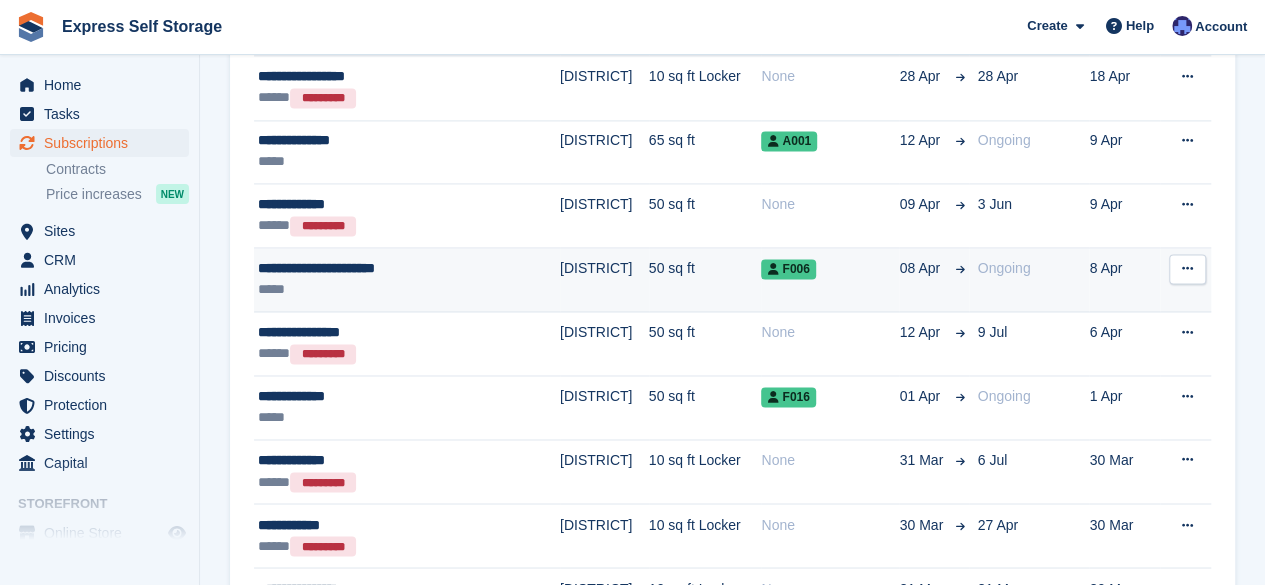 click on "**********" at bounding box center (380, 268) 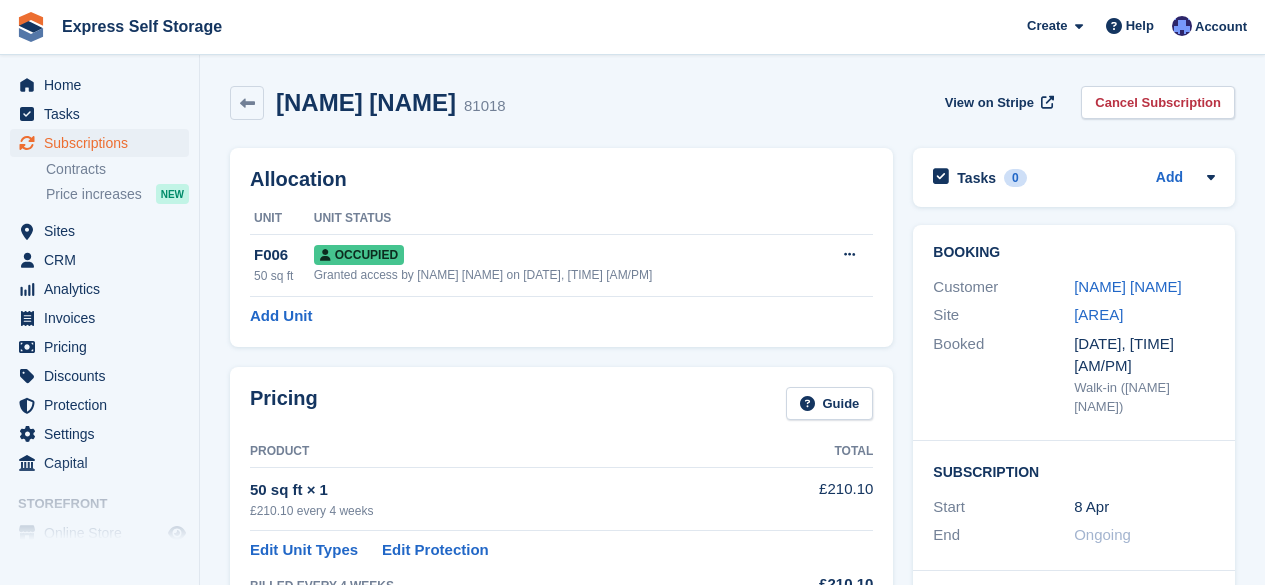 scroll, scrollTop: 0, scrollLeft: 0, axis: both 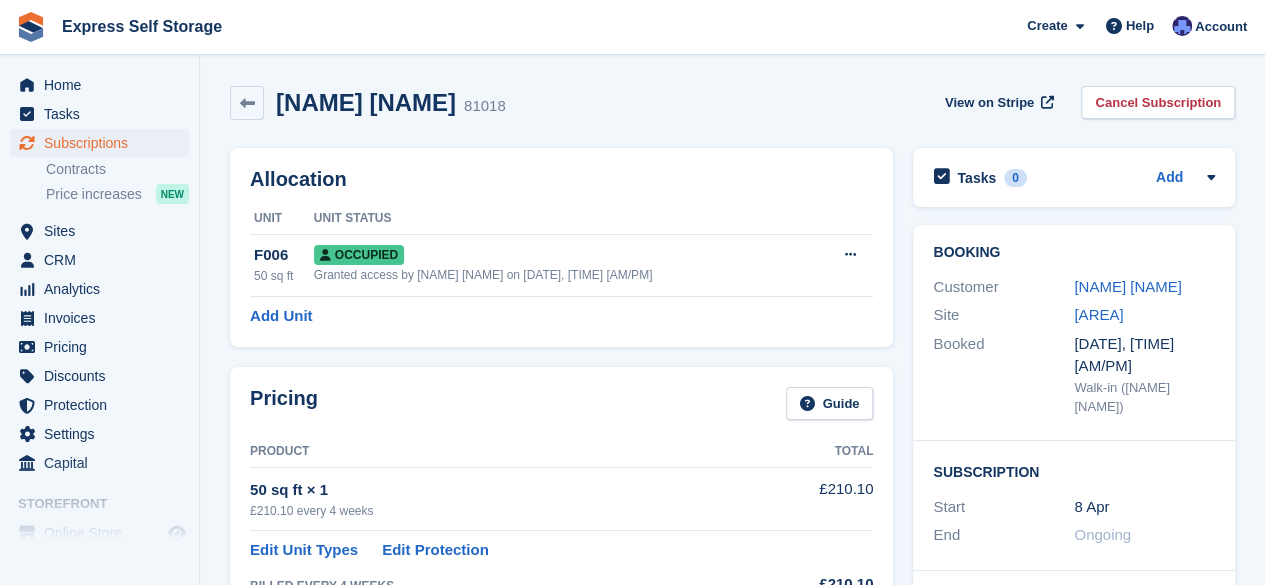drag, startPoint x: 530, startPoint y: 105, endPoint x: 278, endPoint y: 99, distance: 252.07141 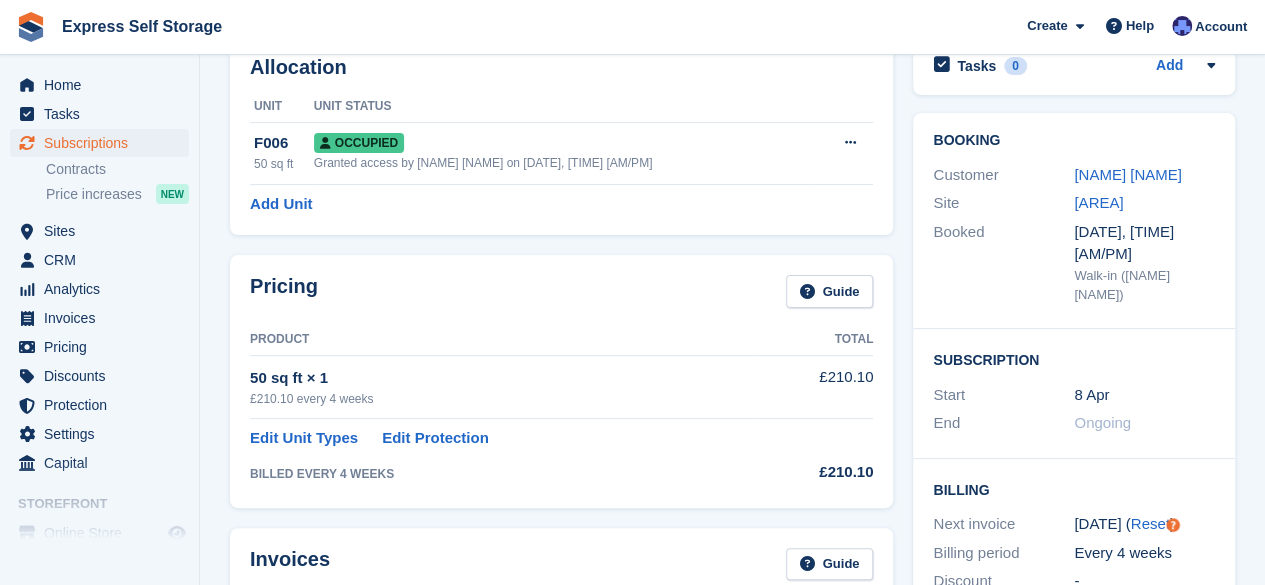 scroll, scrollTop: 0, scrollLeft: 0, axis: both 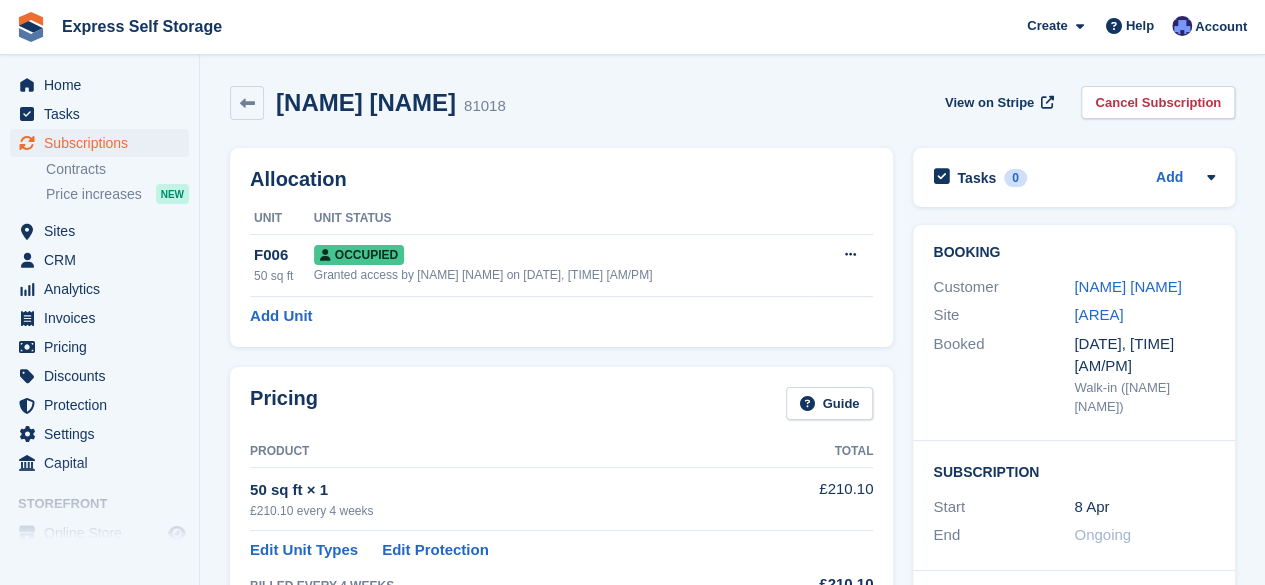 click on "Allocation" at bounding box center (561, 179) 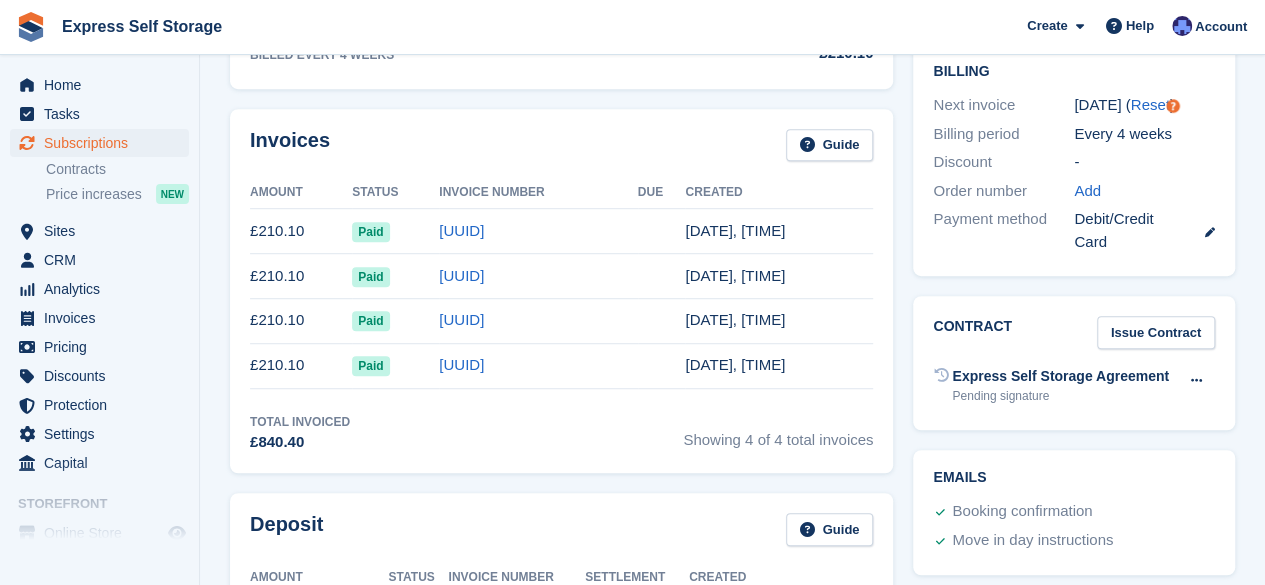 scroll, scrollTop: 0, scrollLeft: 0, axis: both 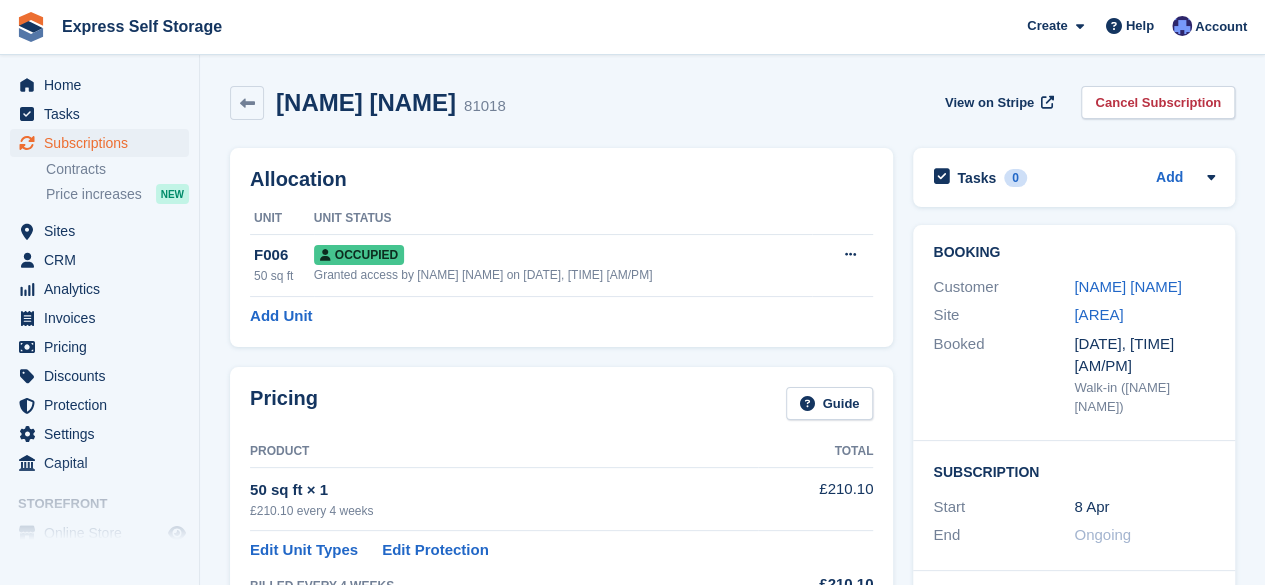 click on "[NAME] [NAME]
[NUMBER]
View on Stripe
Cancel Subscription" at bounding box center (732, 107) 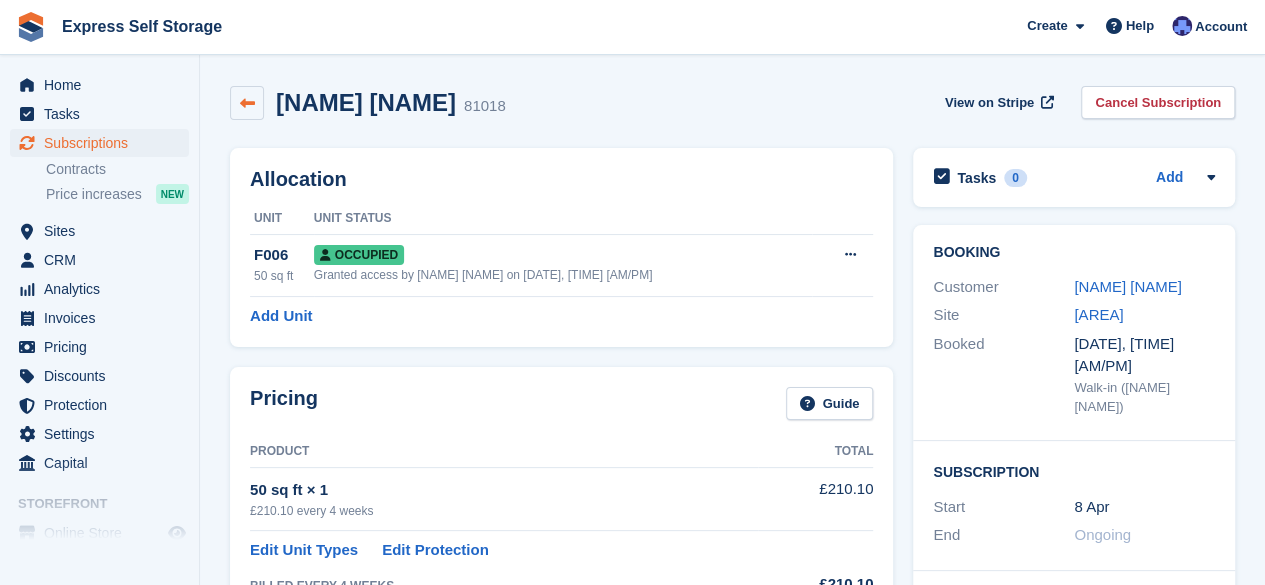 click at bounding box center (247, 103) 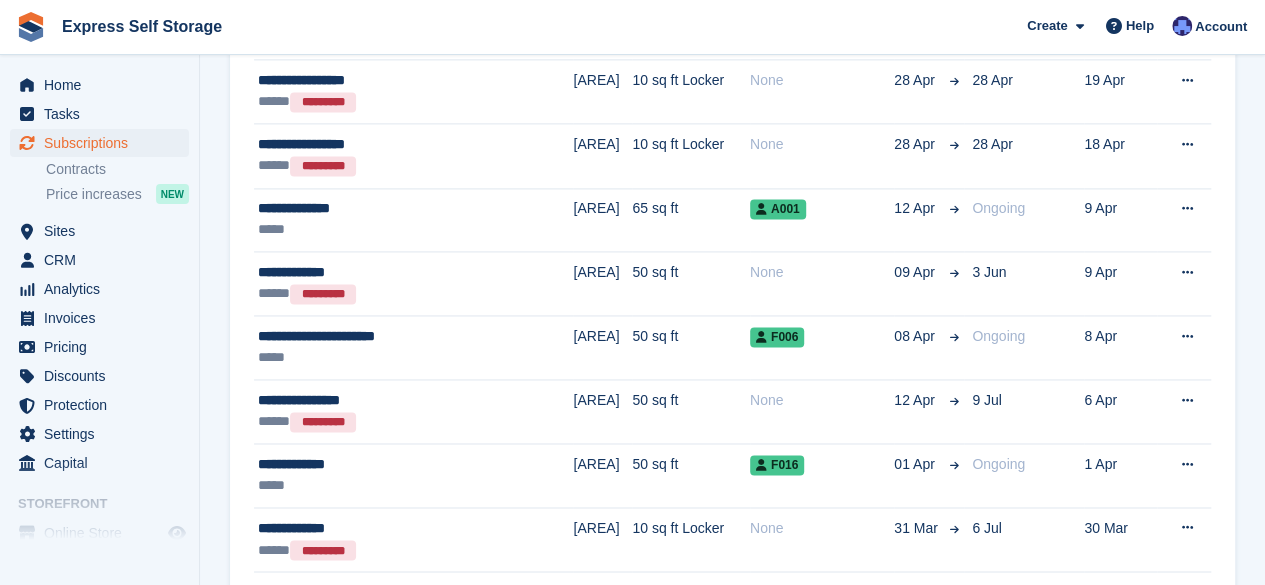 scroll, scrollTop: 1359, scrollLeft: 0, axis: vertical 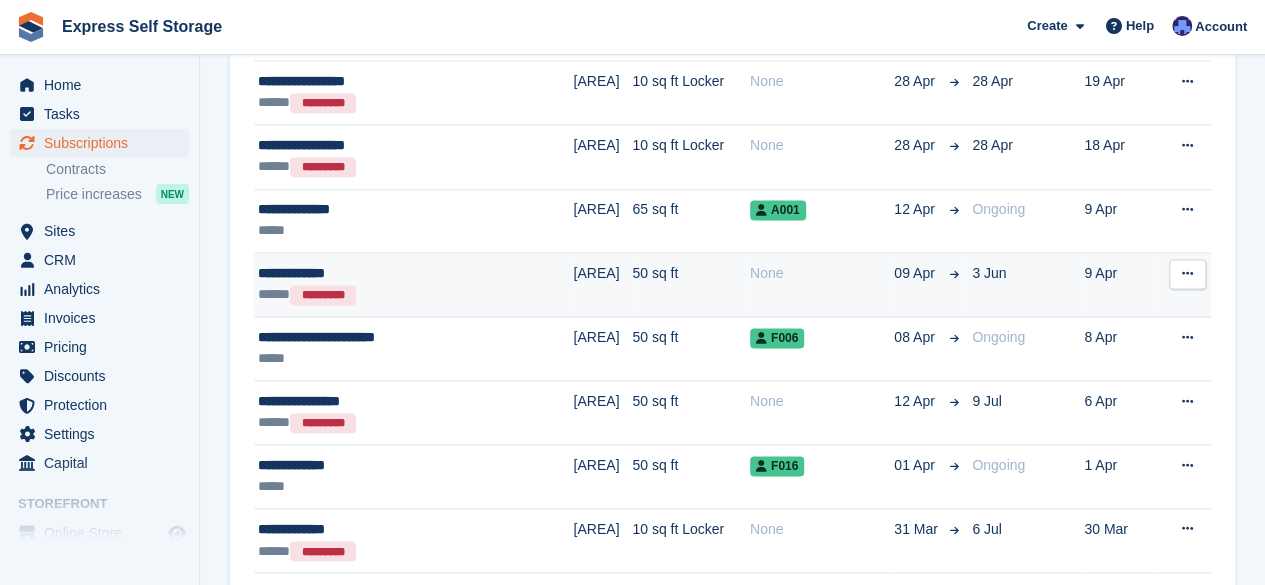 click on "**********" at bounding box center [380, 273] 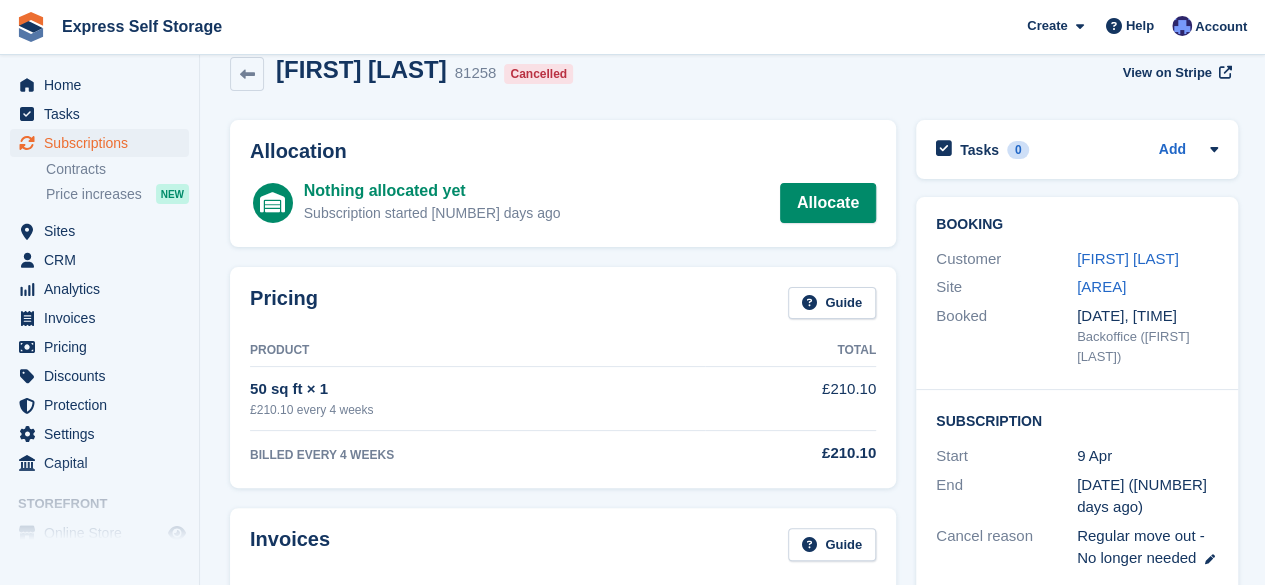 scroll, scrollTop: 0, scrollLeft: 0, axis: both 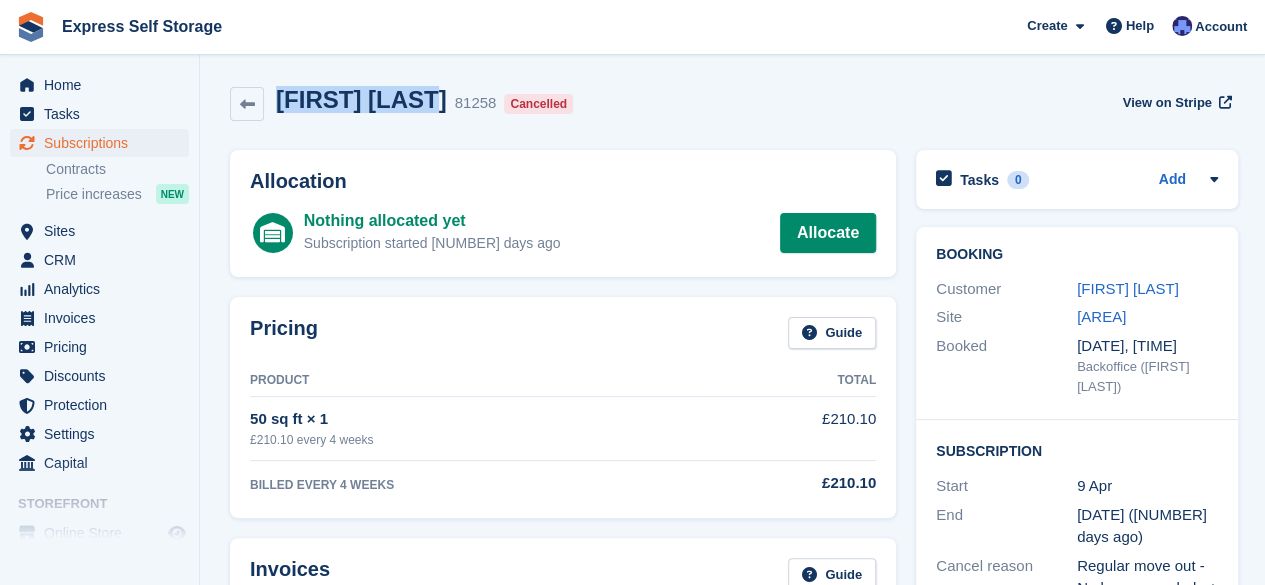 drag, startPoint x: 438, startPoint y: 101, endPoint x: 268, endPoint y: 109, distance: 170.18813 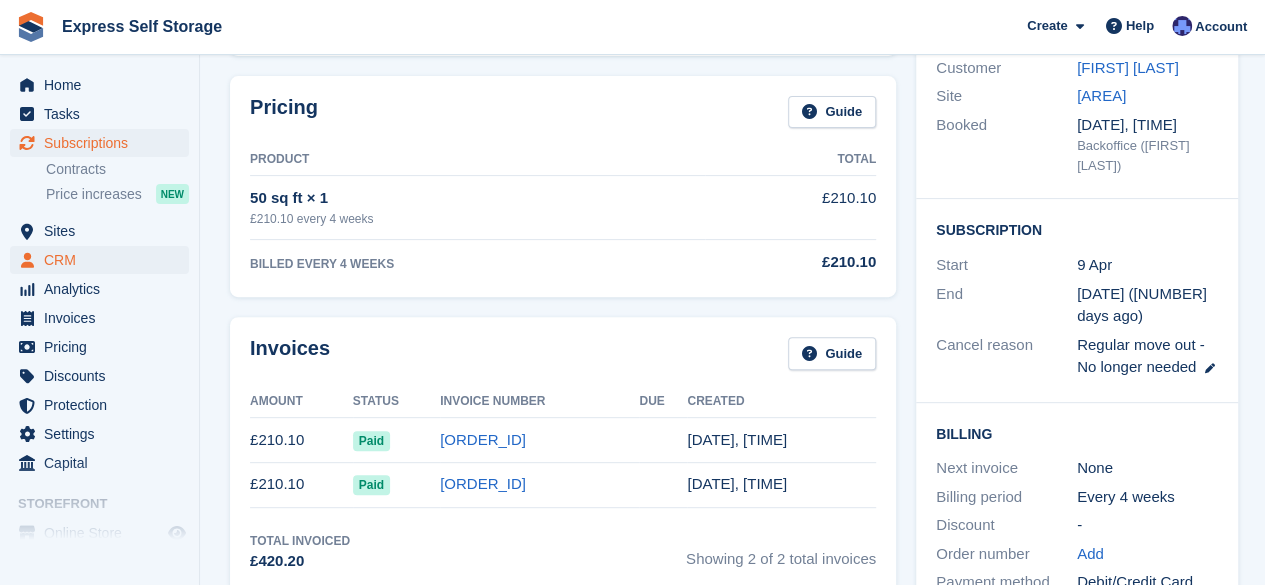 scroll, scrollTop: 0, scrollLeft: 0, axis: both 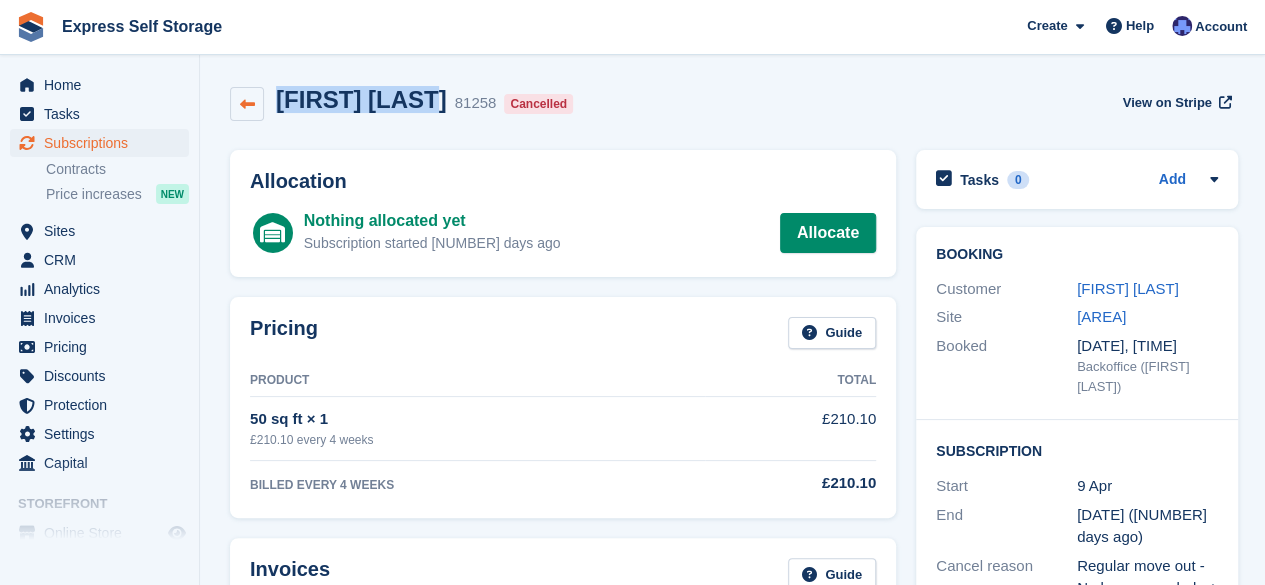 click at bounding box center [247, 104] 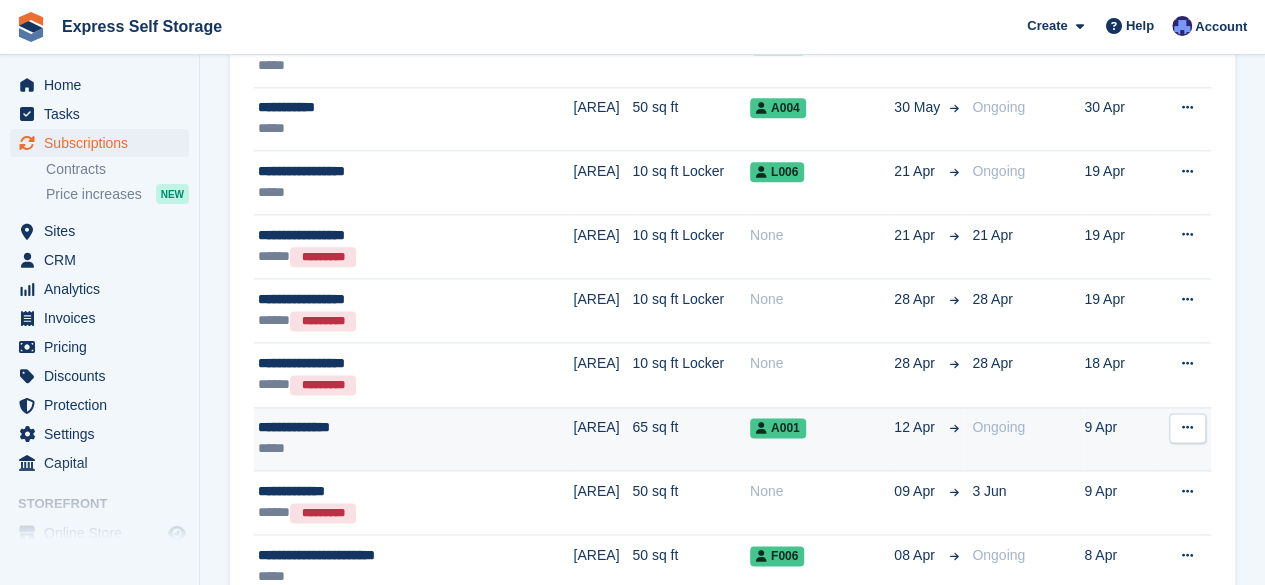 scroll, scrollTop: 1140, scrollLeft: 0, axis: vertical 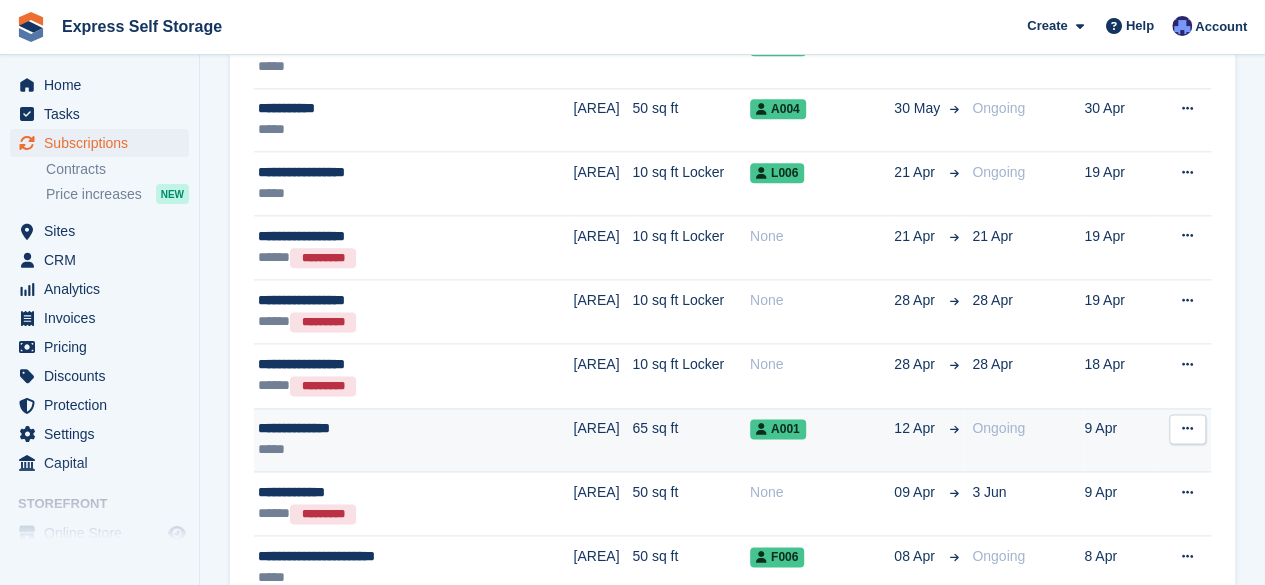 click on "**********" at bounding box center (380, 428) 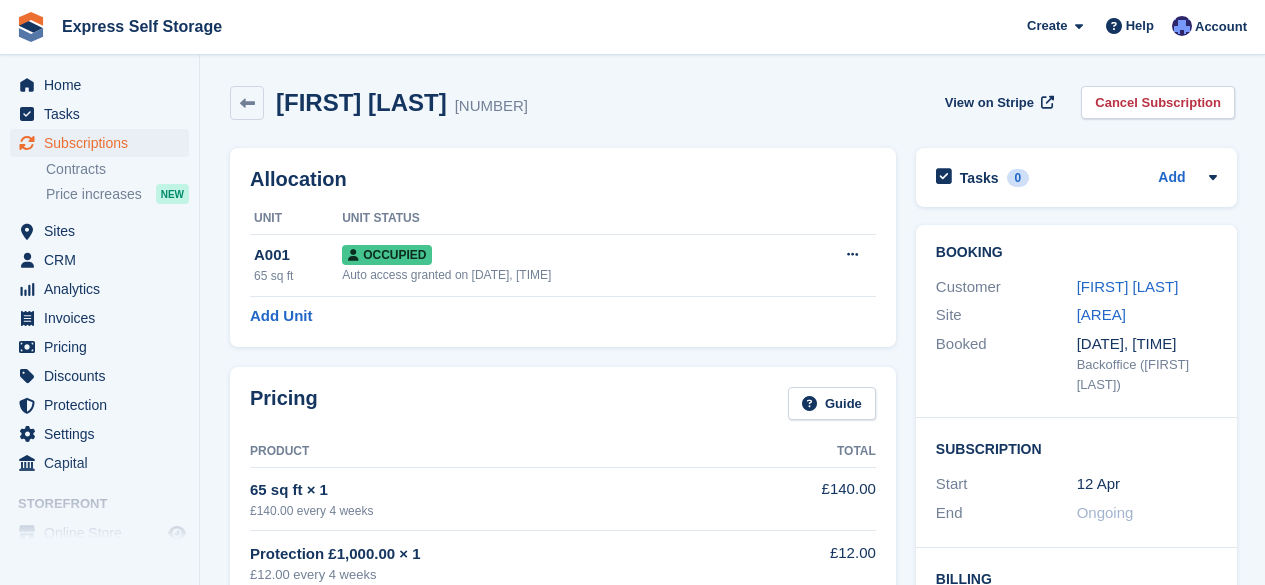 scroll, scrollTop: 0, scrollLeft: 0, axis: both 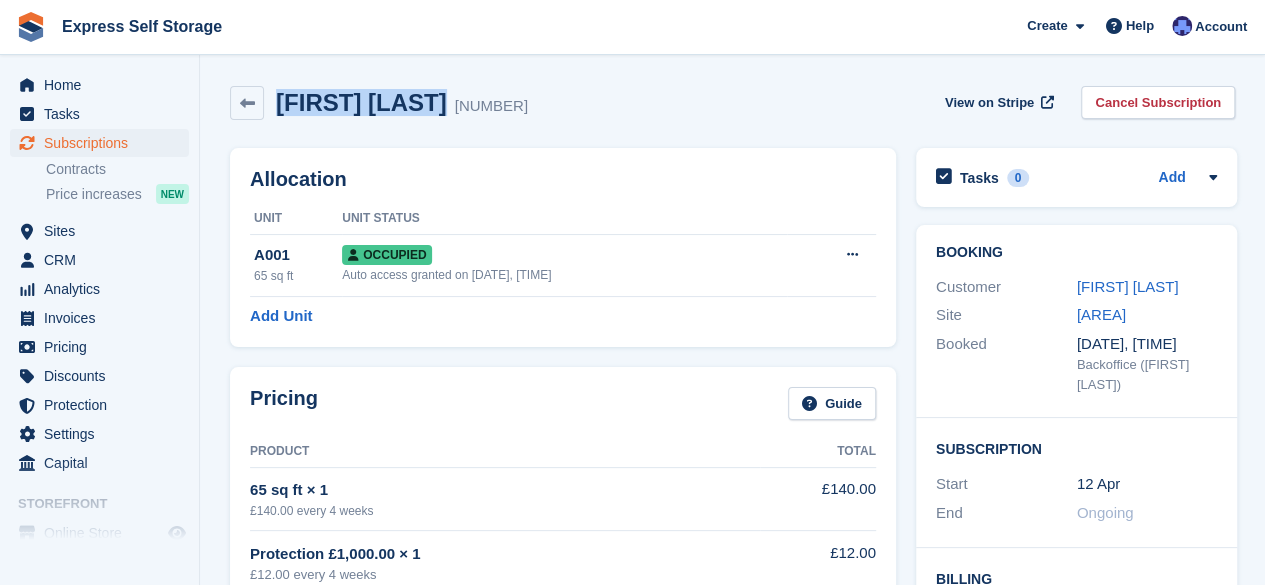 drag, startPoint x: 448, startPoint y: 107, endPoint x: 285, endPoint y: 109, distance: 163.01227 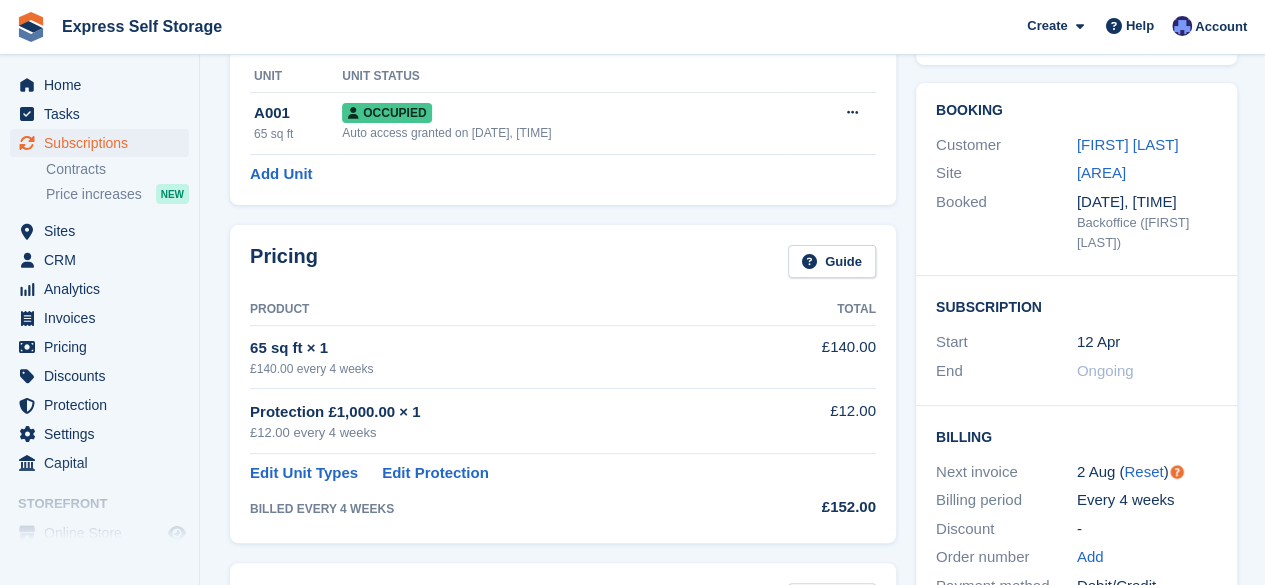 scroll, scrollTop: 0, scrollLeft: 0, axis: both 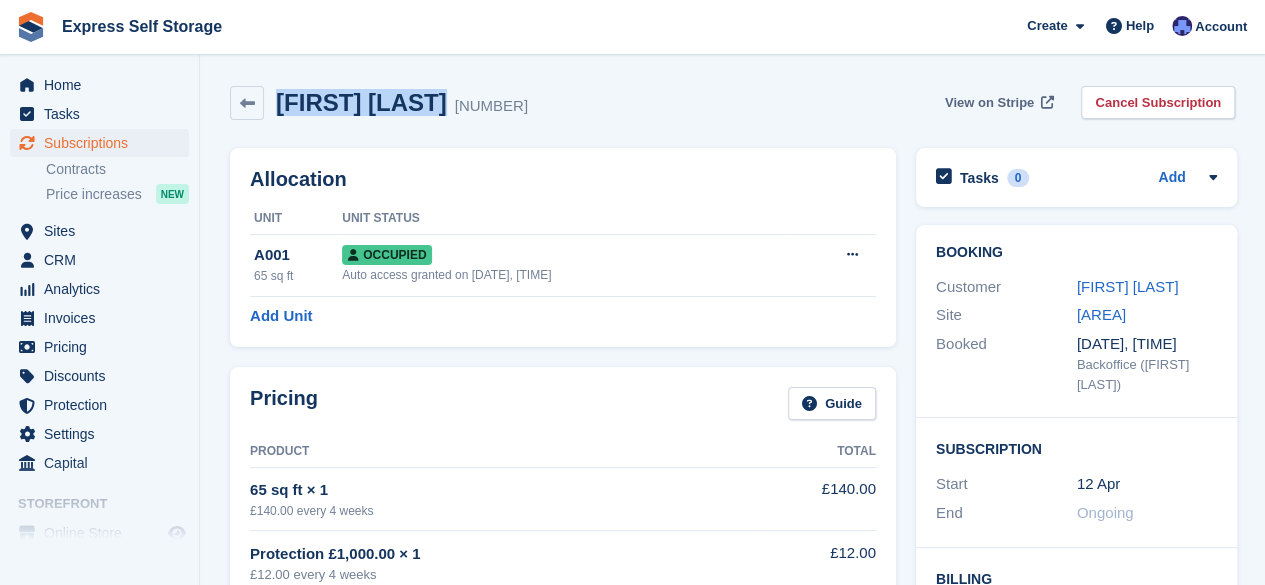 click on "View on Stripe" at bounding box center (989, 103) 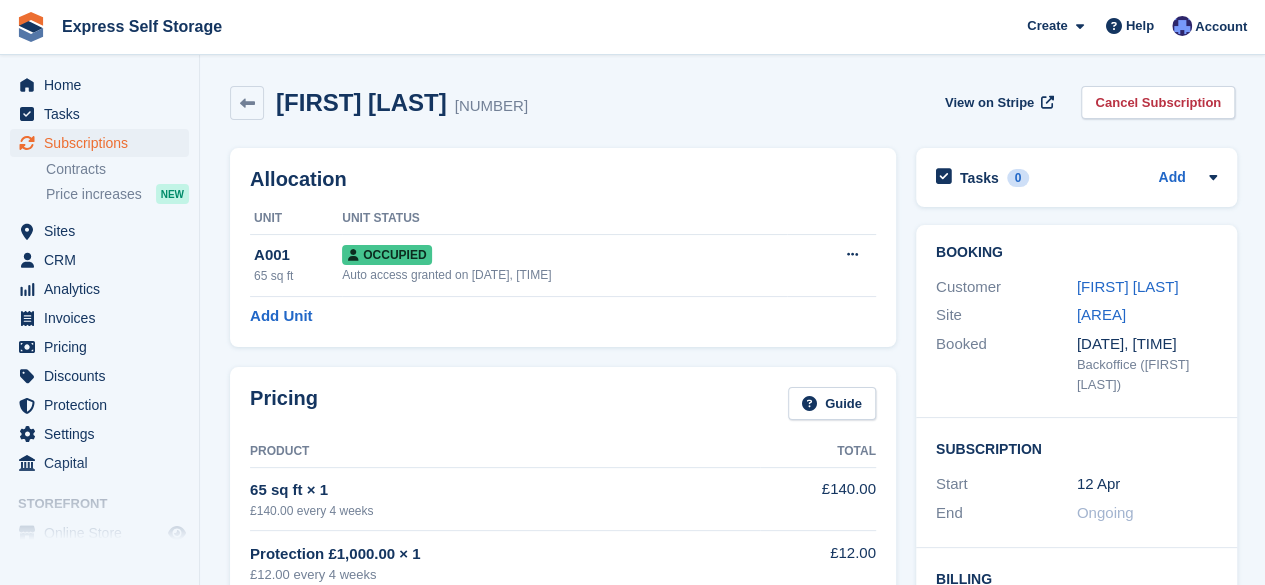 click on "Unit Status" at bounding box center (564, 219) 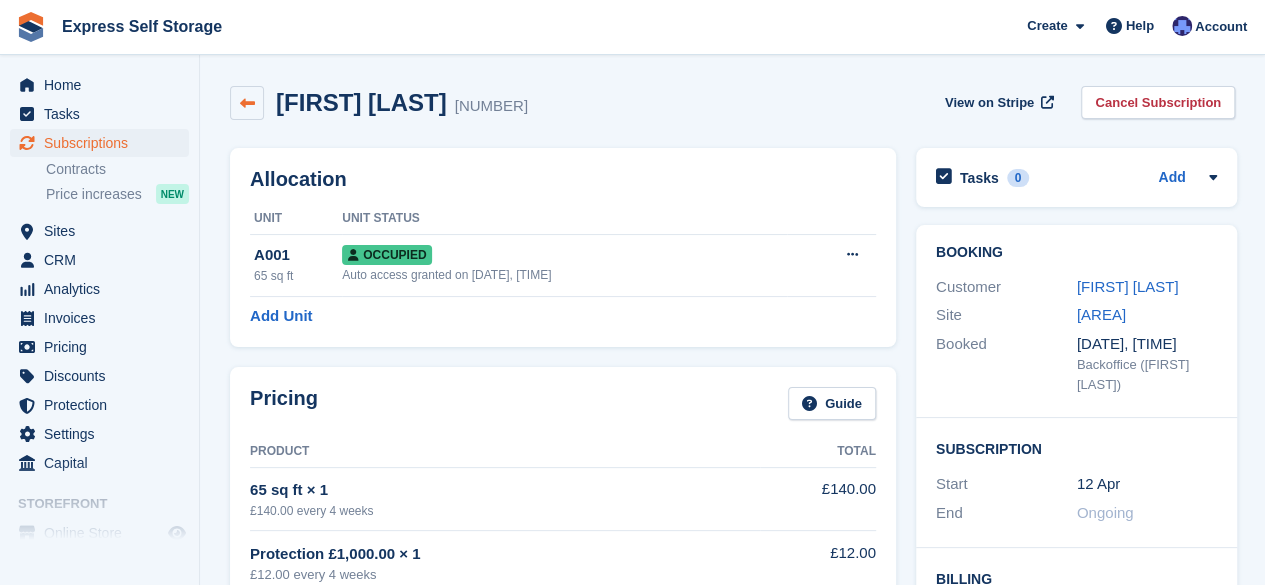 click at bounding box center (247, 103) 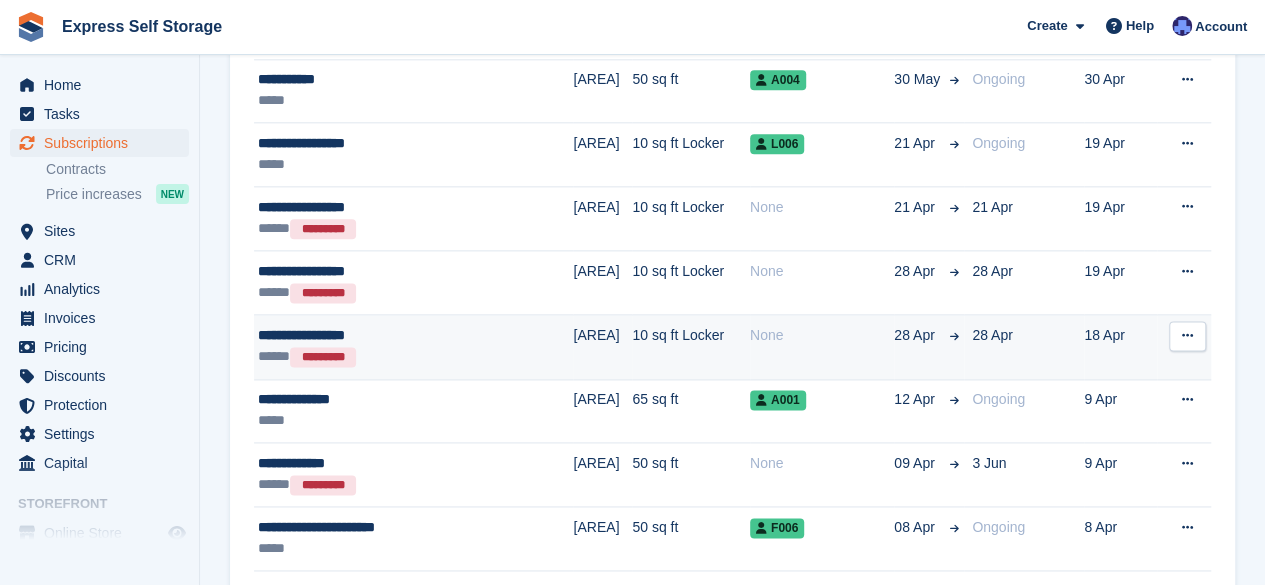 scroll, scrollTop: 1159, scrollLeft: 0, axis: vertical 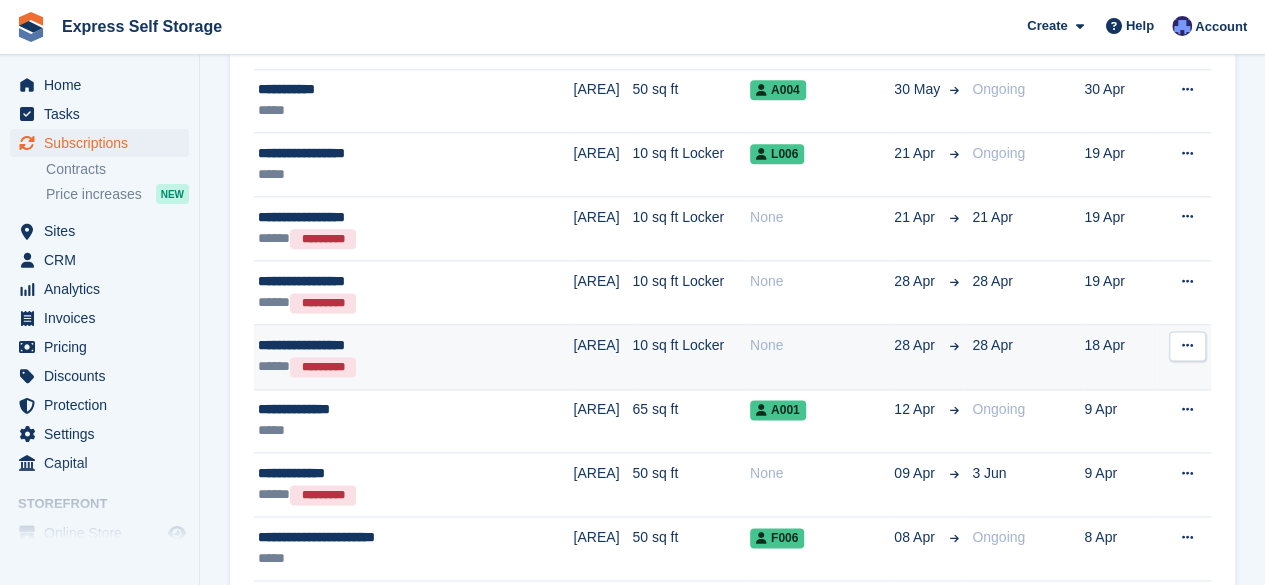 click on "**********" at bounding box center [380, 345] 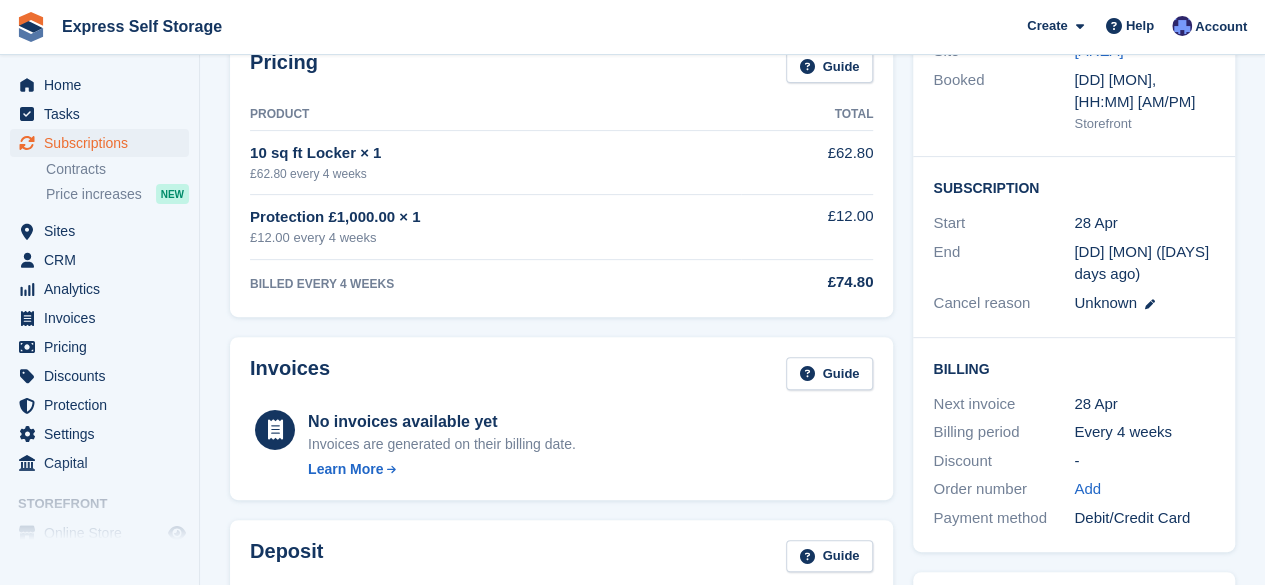 scroll, scrollTop: 0, scrollLeft: 0, axis: both 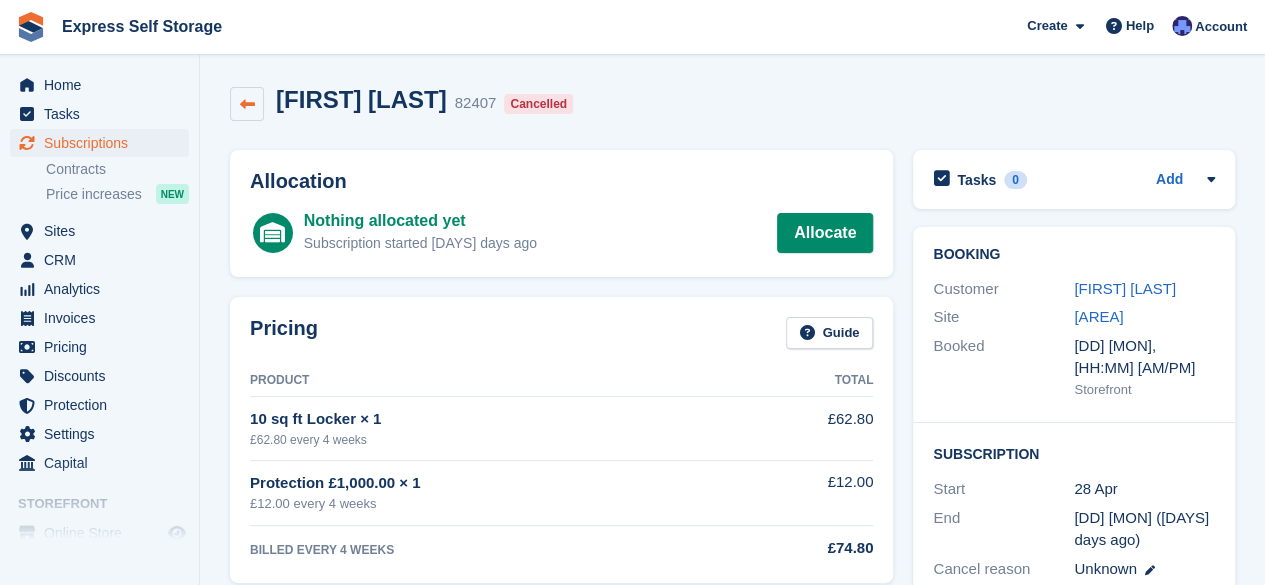 click at bounding box center (247, 104) 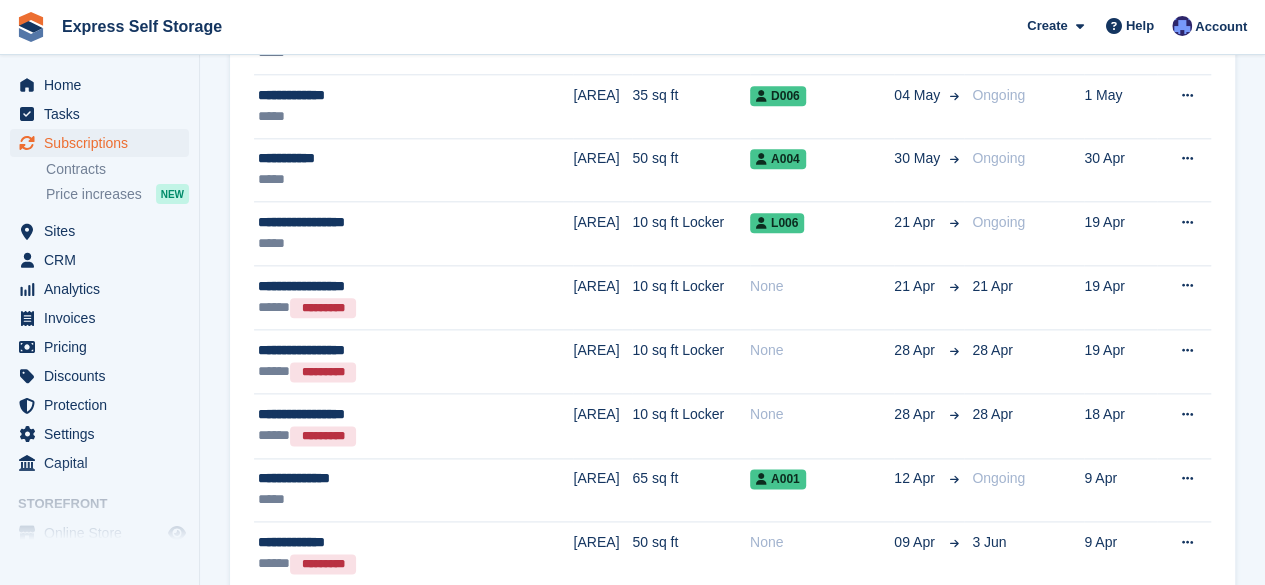scroll, scrollTop: 1102, scrollLeft: 0, axis: vertical 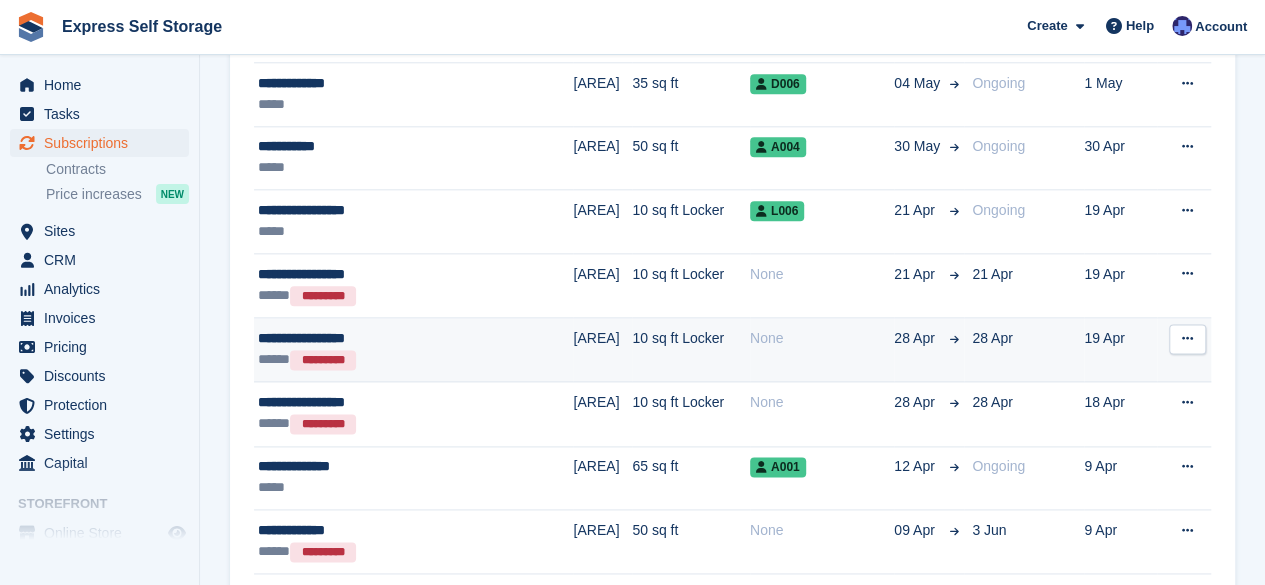 click on "***** *********" at bounding box center (380, 360) 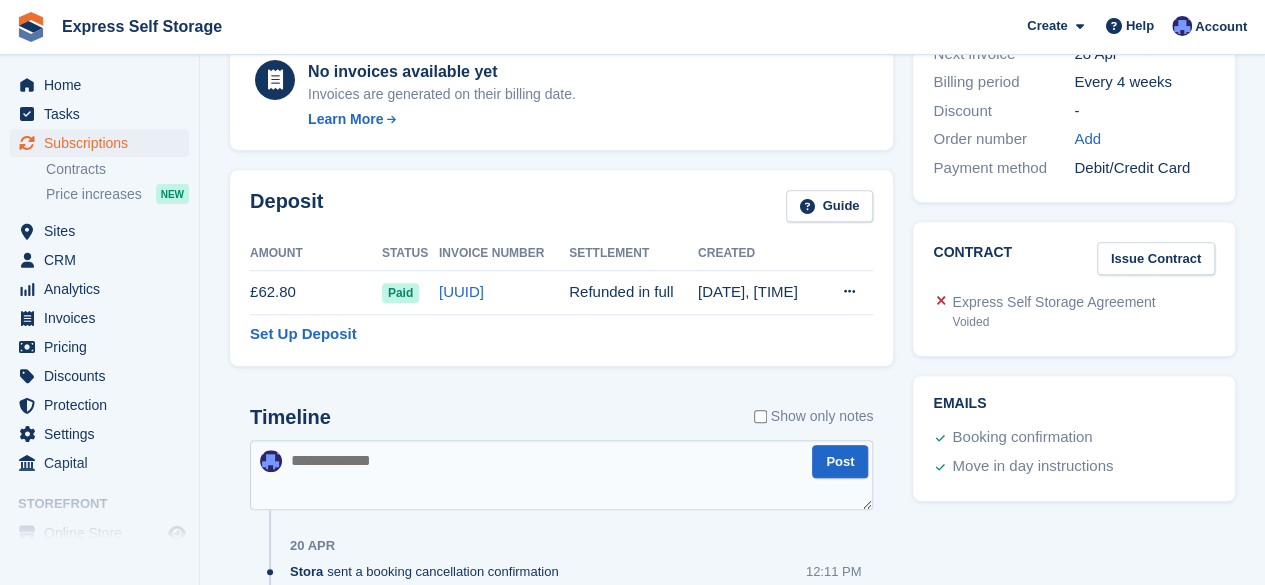 scroll, scrollTop: 0, scrollLeft: 0, axis: both 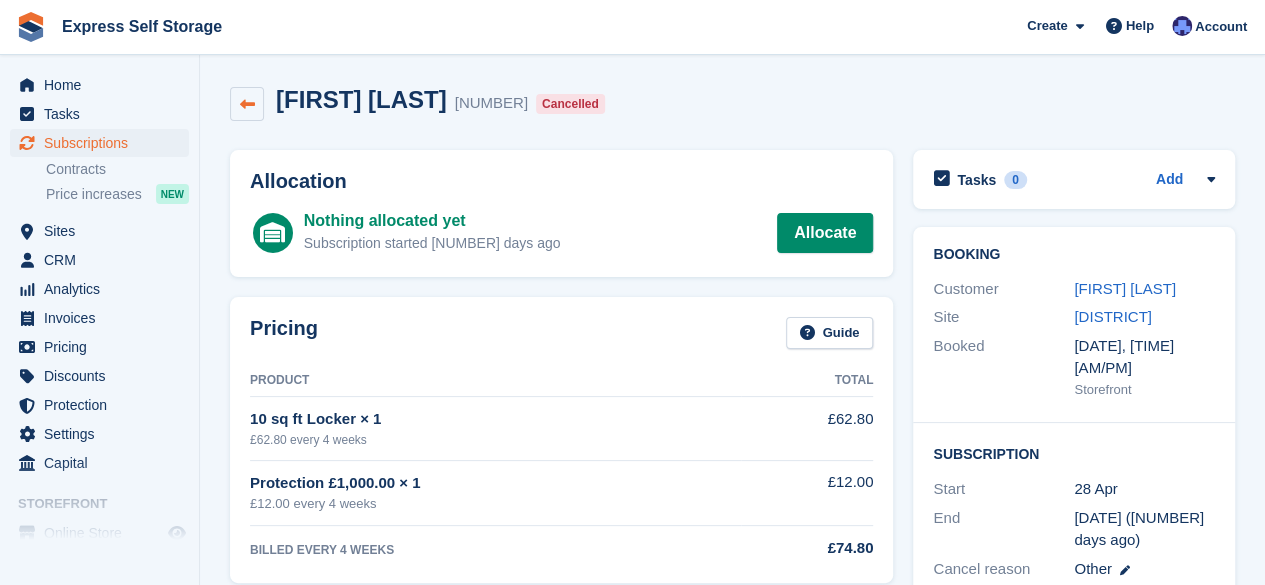 click at bounding box center (247, 104) 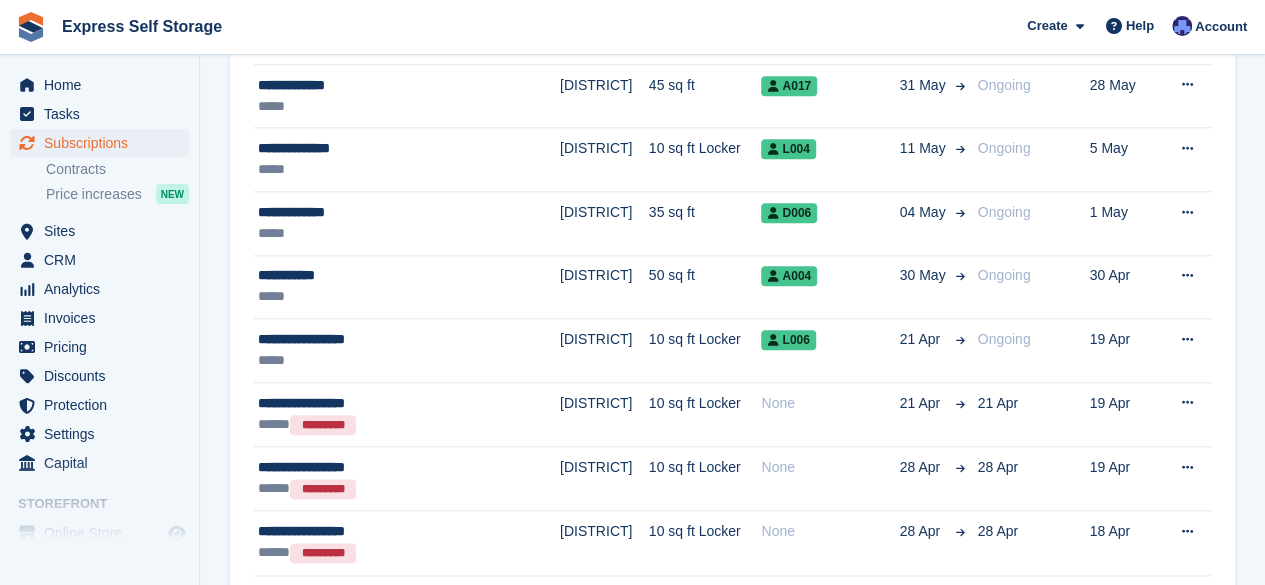 scroll, scrollTop: 1064, scrollLeft: 0, axis: vertical 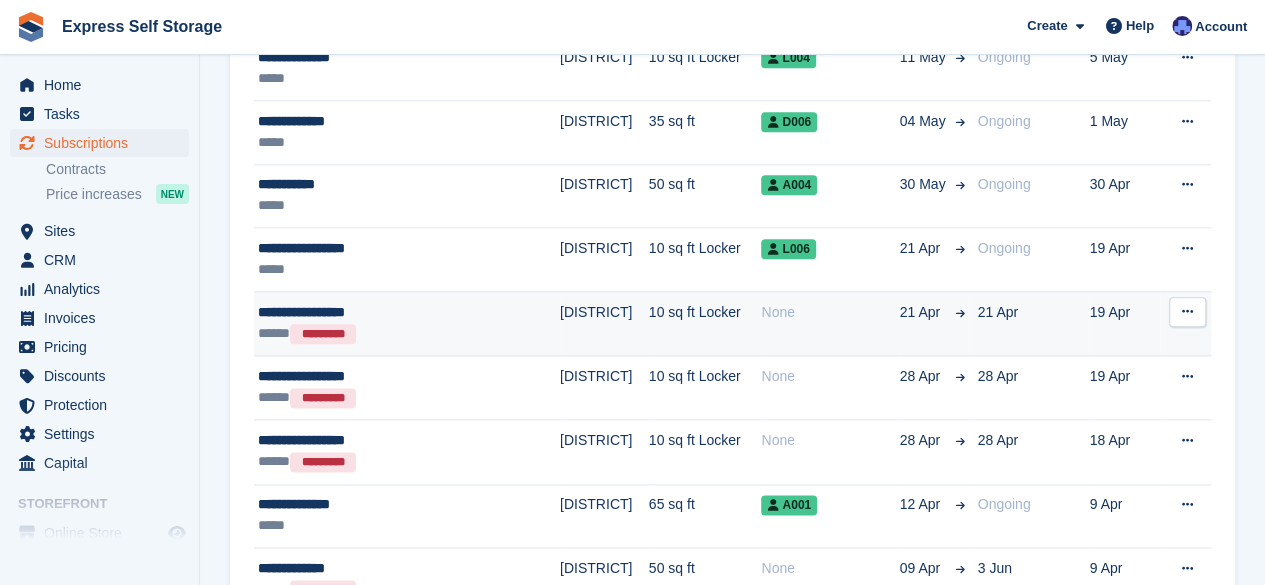 click on "***** *********" at bounding box center (380, 334) 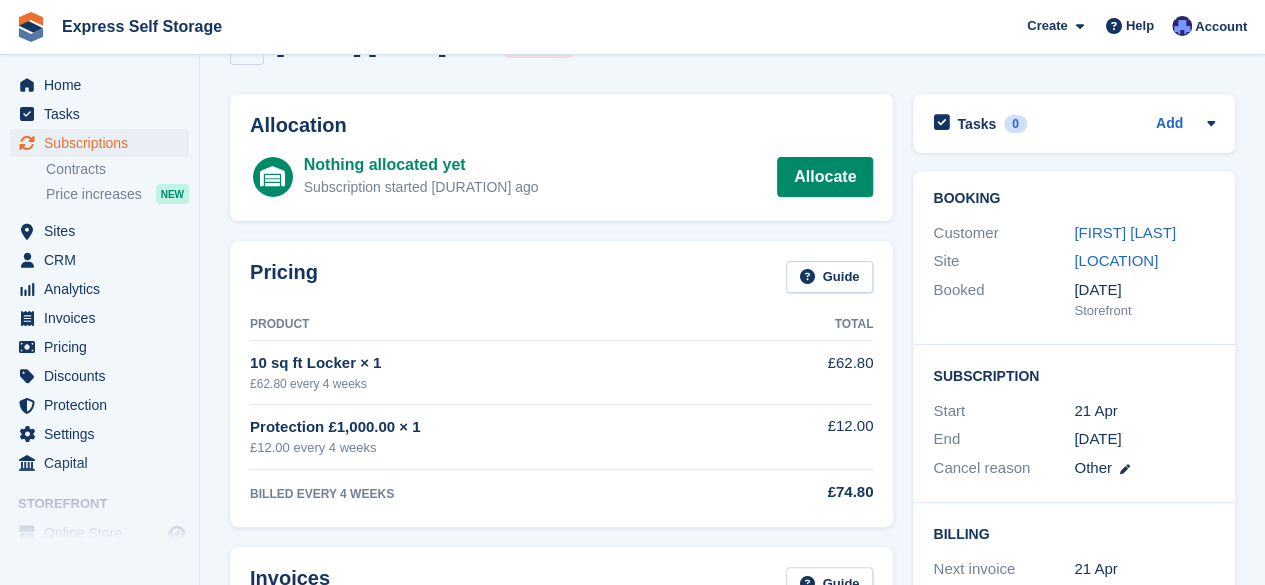 scroll, scrollTop: 0, scrollLeft: 0, axis: both 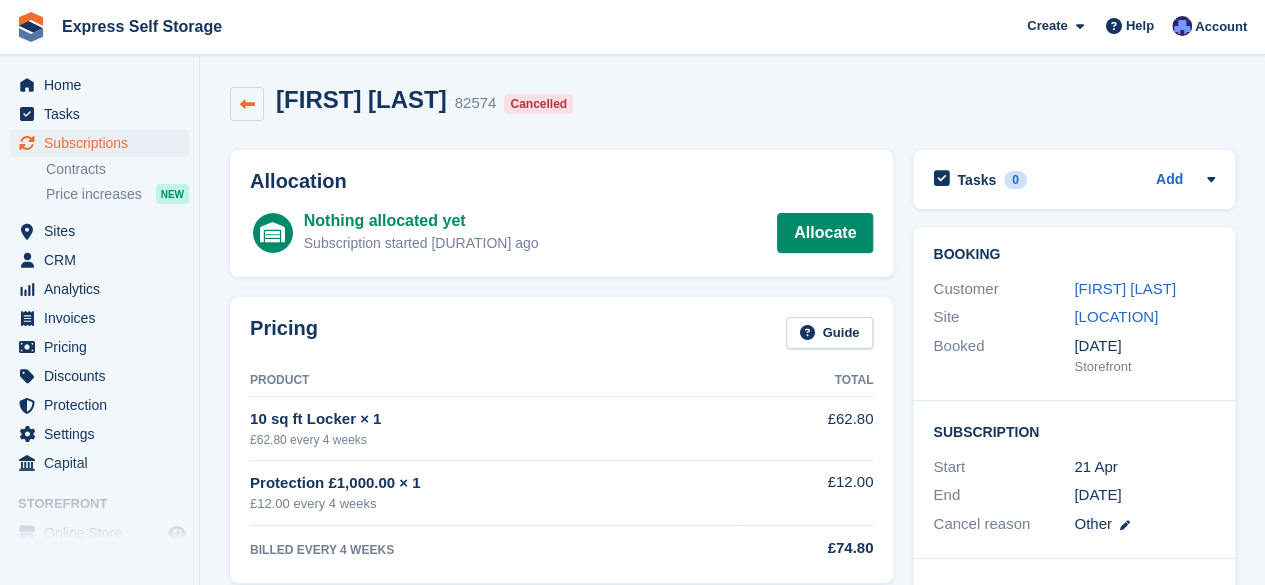 click at bounding box center [247, 104] 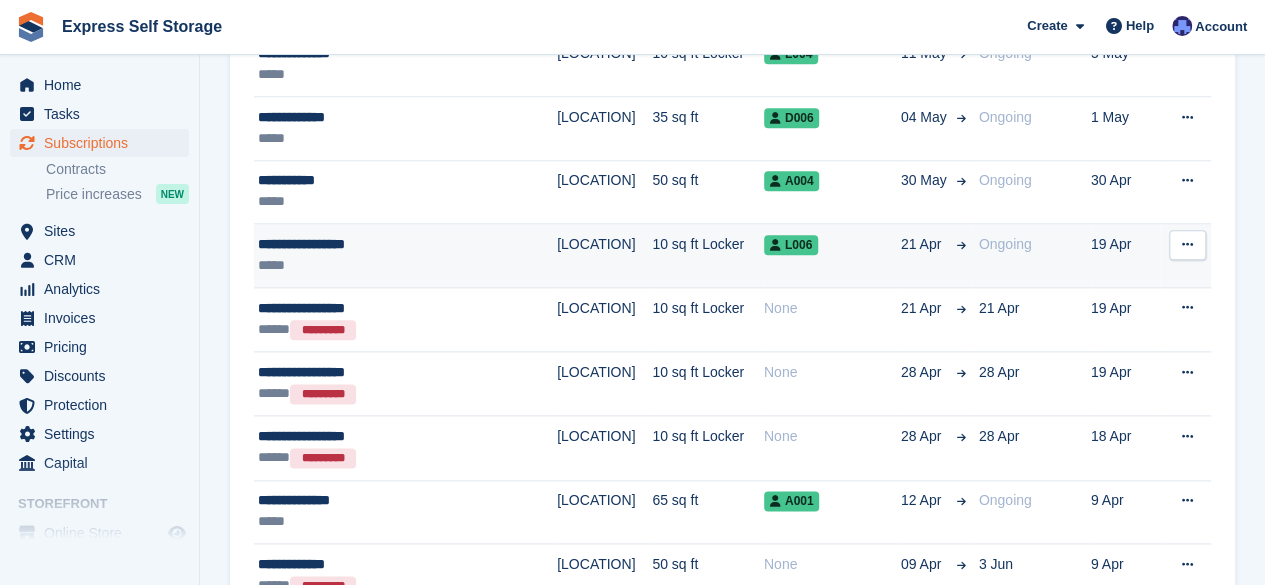 scroll, scrollTop: 1066, scrollLeft: 0, axis: vertical 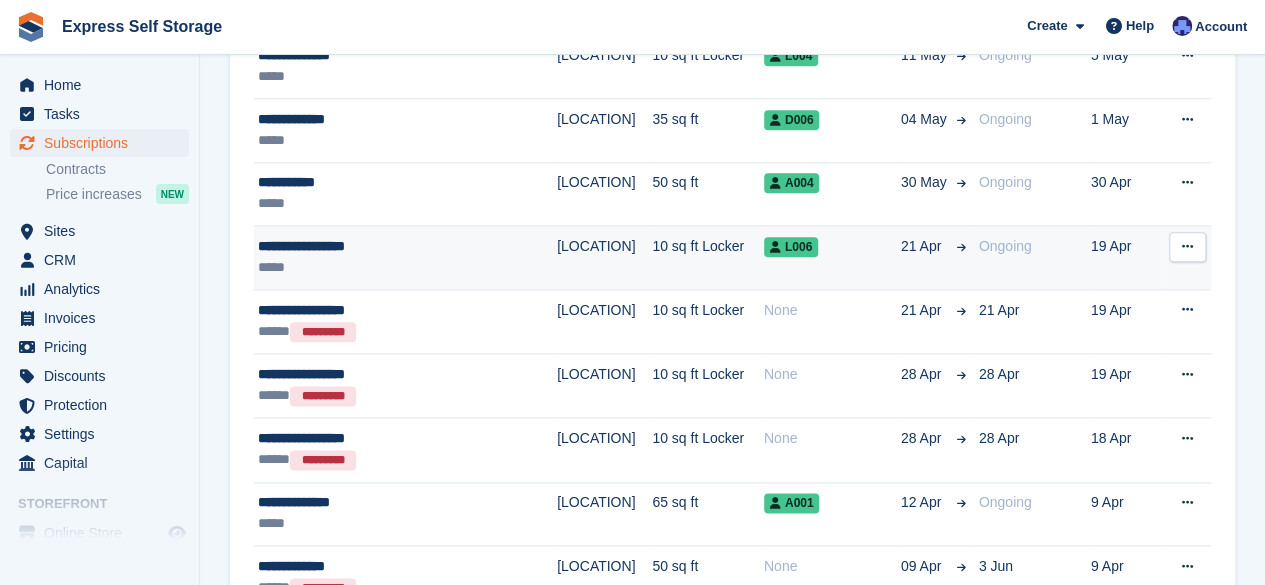click on "**********" at bounding box center [380, 246] 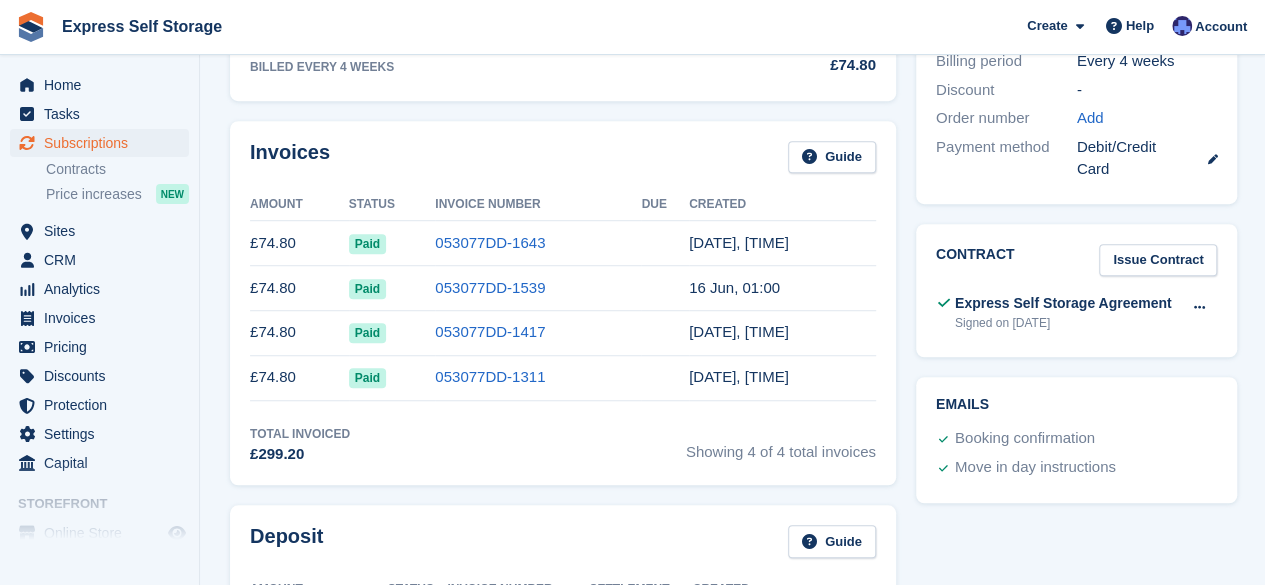 scroll, scrollTop: 0, scrollLeft: 0, axis: both 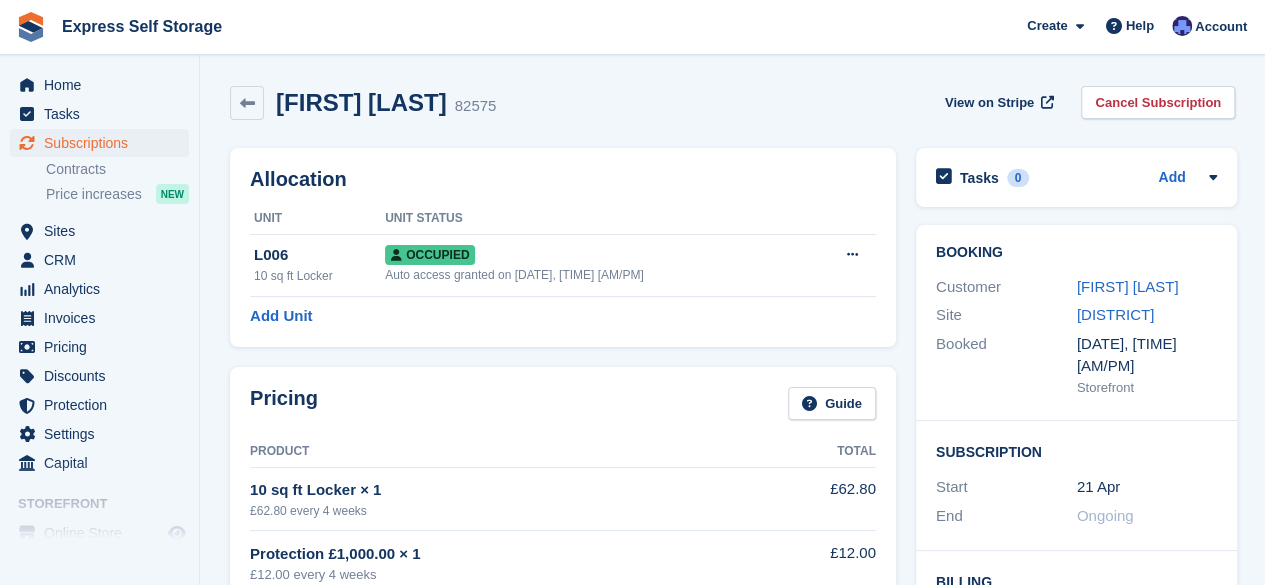 drag, startPoint x: 458, startPoint y: 109, endPoint x: 280, endPoint y: 93, distance: 178.71765 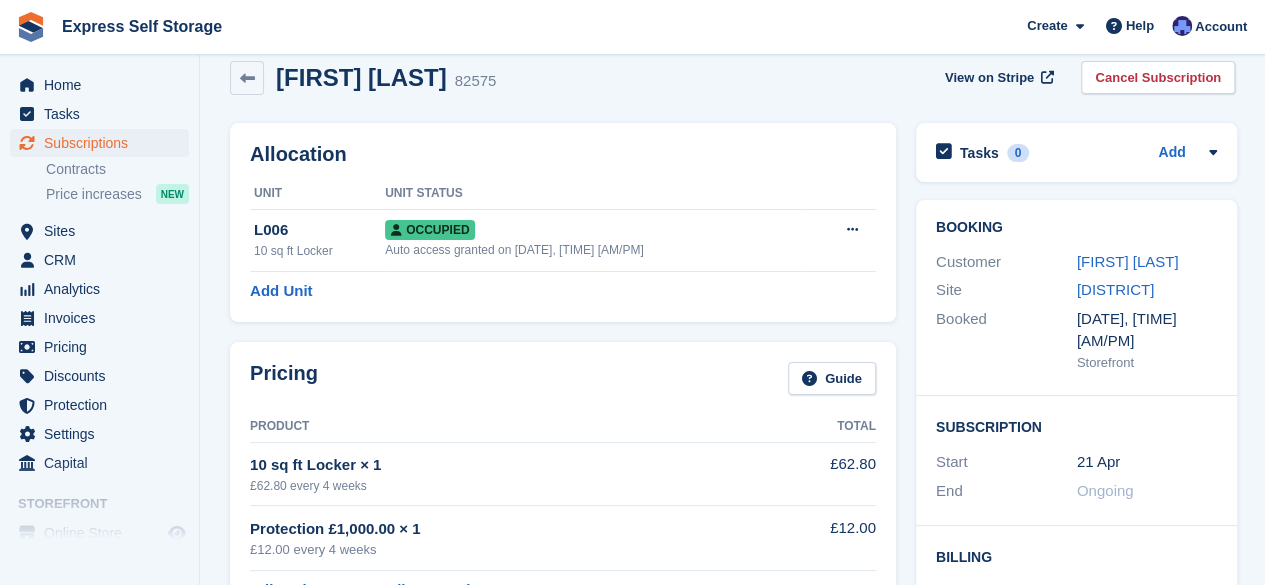 scroll, scrollTop: 0, scrollLeft: 0, axis: both 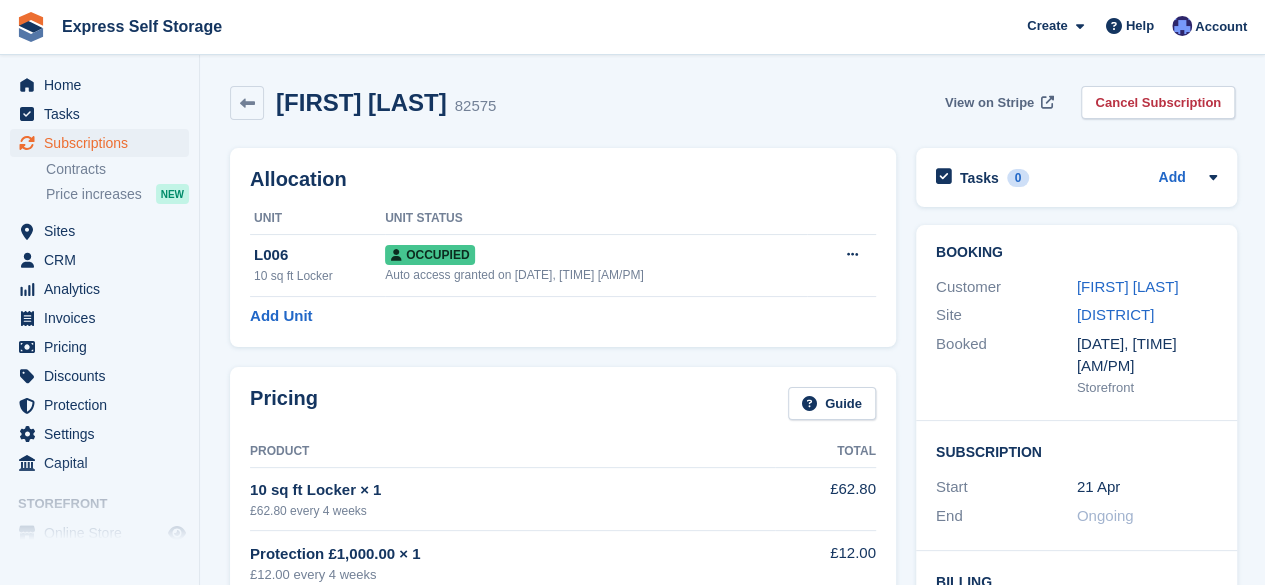 click on "View on Stripe" at bounding box center (989, 103) 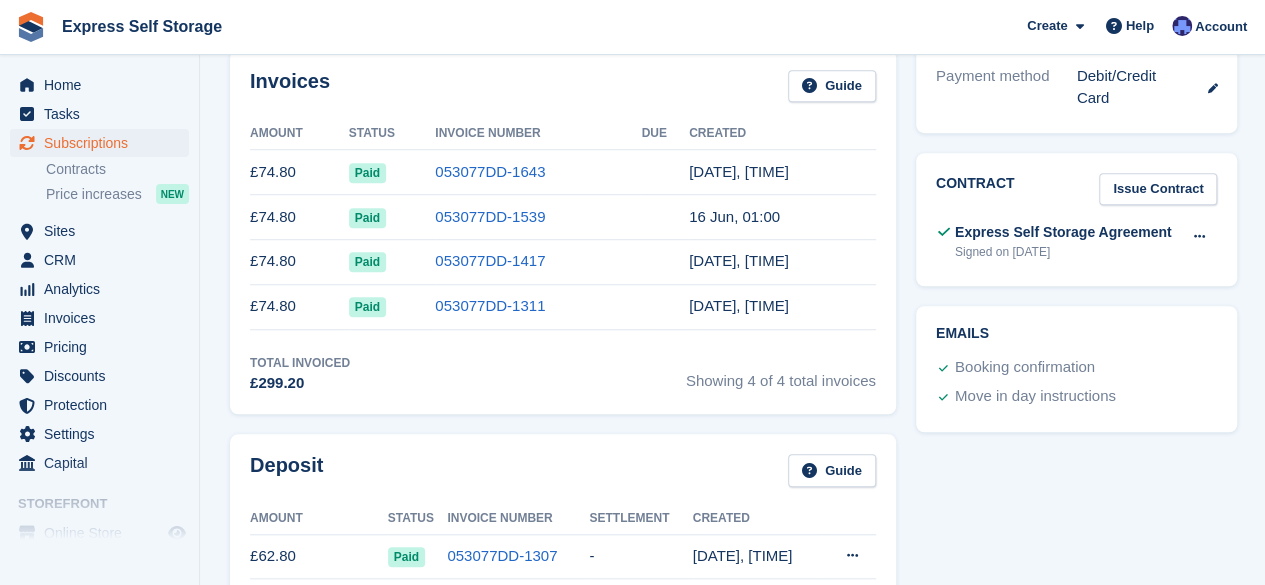 scroll, scrollTop: 650, scrollLeft: 0, axis: vertical 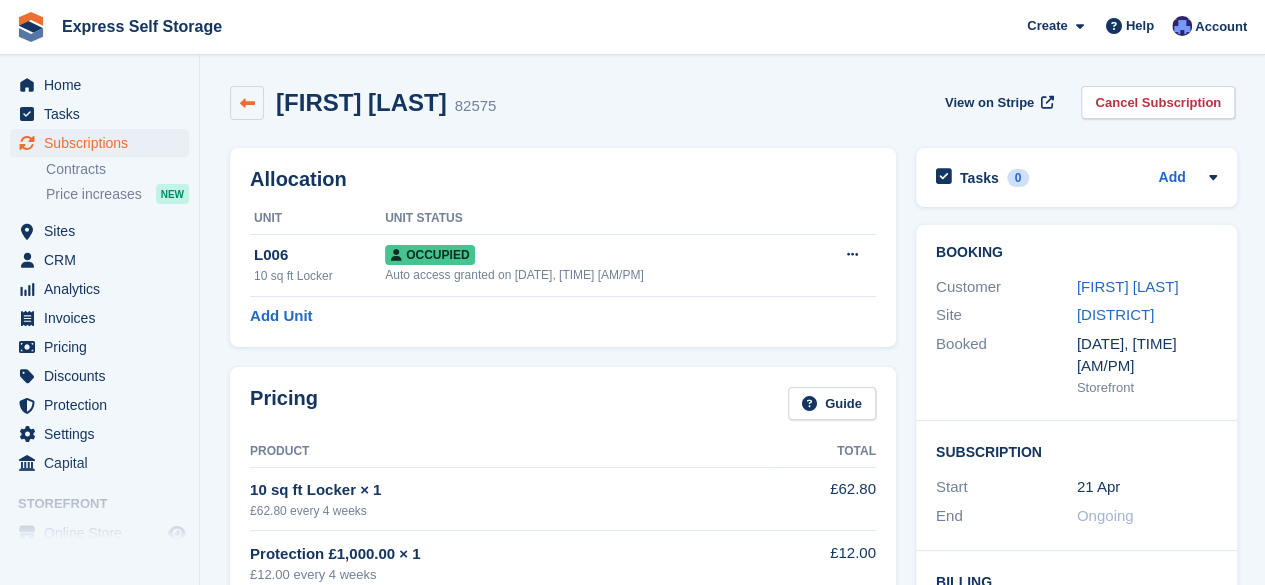 click at bounding box center (247, 103) 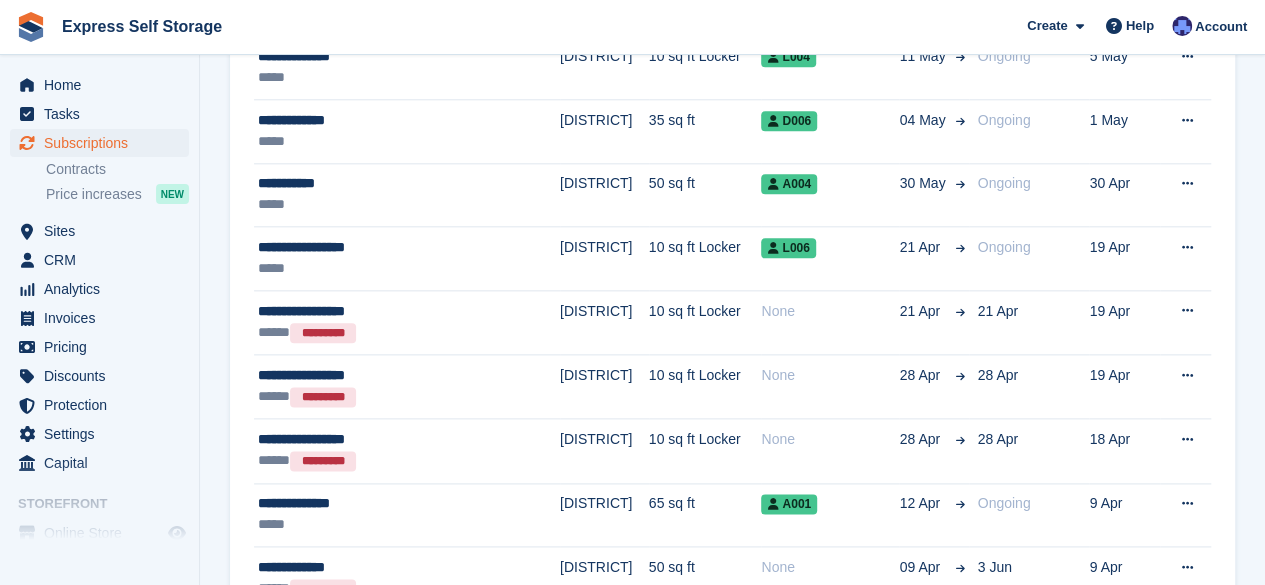 scroll, scrollTop: 1043, scrollLeft: 0, axis: vertical 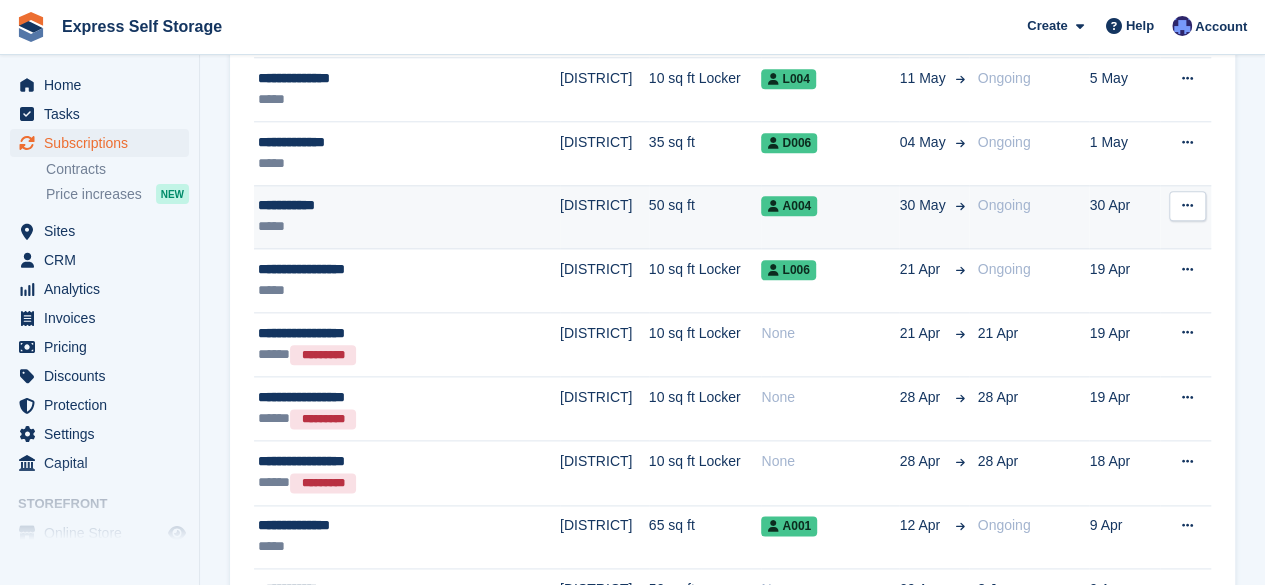 click on "*****" at bounding box center [380, 226] 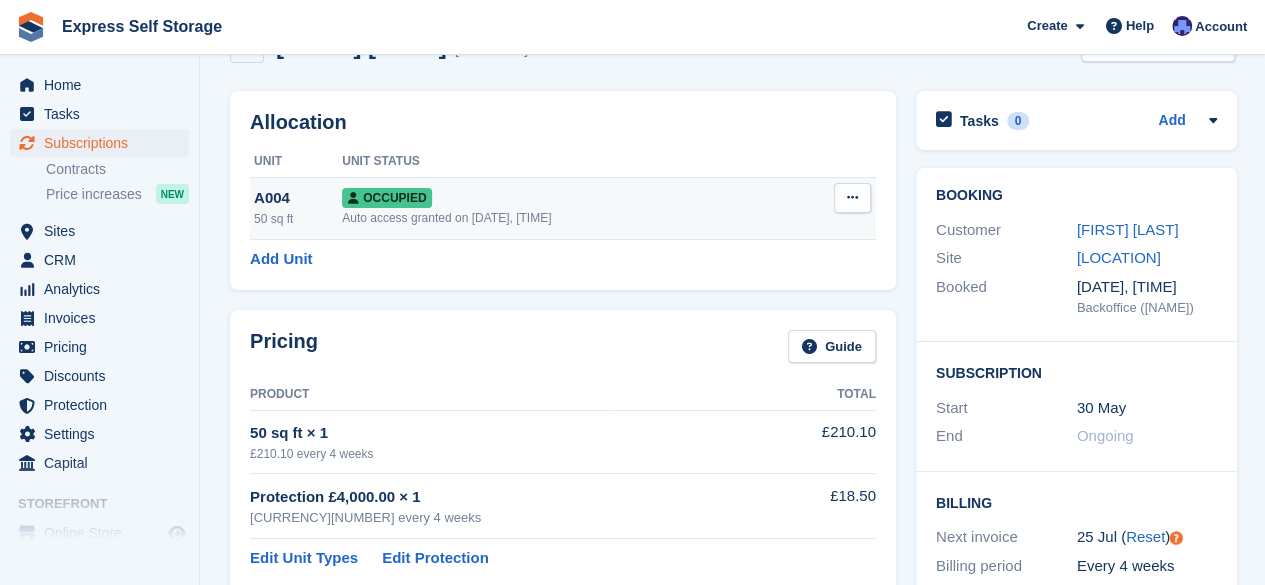 scroll, scrollTop: 0, scrollLeft: 0, axis: both 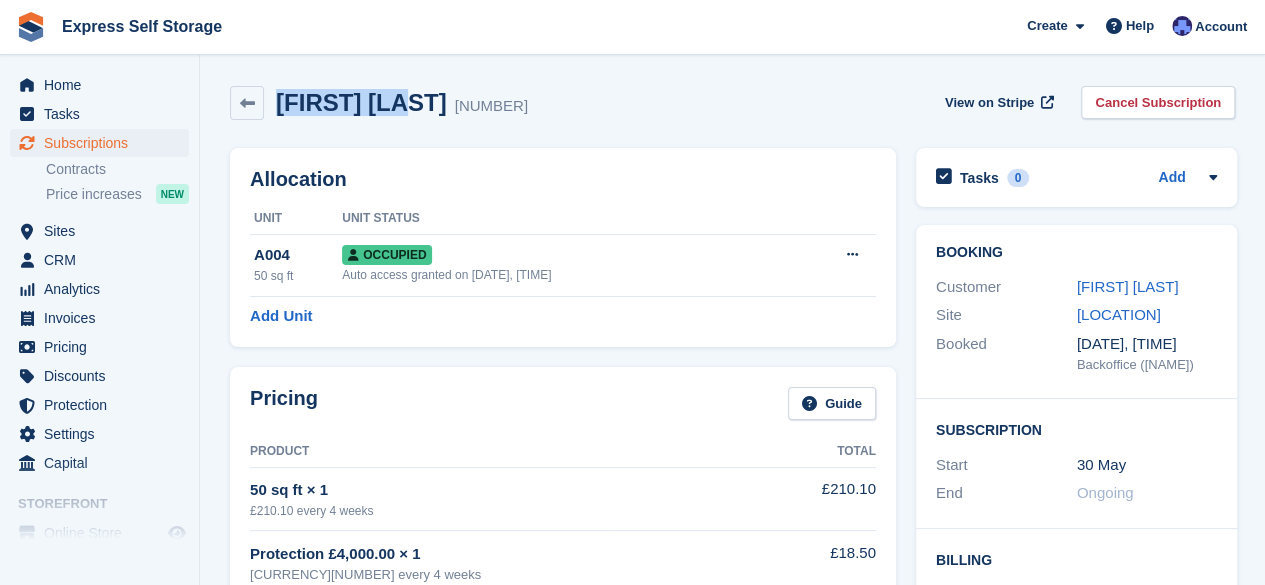 drag, startPoint x: 414, startPoint y: 99, endPoint x: 277, endPoint y: 109, distance: 137.36447 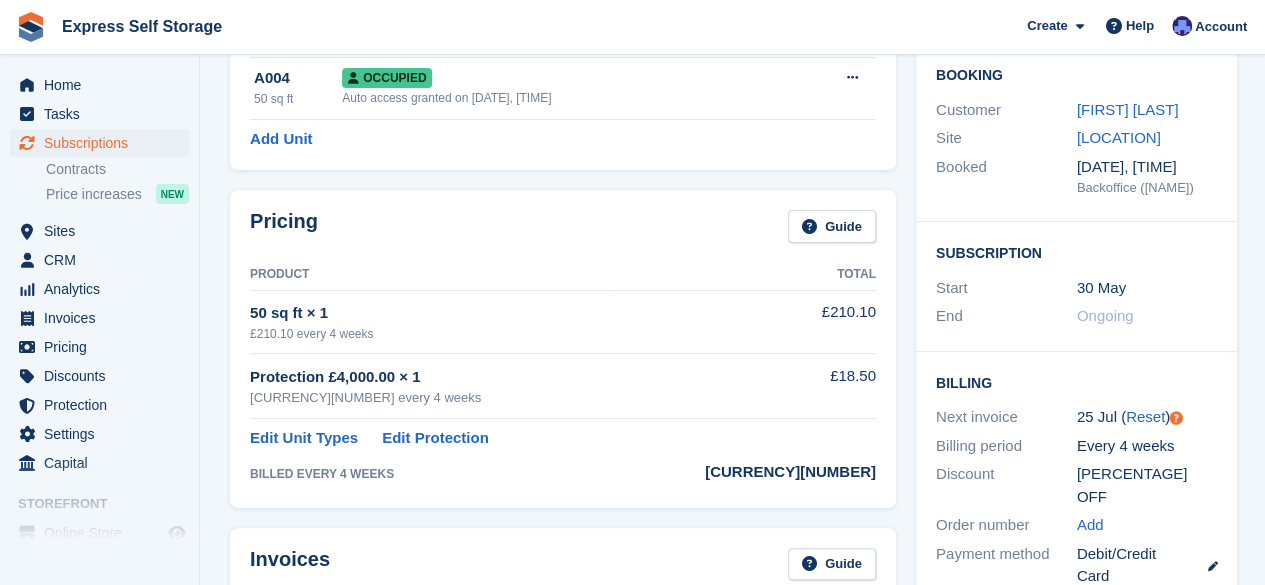 scroll, scrollTop: 0, scrollLeft: 0, axis: both 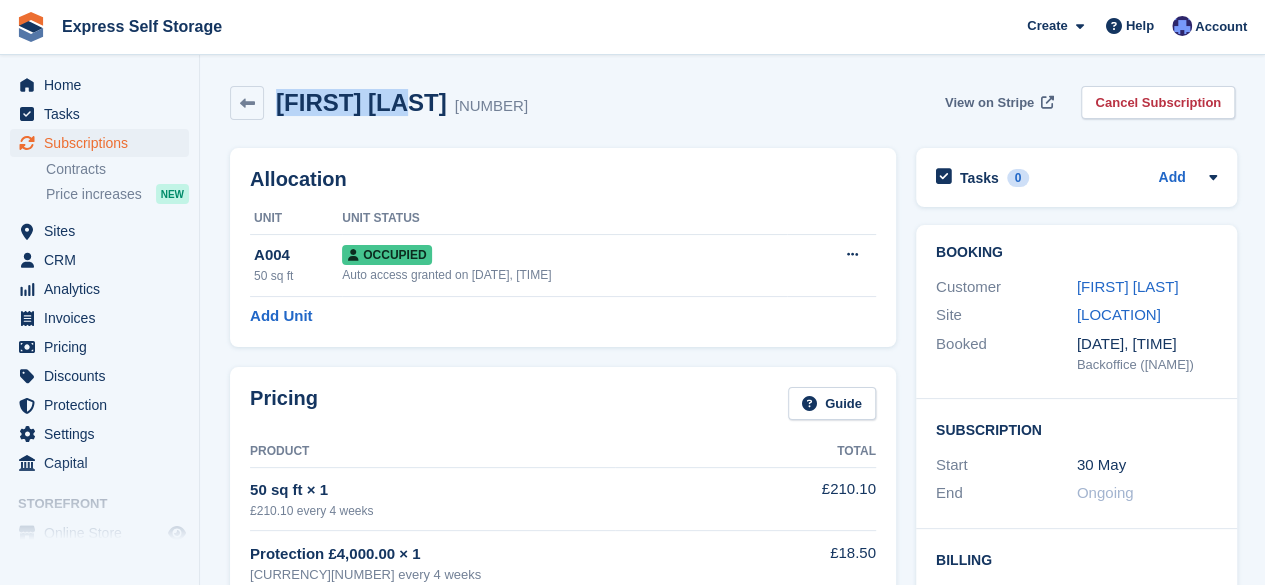 click on "View on Stripe" at bounding box center (989, 103) 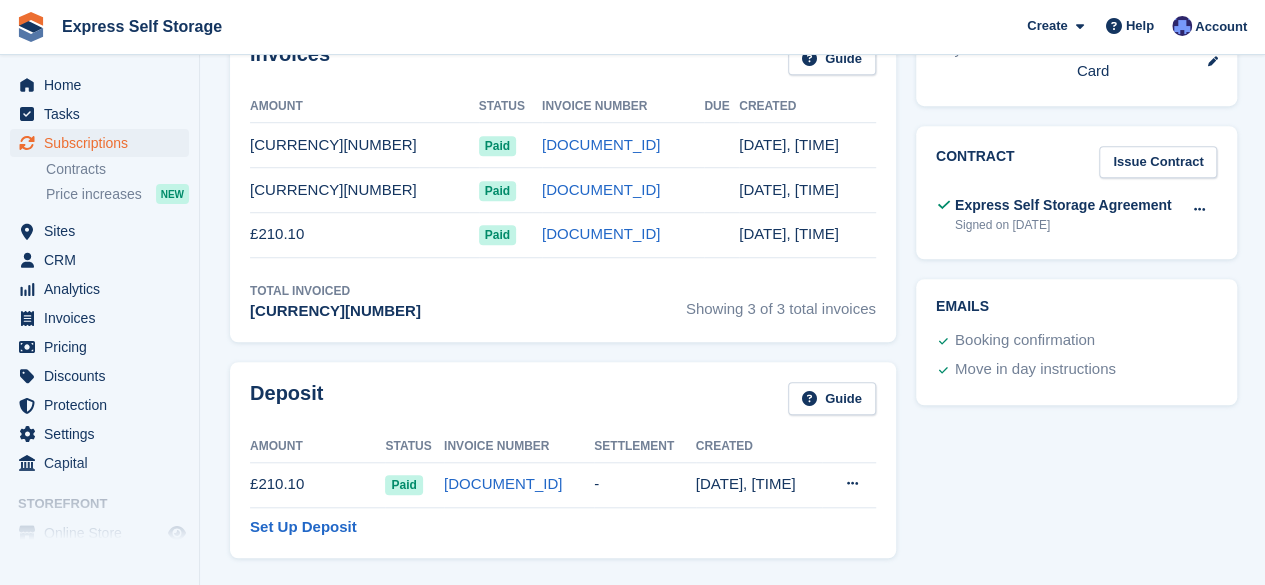 scroll, scrollTop: 676, scrollLeft: 0, axis: vertical 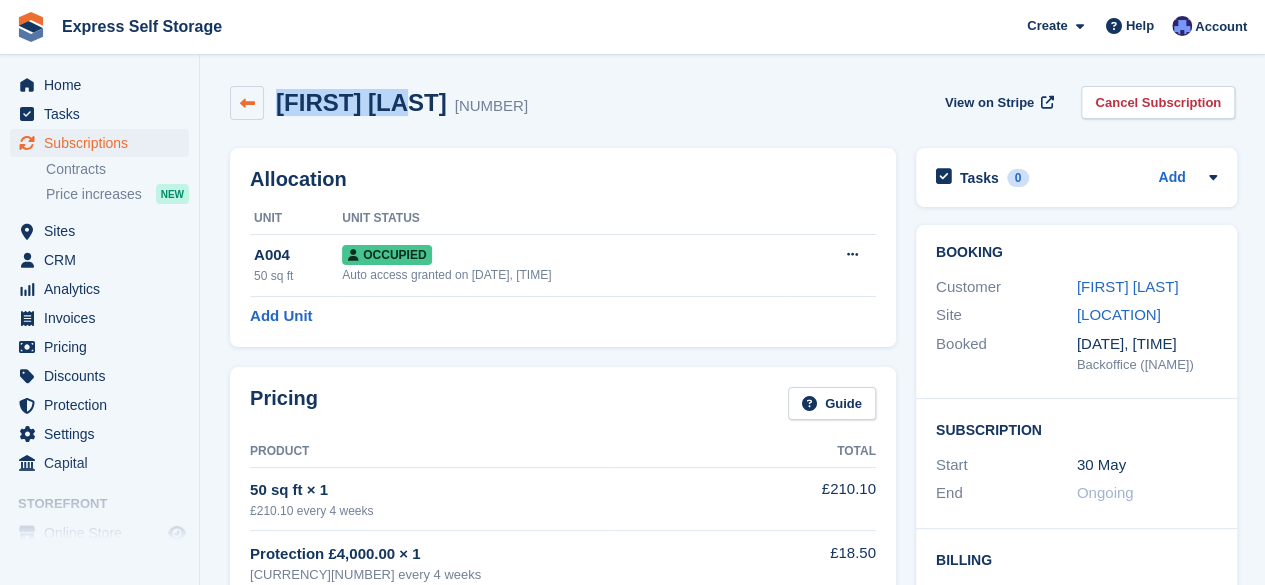 click at bounding box center (247, 103) 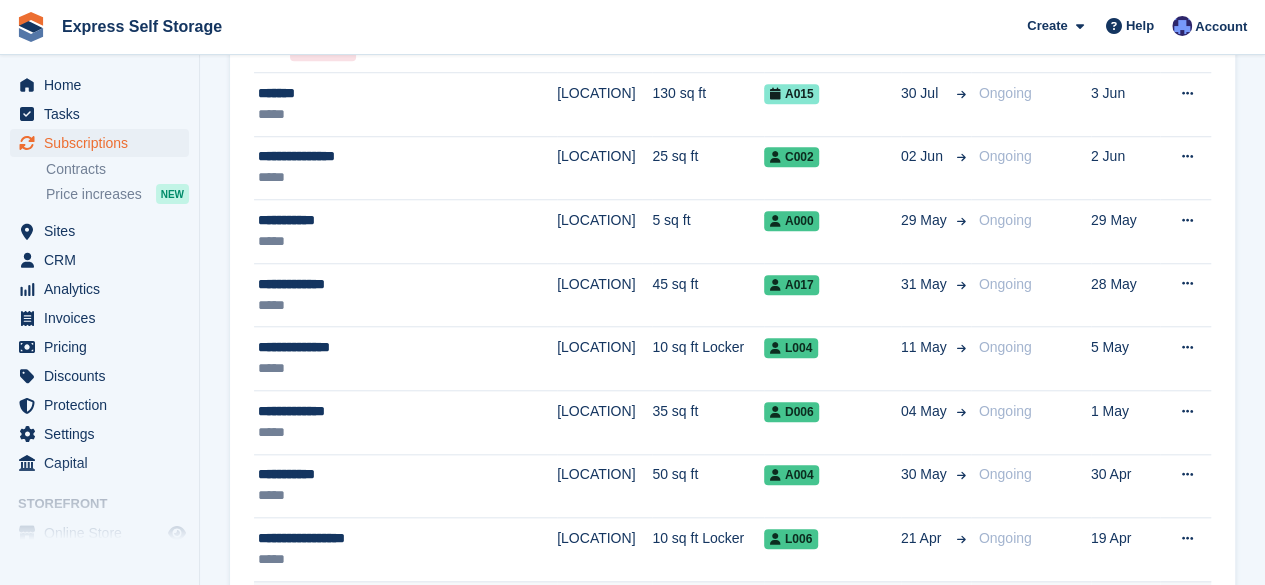 scroll, scrollTop: 773, scrollLeft: 0, axis: vertical 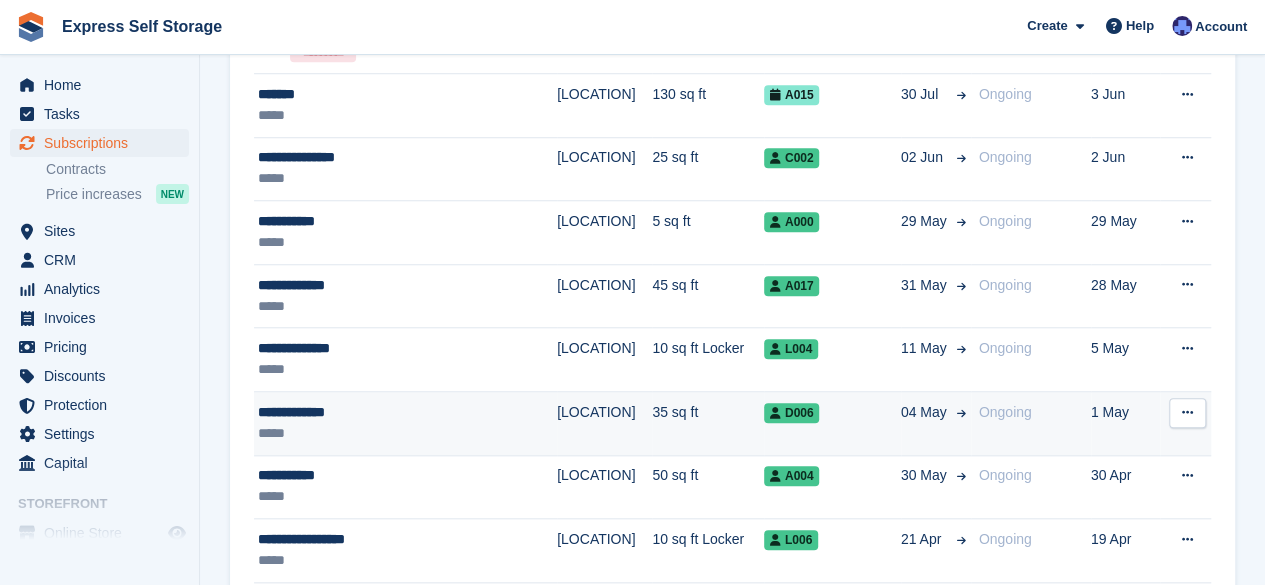 click on "**********" at bounding box center (380, 412) 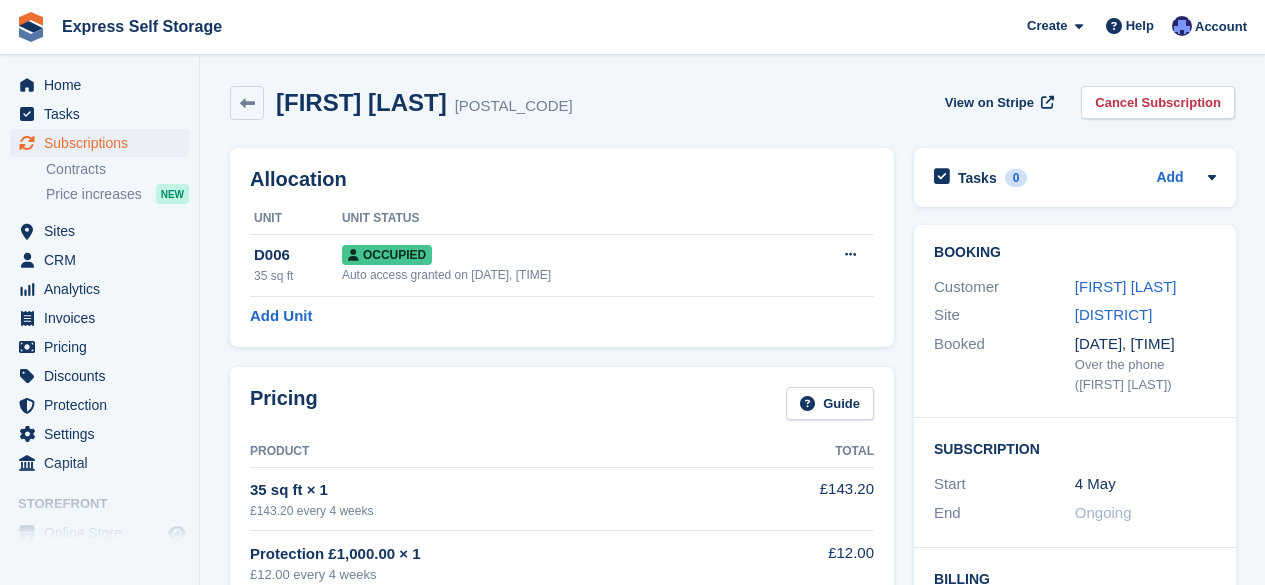 scroll, scrollTop: 0, scrollLeft: 0, axis: both 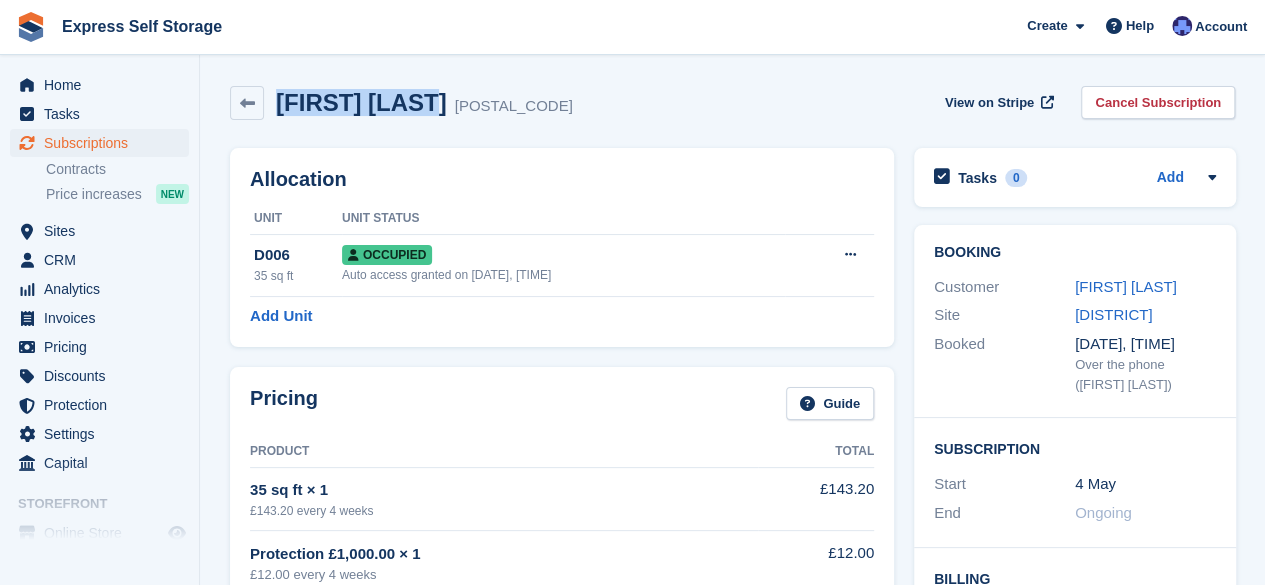 drag, startPoint x: 436, startPoint y: 105, endPoint x: 280, endPoint y: 105, distance: 156 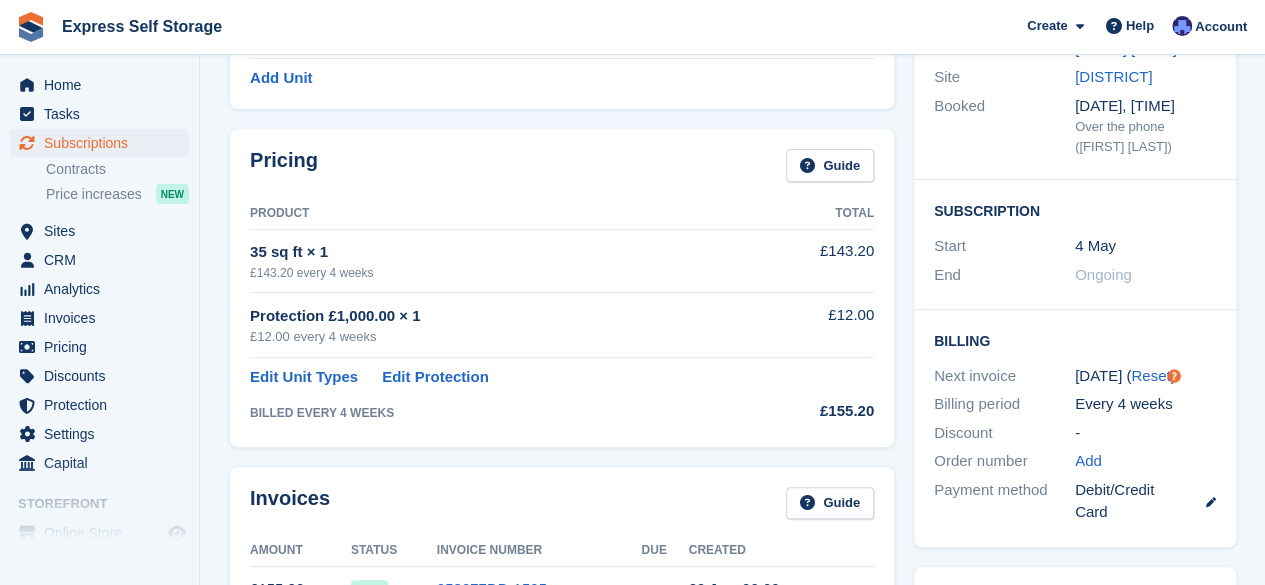 scroll, scrollTop: 0, scrollLeft: 0, axis: both 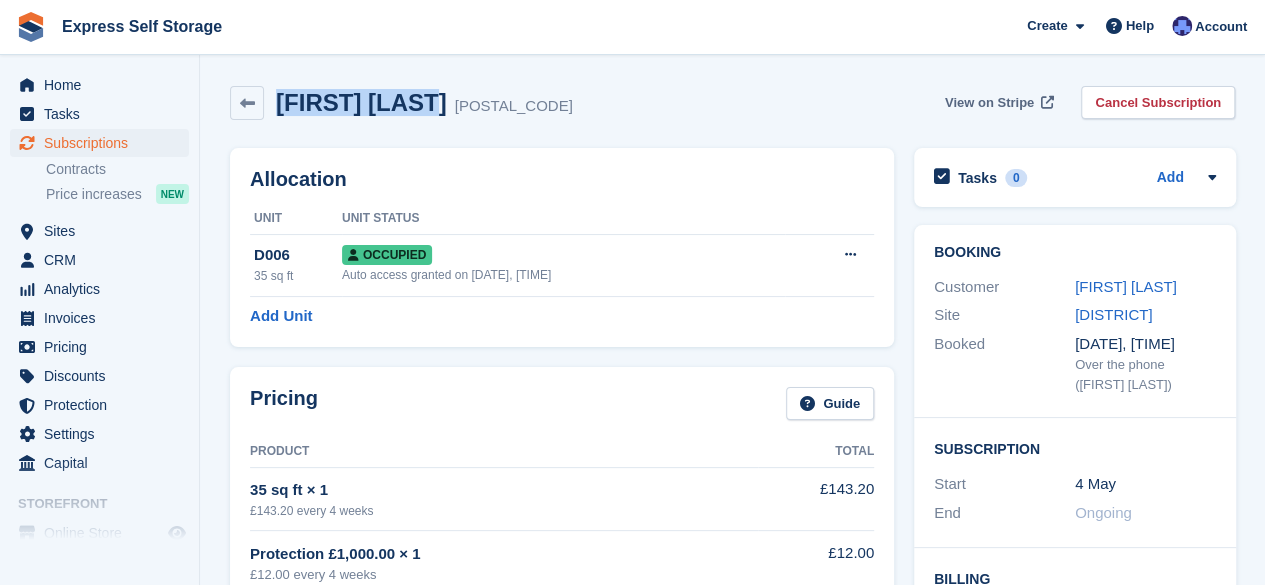 click on "View on Stripe" at bounding box center [989, 103] 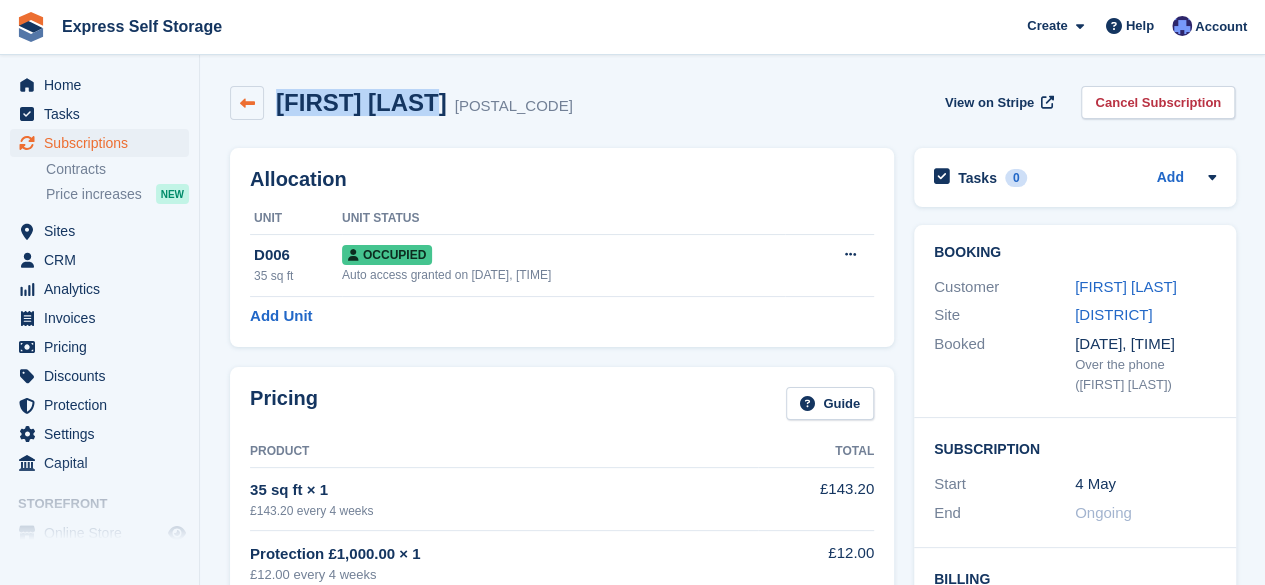 click at bounding box center (247, 103) 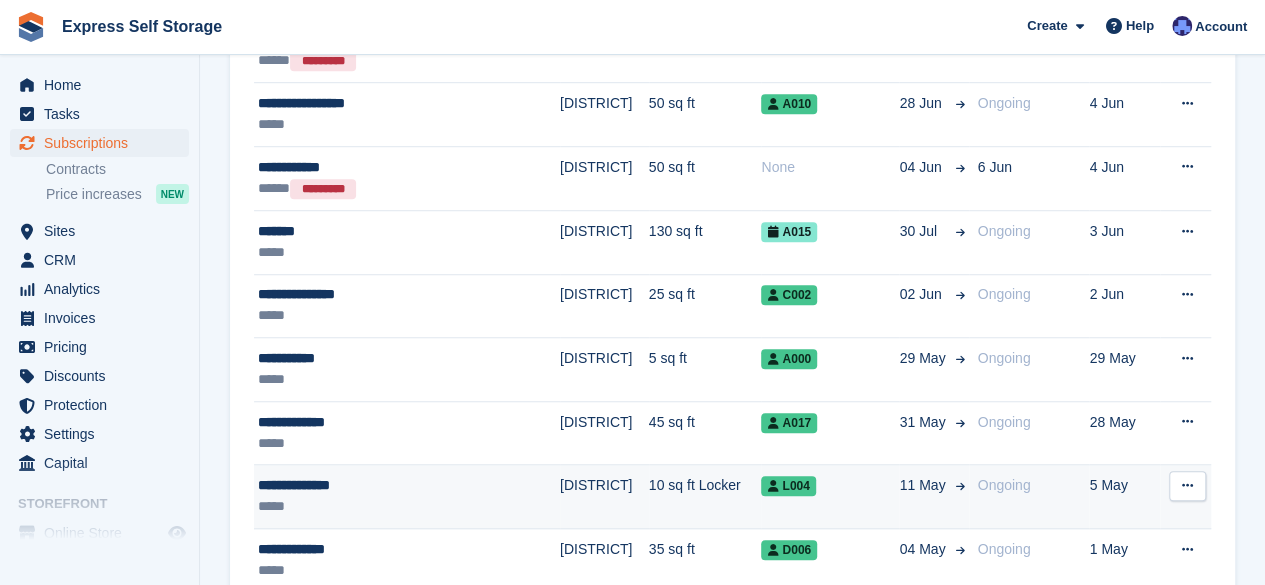 scroll, scrollTop: 637, scrollLeft: 0, axis: vertical 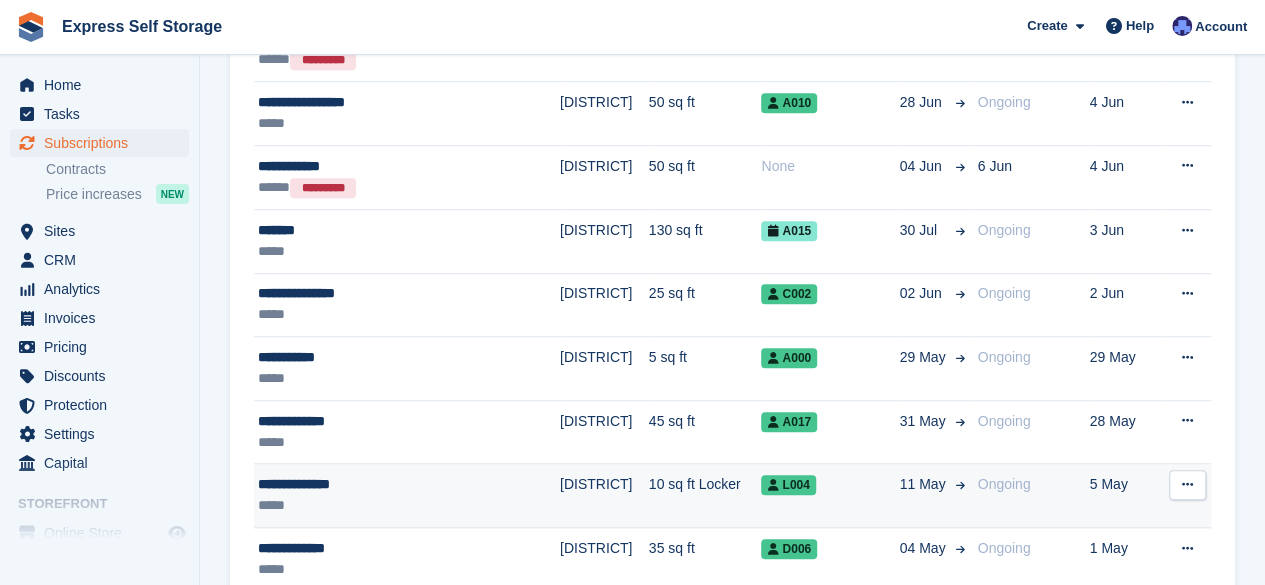 click on "**********" at bounding box center [380, 484] 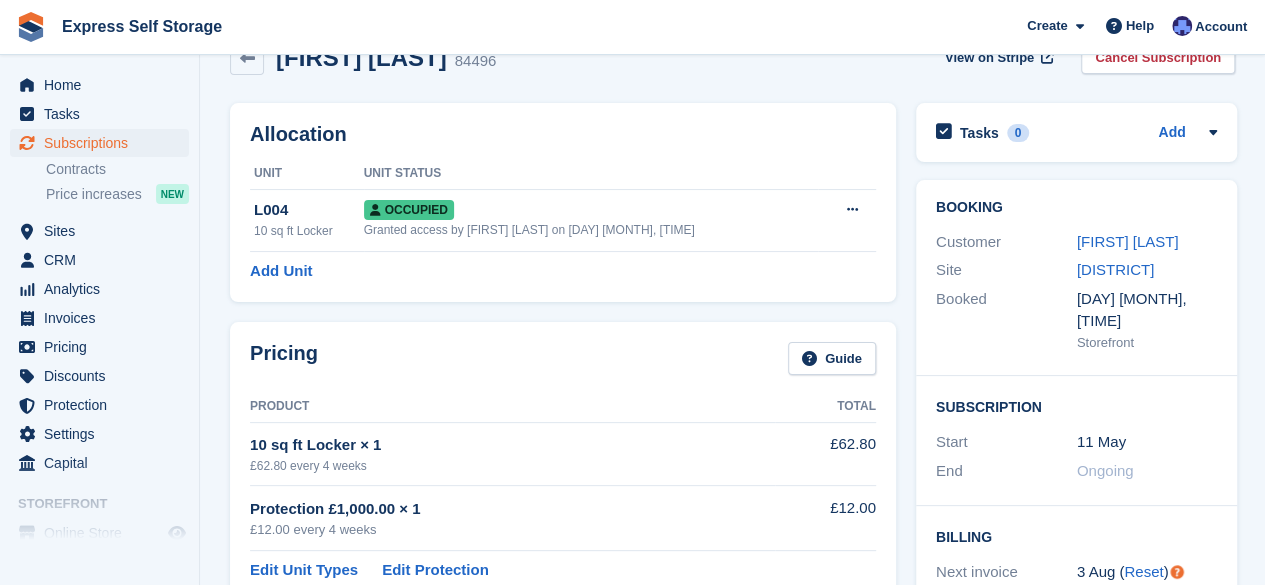 scroll, scrollTop: 0, scrollLeft: 0, axis: both 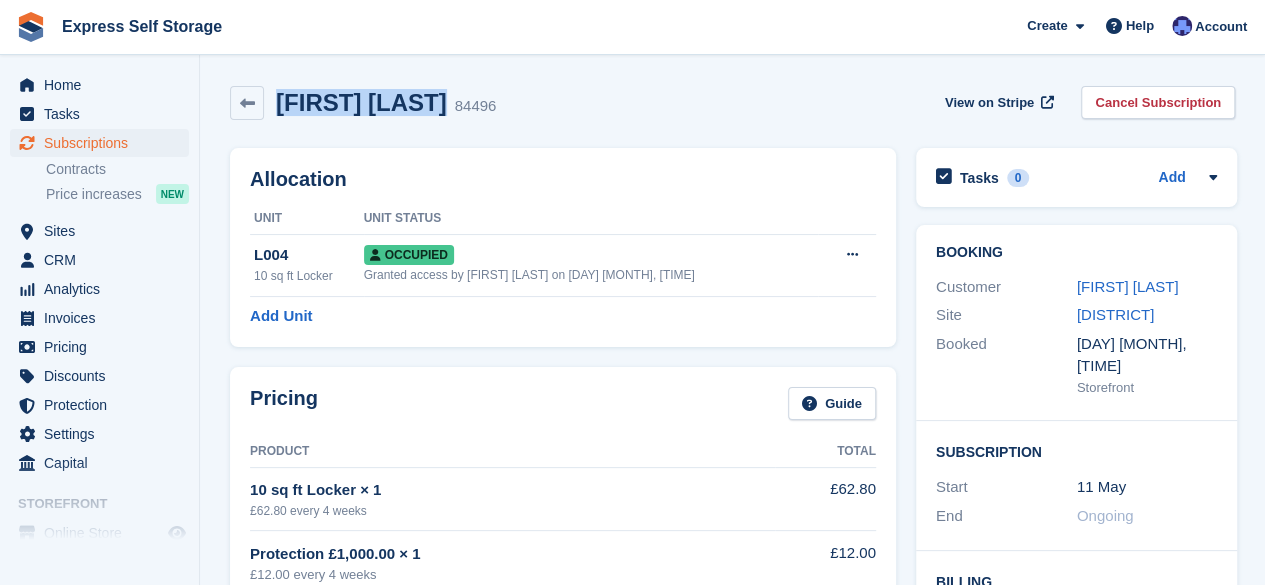 drag, startPoint x: 445, startPoint y: 107, endPoint x: 265, endPoint y: 115, distance: 180.17769 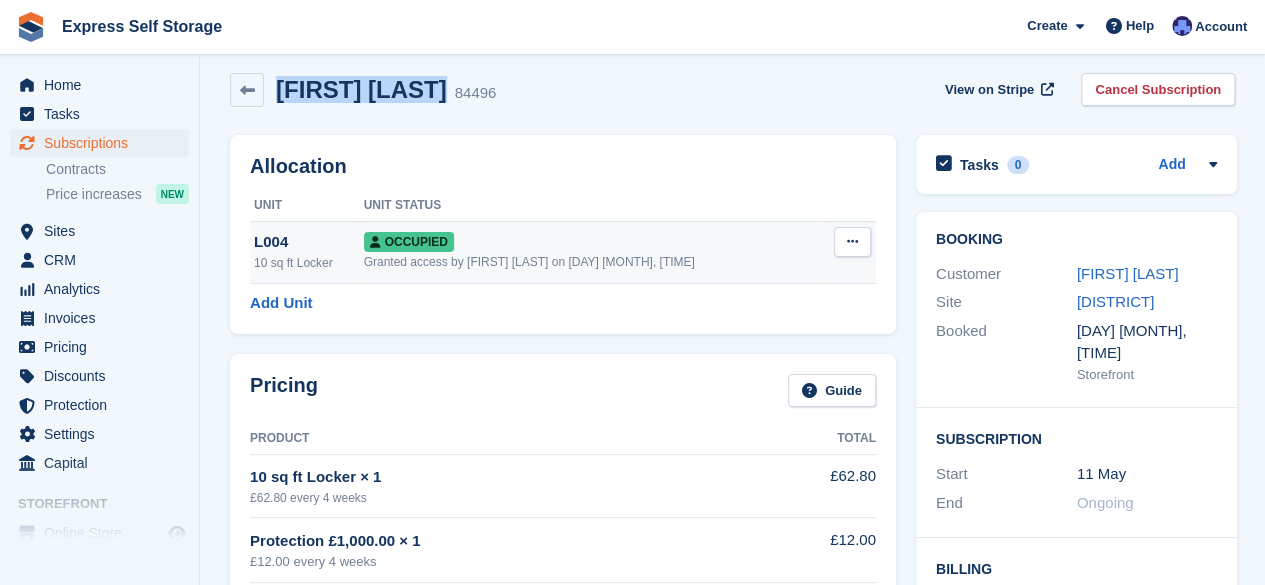 scroll, scrollTop: 0, scrollLeft: 0, axis: both 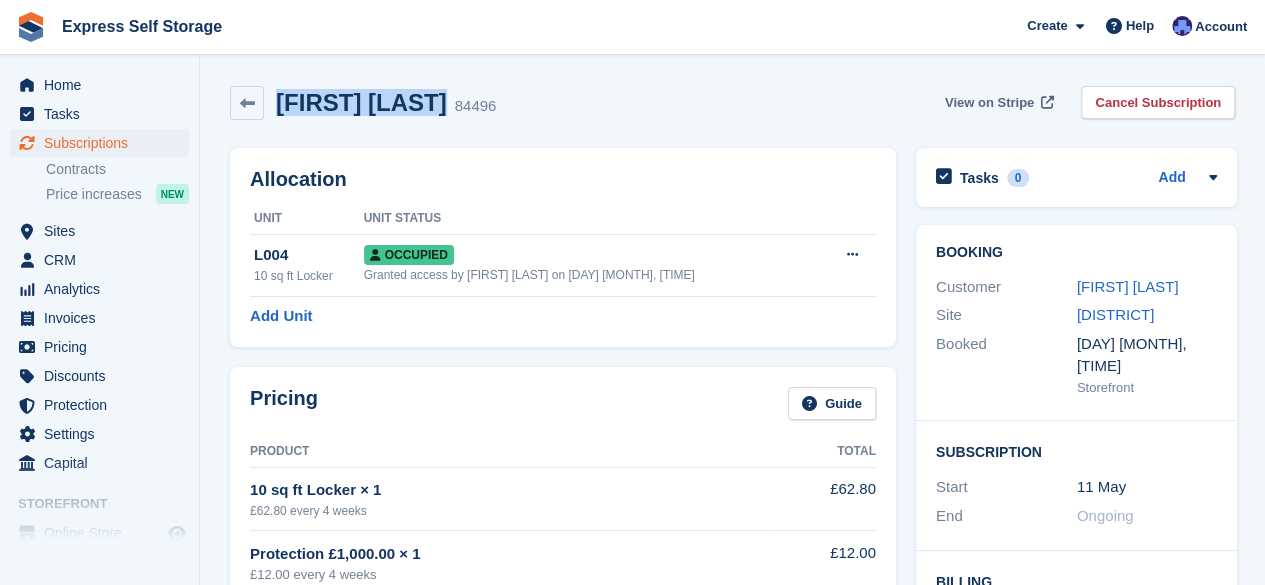 click on "View on Stripe" at bounding box center [989, 103] 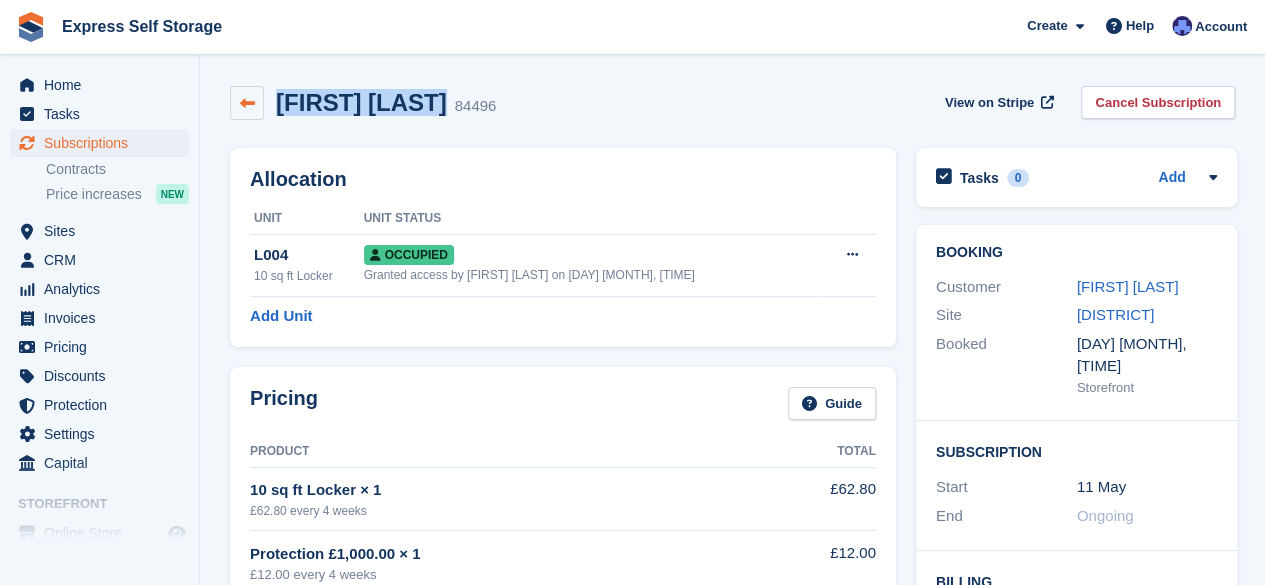 click at bounding box center [247, 103] 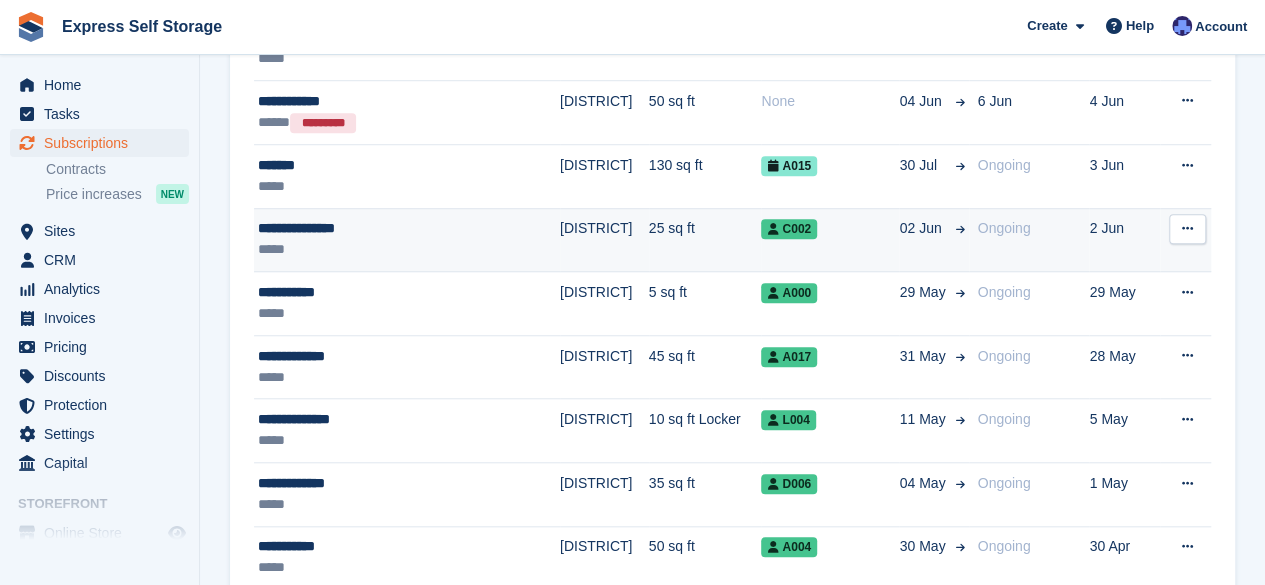 scroll, scrollTop: 700, scrollLeft: 0, axis: vertical 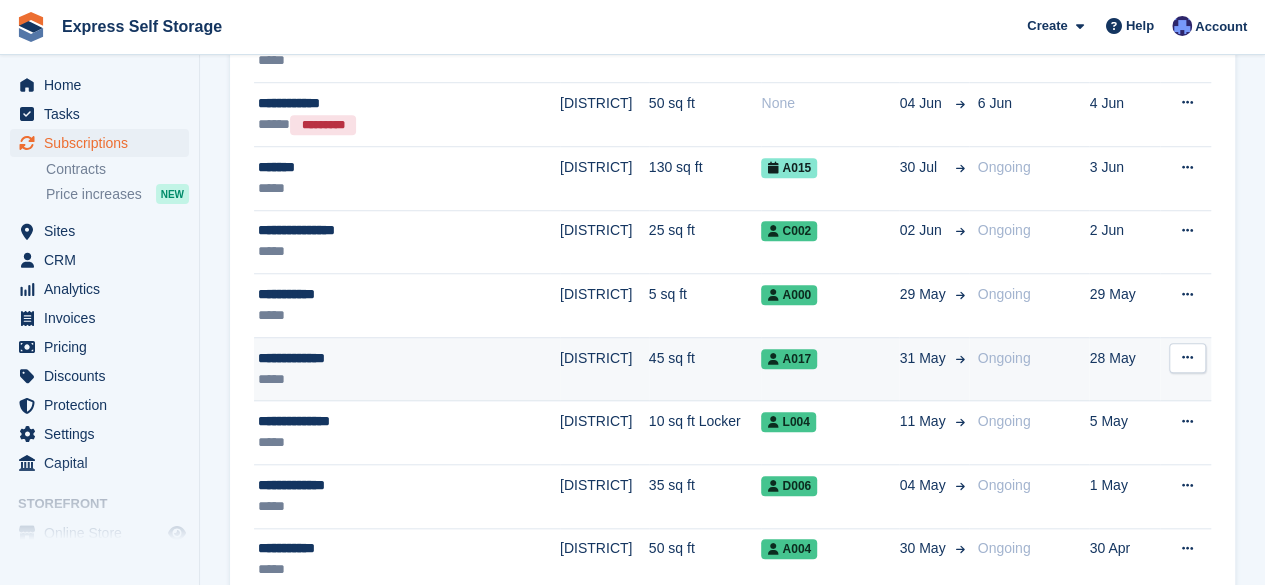click on "**********" at bounding box center [380, 358] 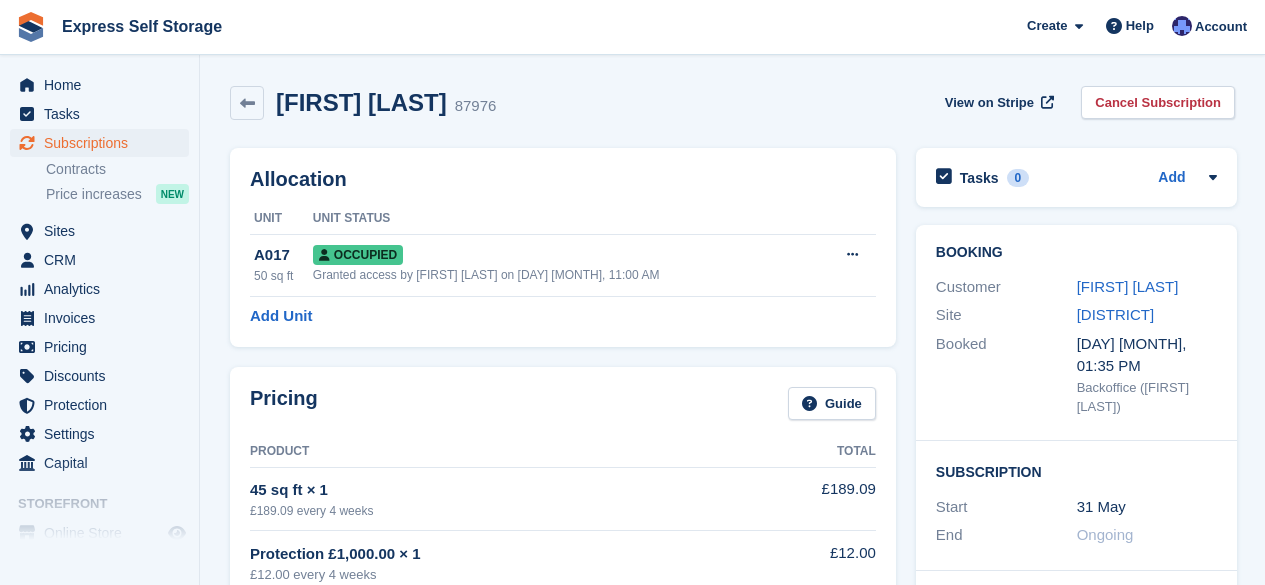 scroll, scrollTop: 0, scrollLeft: 0, axis: both 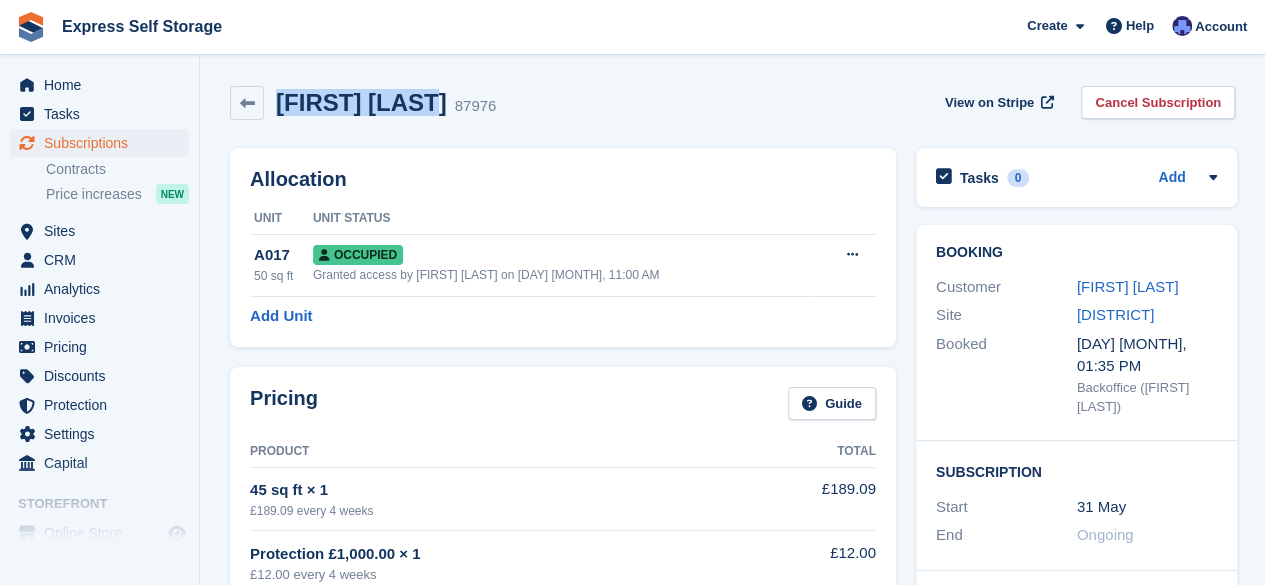 drag, startPoint x: 421, startPoint y: 103, endPoint x: 279, endPoint y: 97, distance: 142.12671 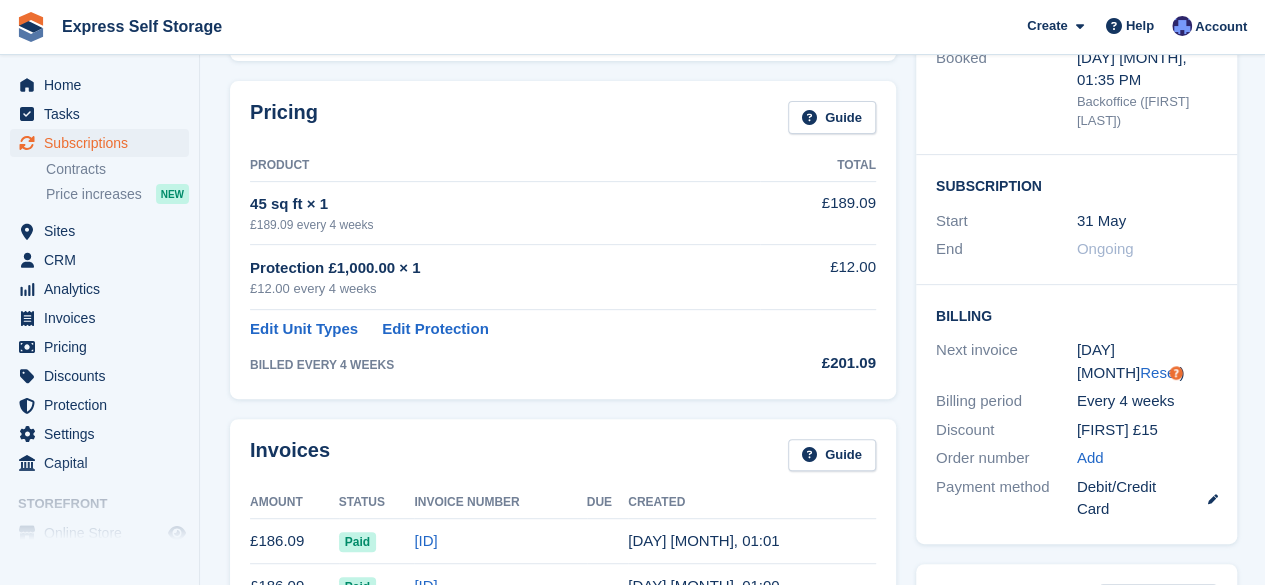 scroll, scrollTop: 0, scrollLeft: 0, axis: both 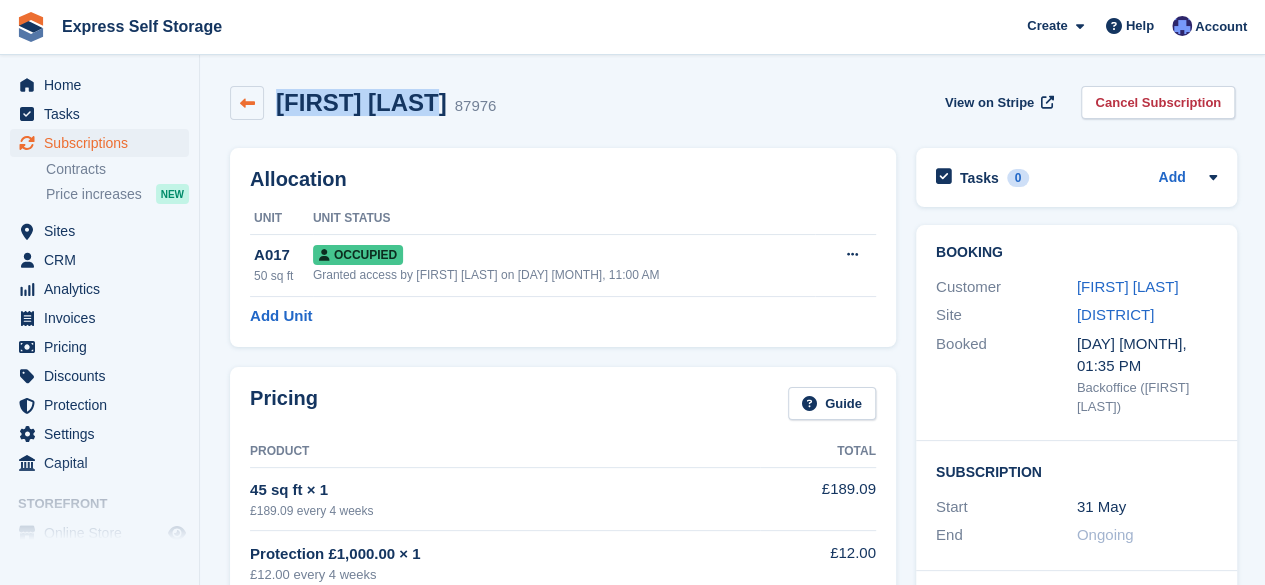 click at bounding box center (247, 103) 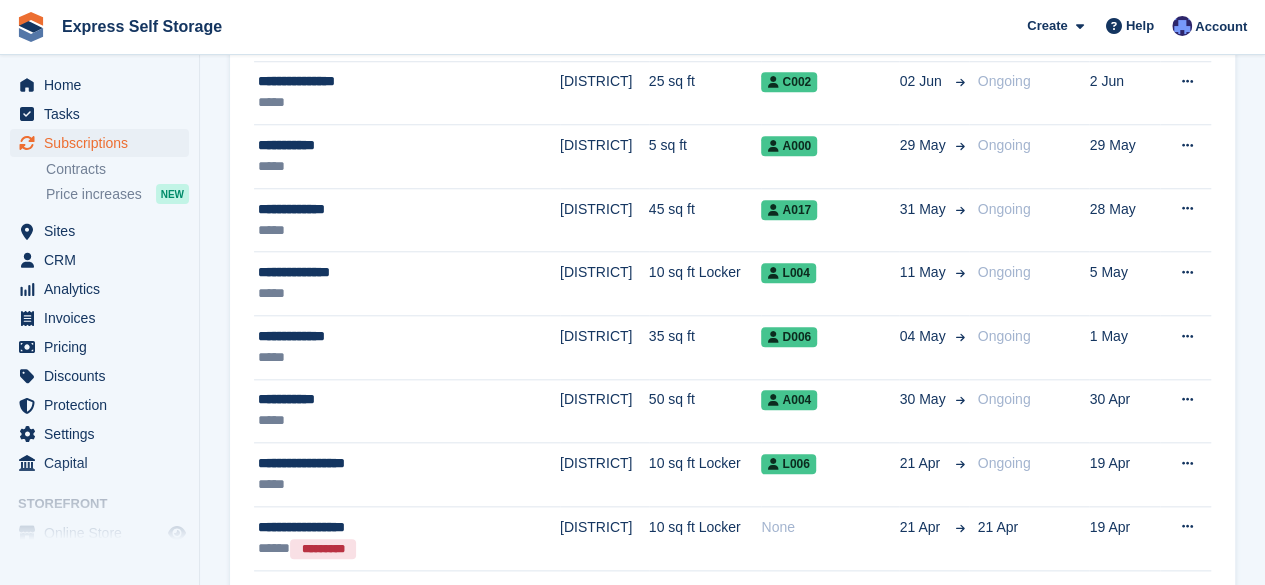 scroll, scrollTop: 817, scrollLeft: 0, axis: vertical 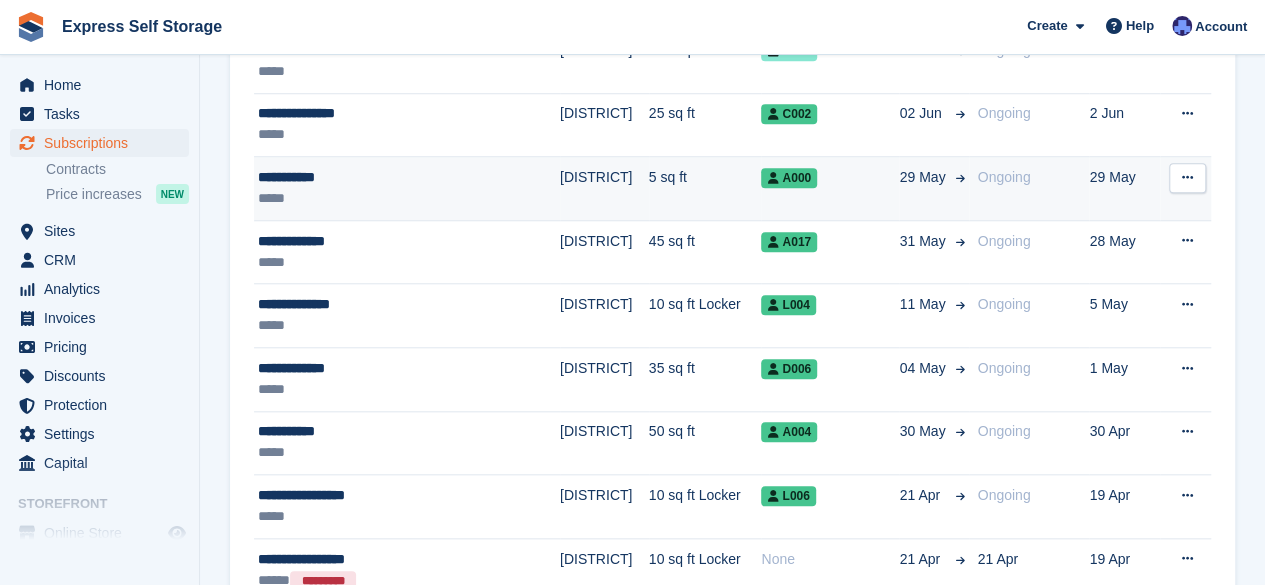 click on "**********" at bounding box center [380, 177] 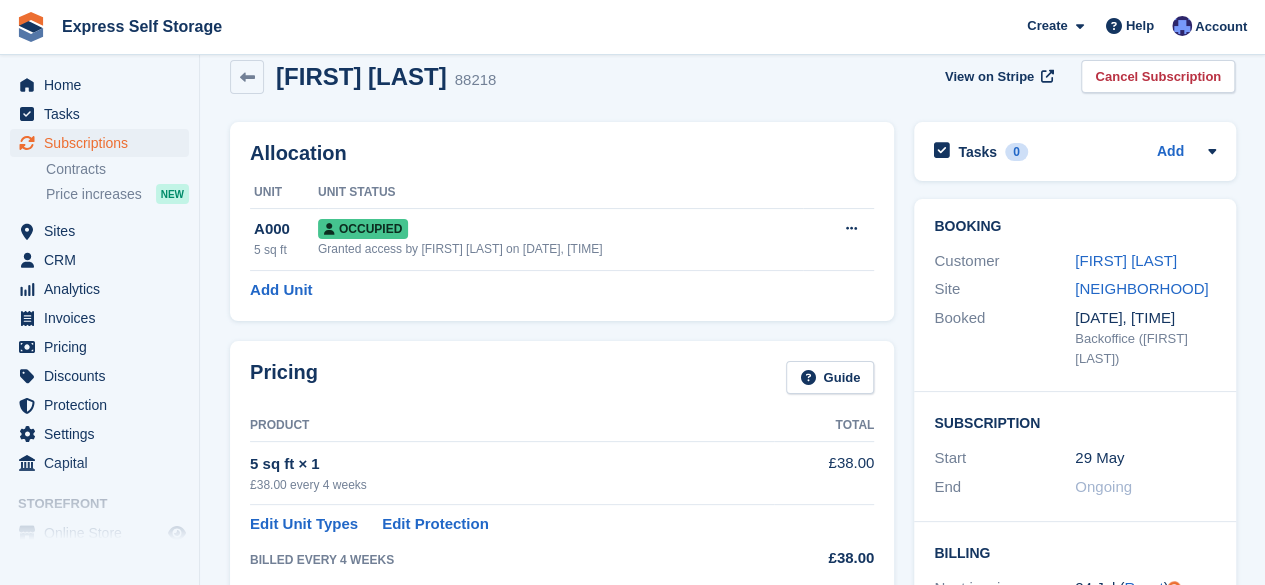 scroll, scrollTop: 0, scrollLeft: 0, axis: both 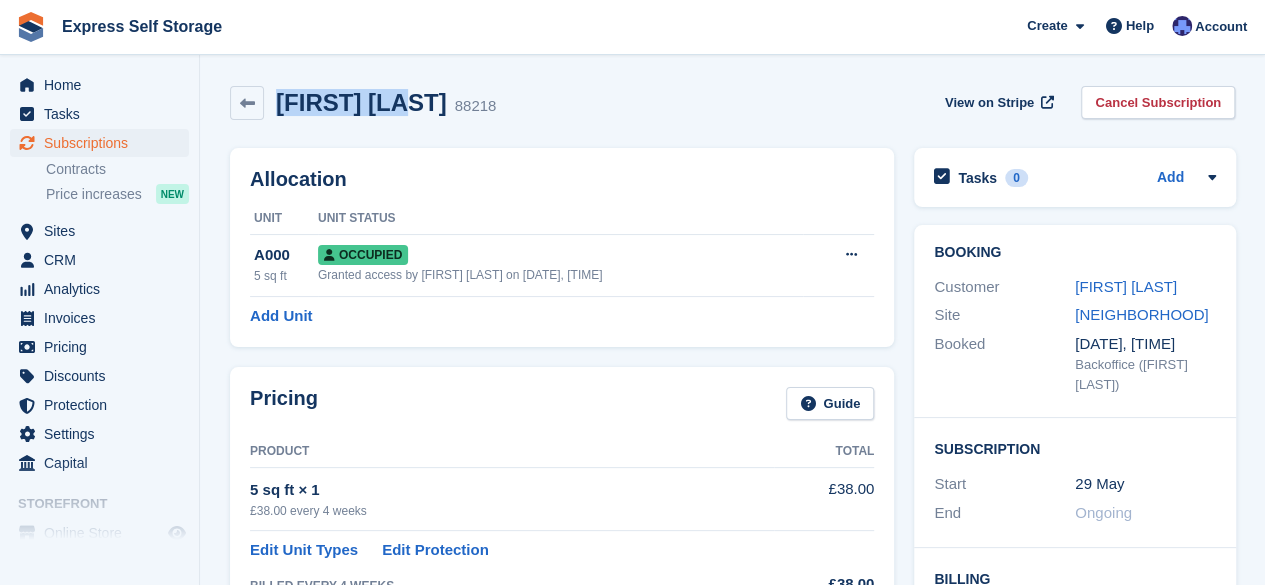 drag, startPoint x: 395, startPoint y: 105, endPoint x: 274, endPoint y: 111, distance: 121.14867 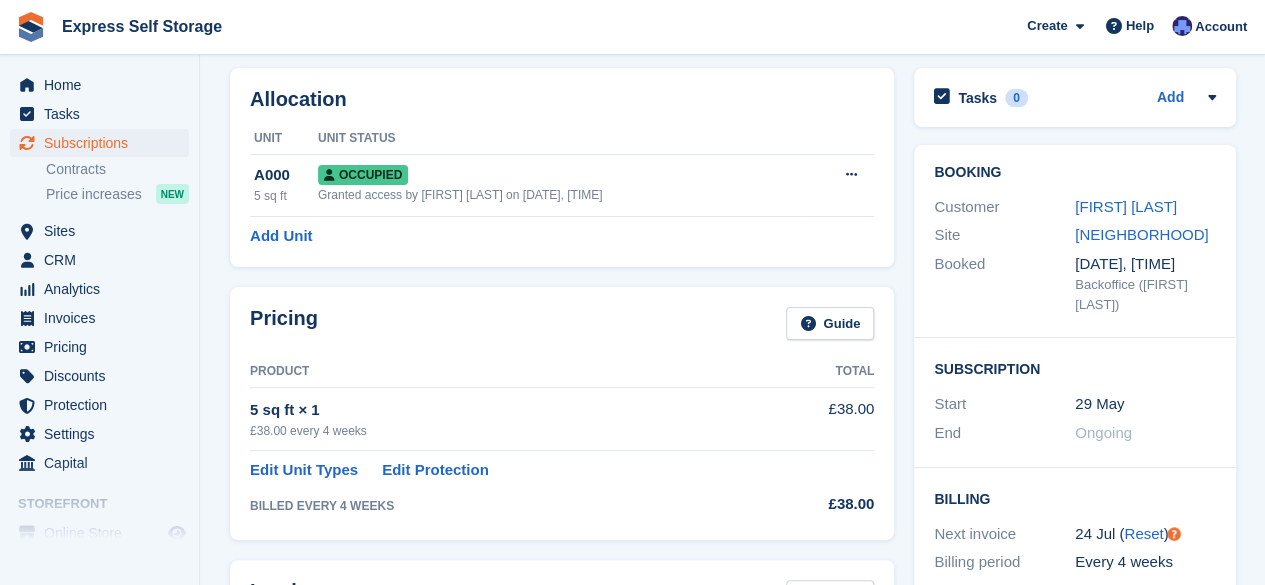 scroll, scrollTop: 6, scrollLeft: 0, axis: vertical 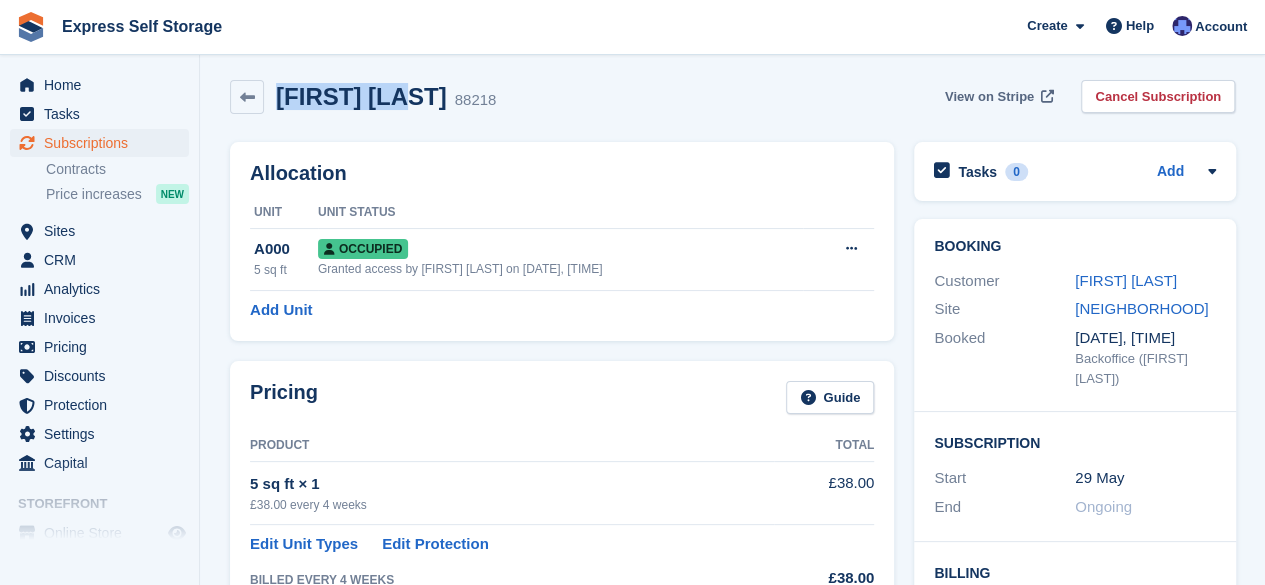 click on "View on Stripe" at bounding box center [997, 96] 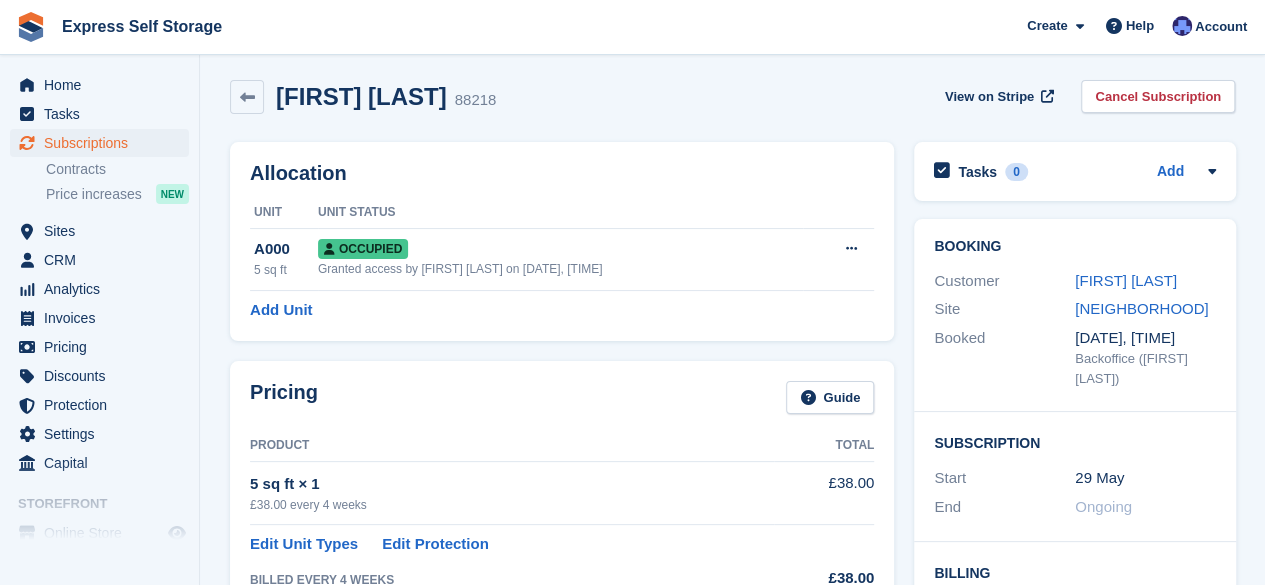 click on "Unit Status" at bounding box center (560, 213) 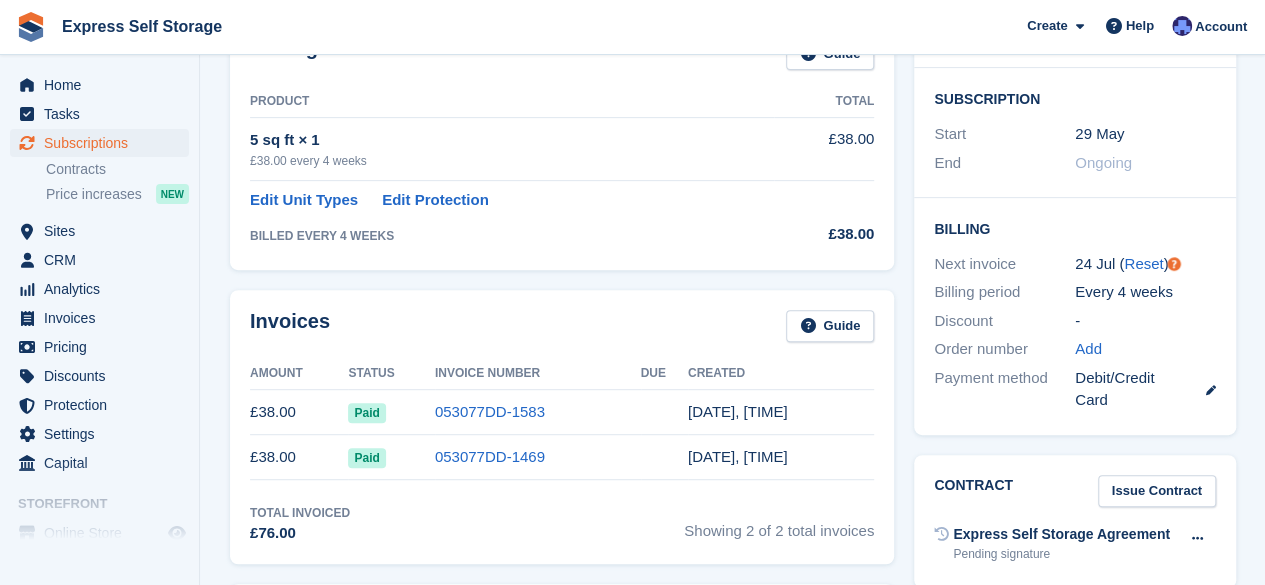 scroll, scrollTop: 0, scrollLeft: 0, axis: both 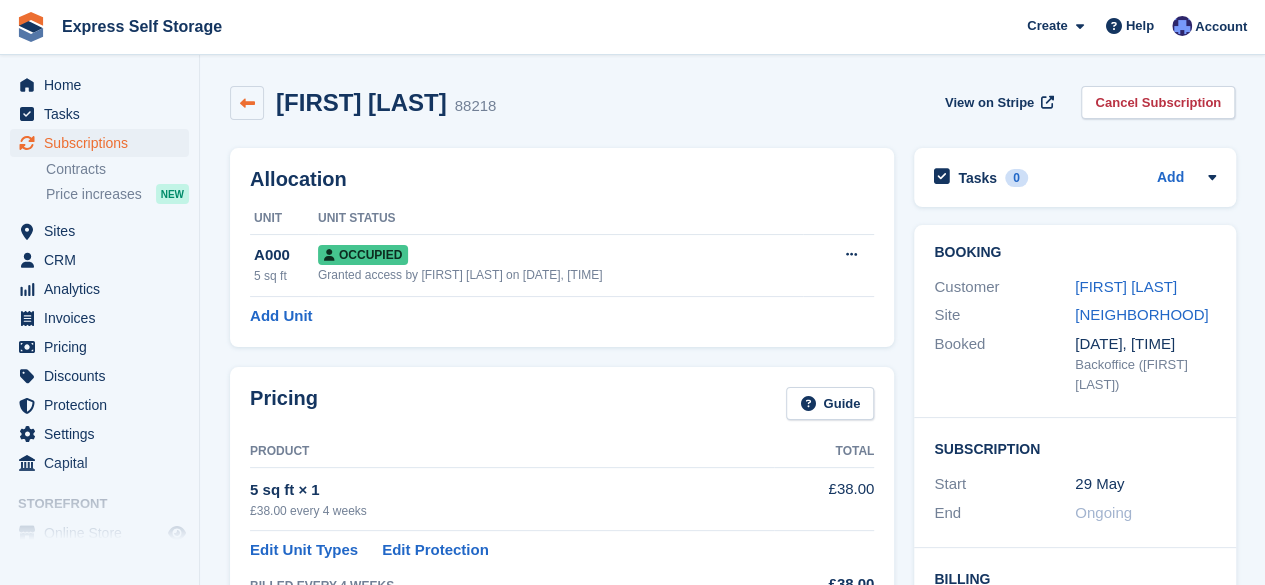 click at bounding box center (247, 103) 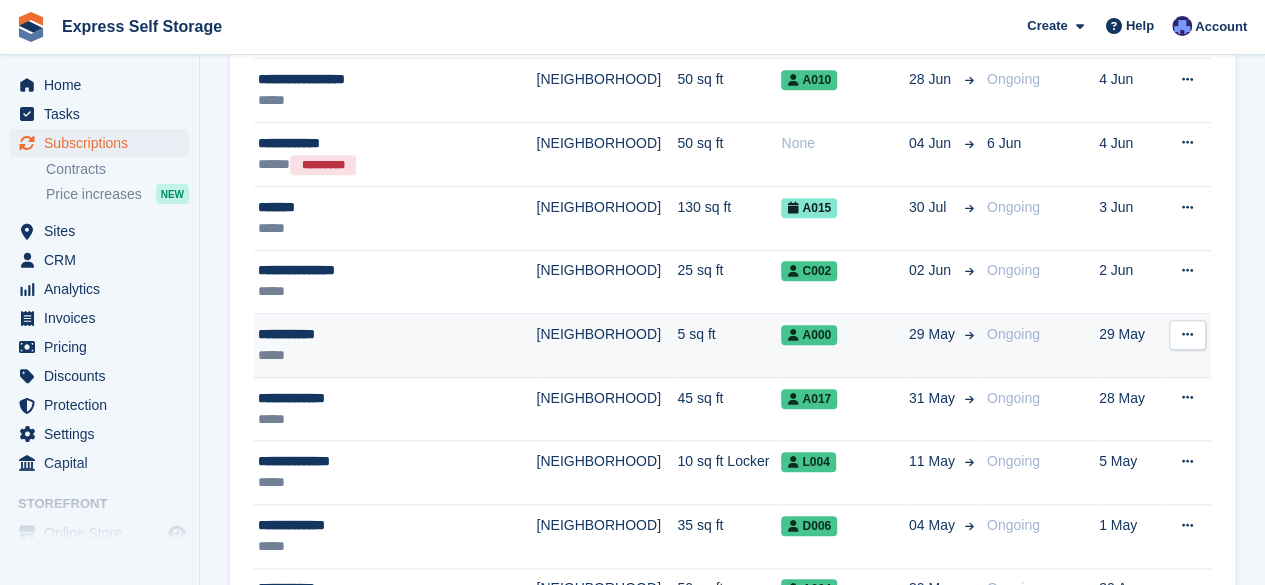 scroll, scrollTop: 658, scrollLeft: 0, axis: vertical 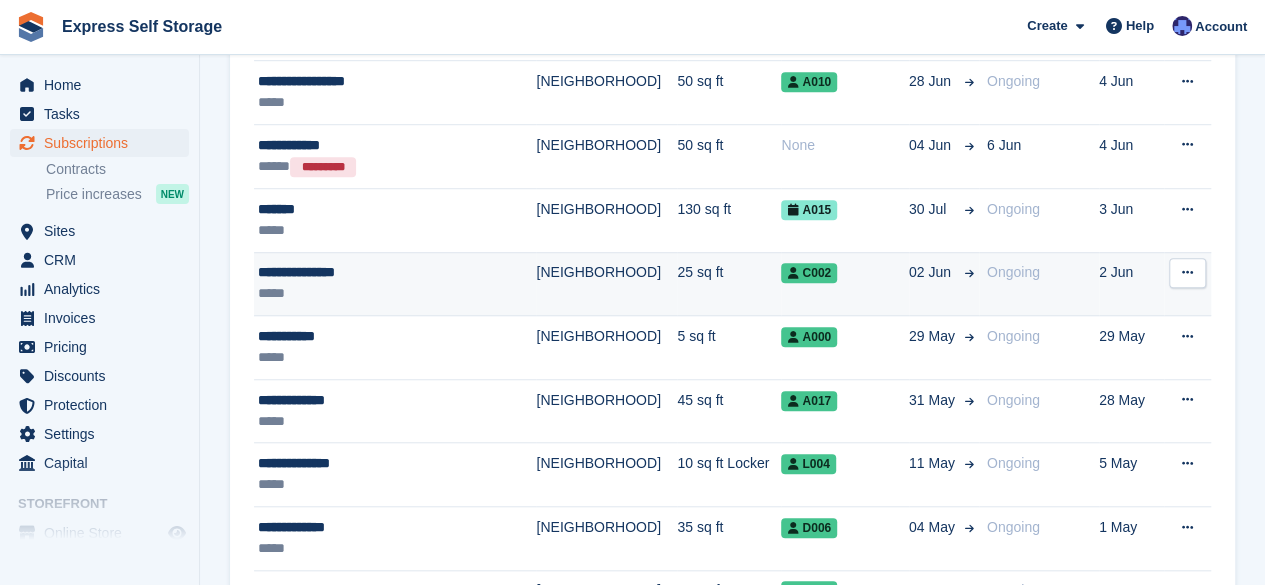 click on "*****" at bounding box center (380, 293) 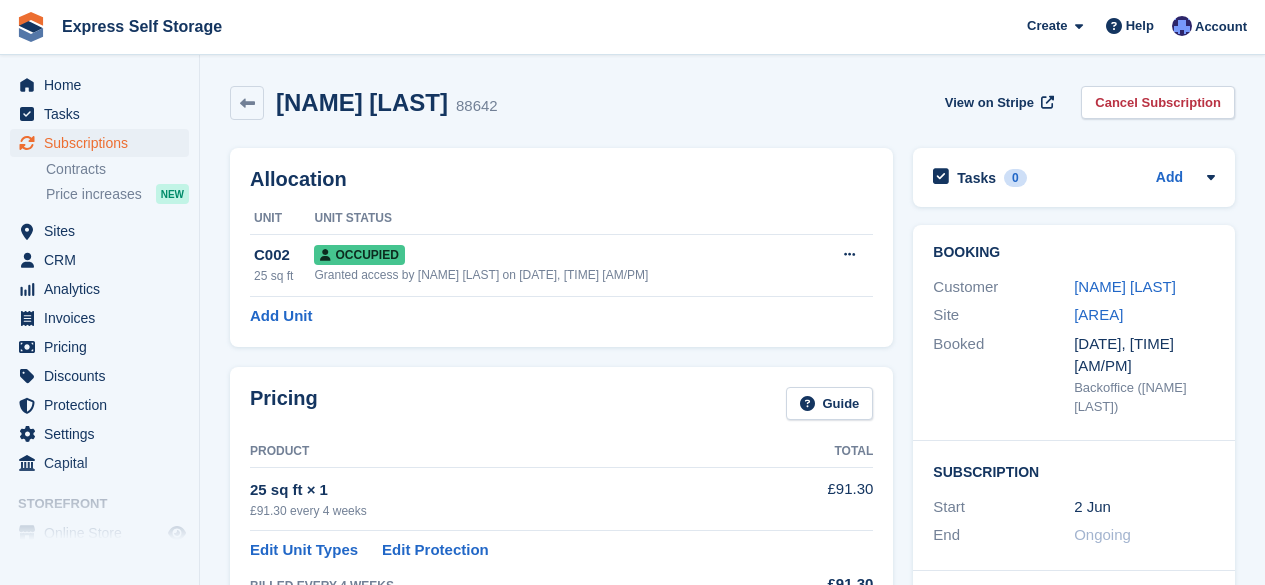 scroll, scrollTop: 0, scrollLeft: 0, axis: both 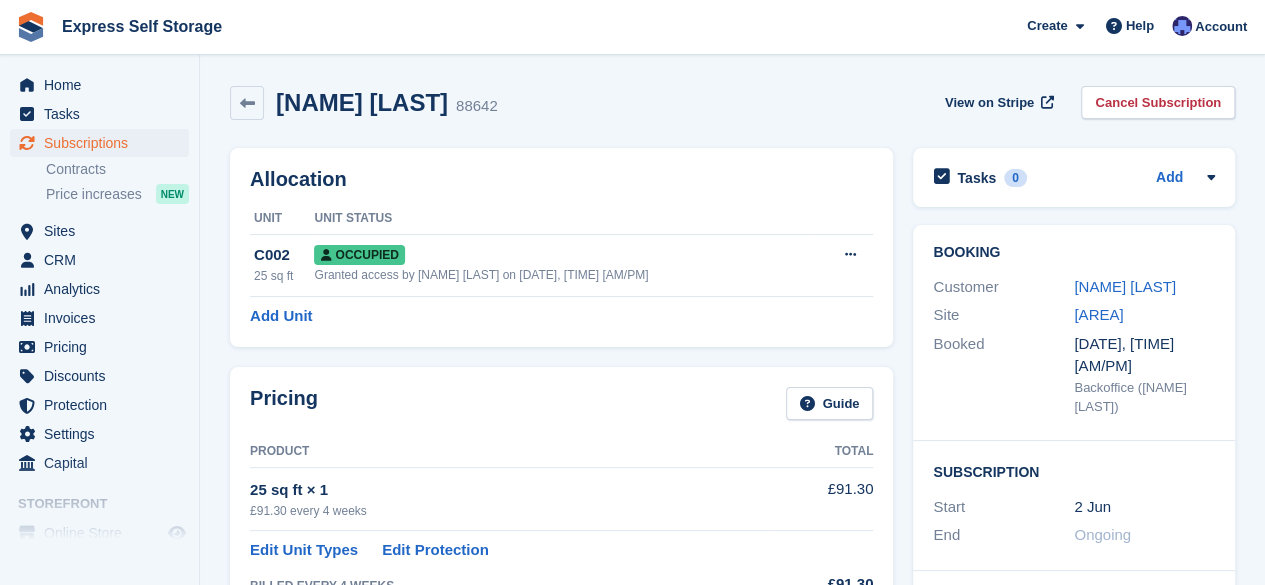 drag, startPoint x: 486, startPoint y: 103, endPoint x: 461, endPoint y: 98, distance: 25.495098 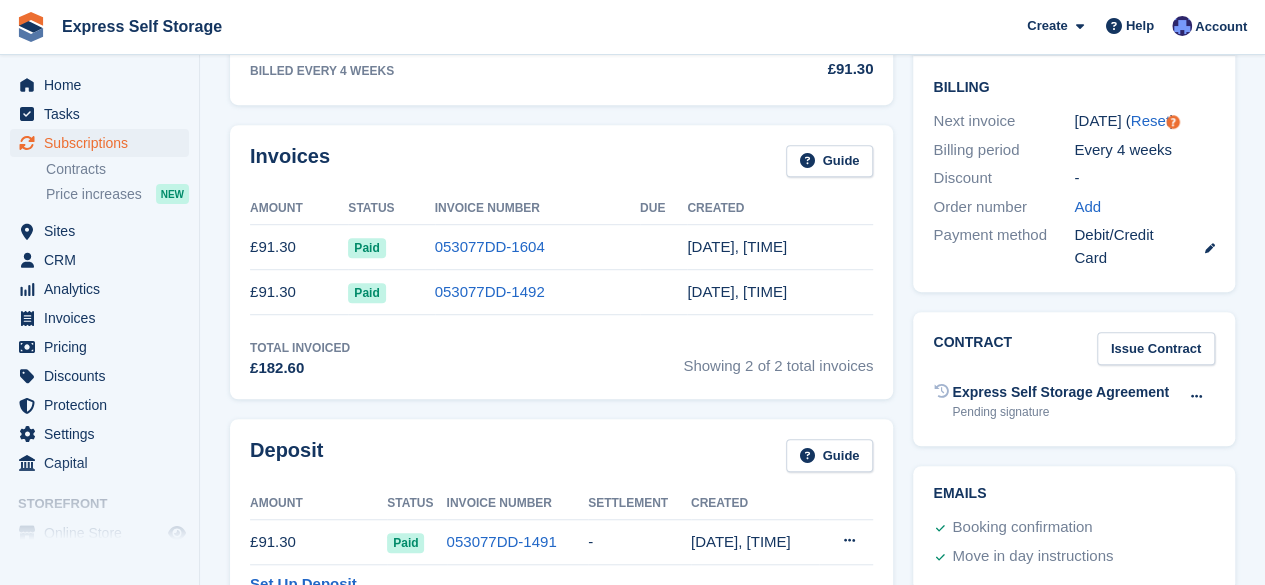 scroll, scrollTop: 0, scrollLeft: 0, axis: both 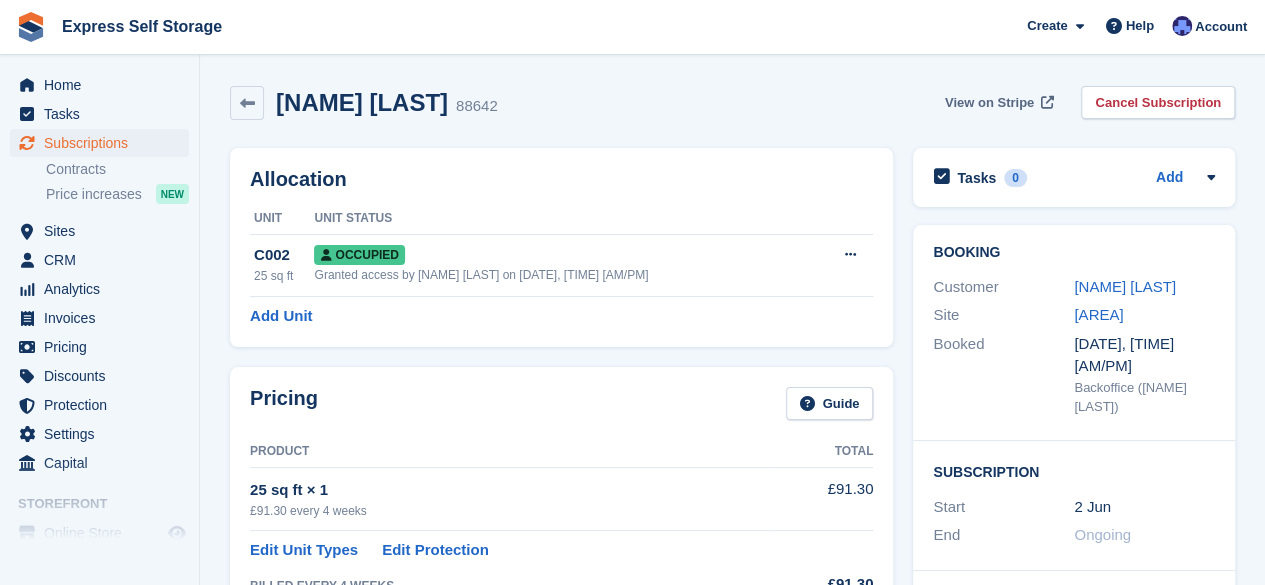 click on "View on Stripe" at bounding box center (997, 102) 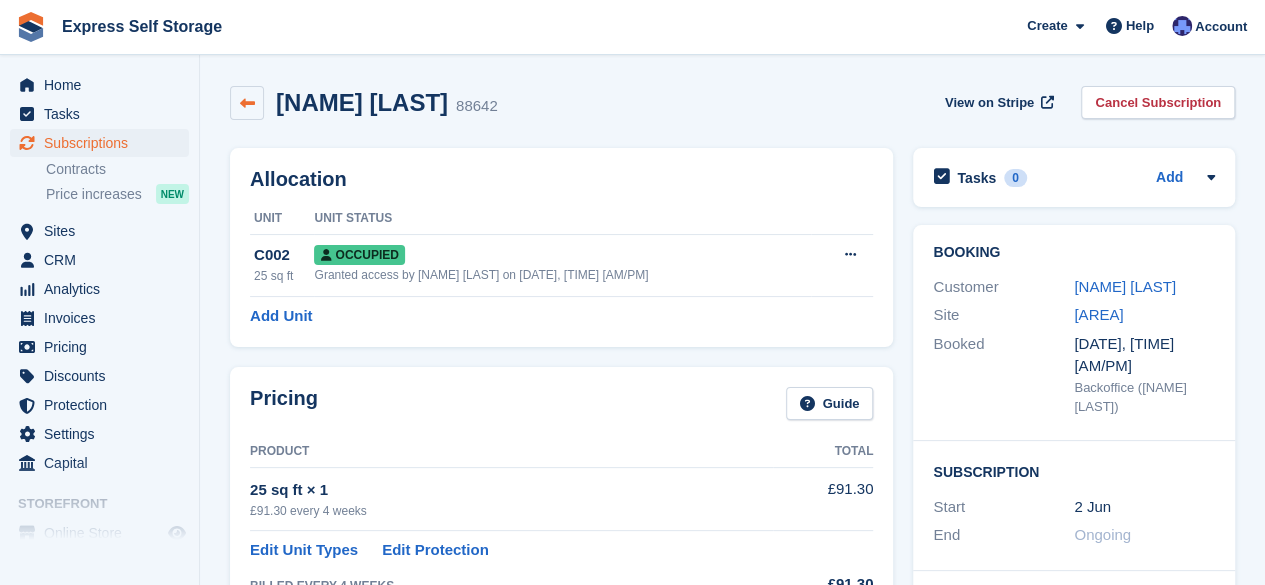 click at bounding box center (247, 103) 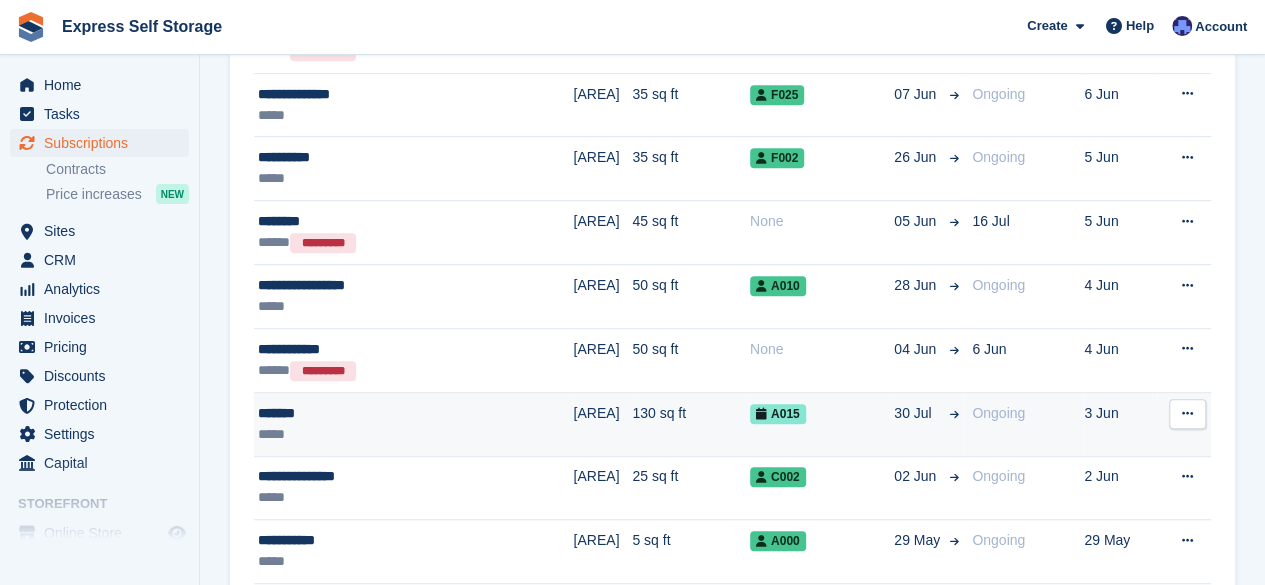 scroll, scrollTop: 456, scrollLeft: 0, axis: vertical 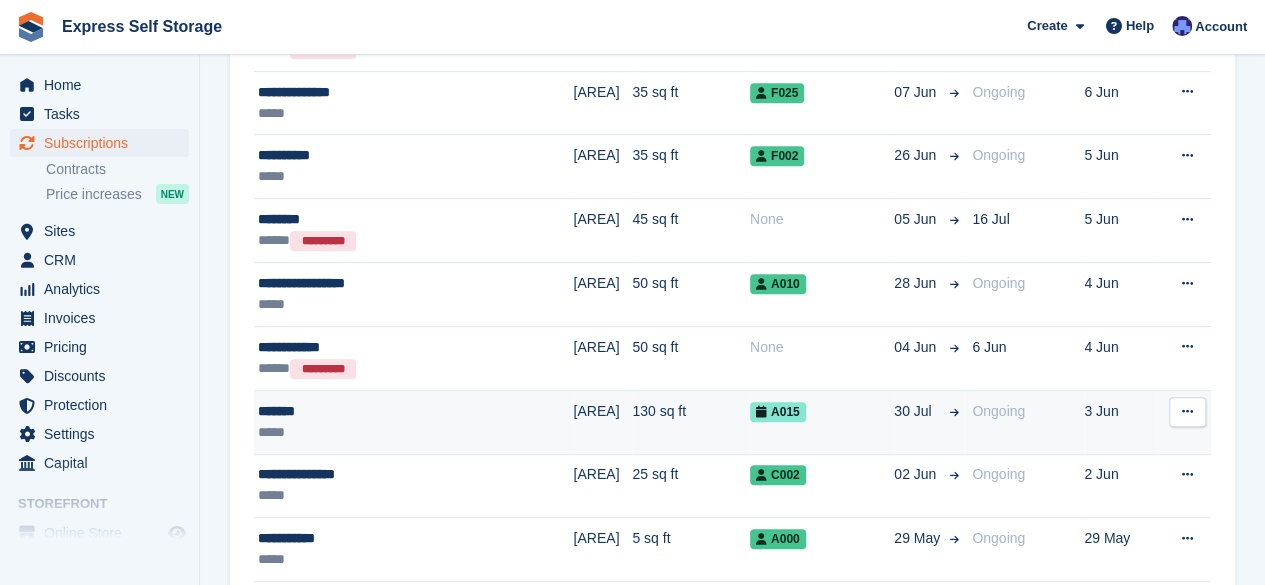 click on "*******" at bounding box center [380, 411] 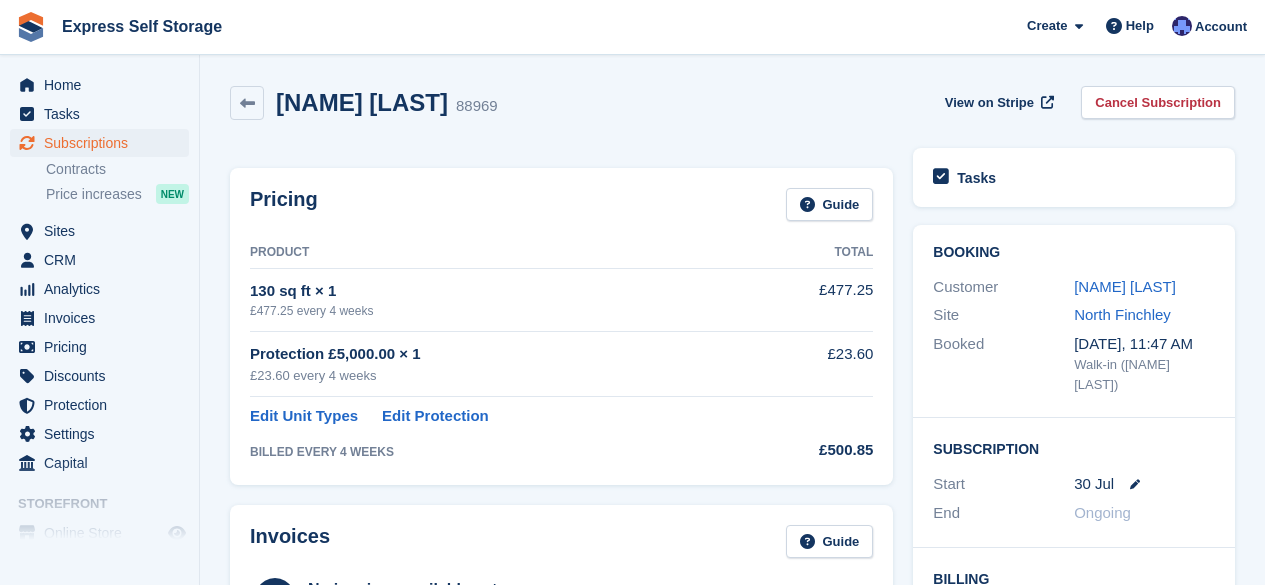 scroll, scrollTop: 0, scrollLeft: 0, axis: both 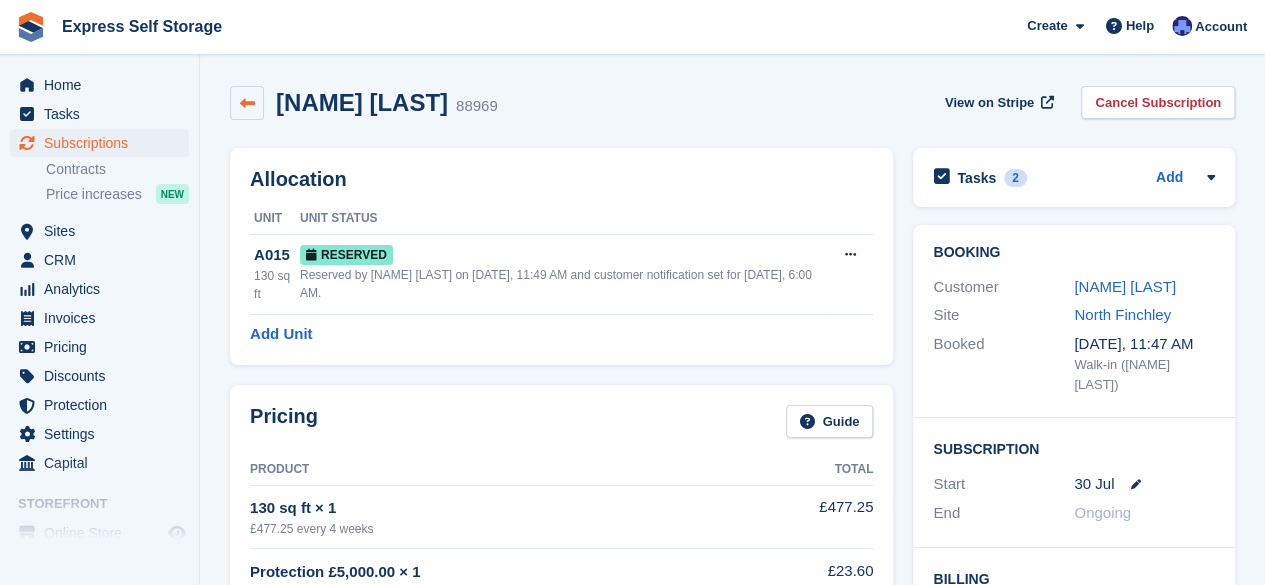 click at bounding box center (247, 103) 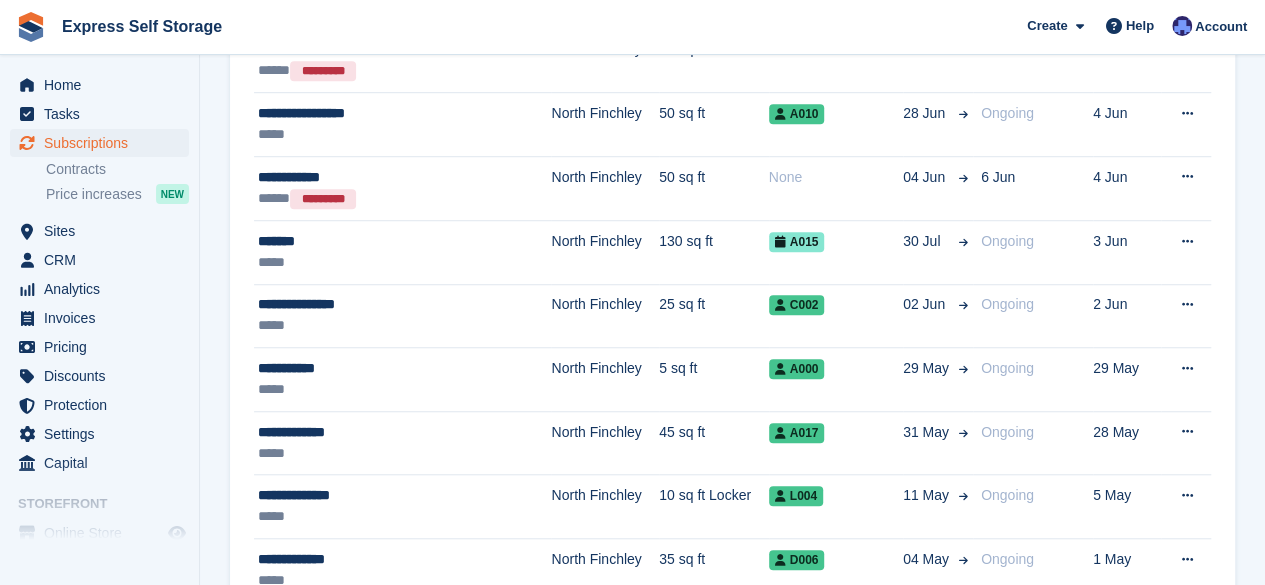 scroll, scrollTop: 625, scrollLeft: 0, axis: vertical 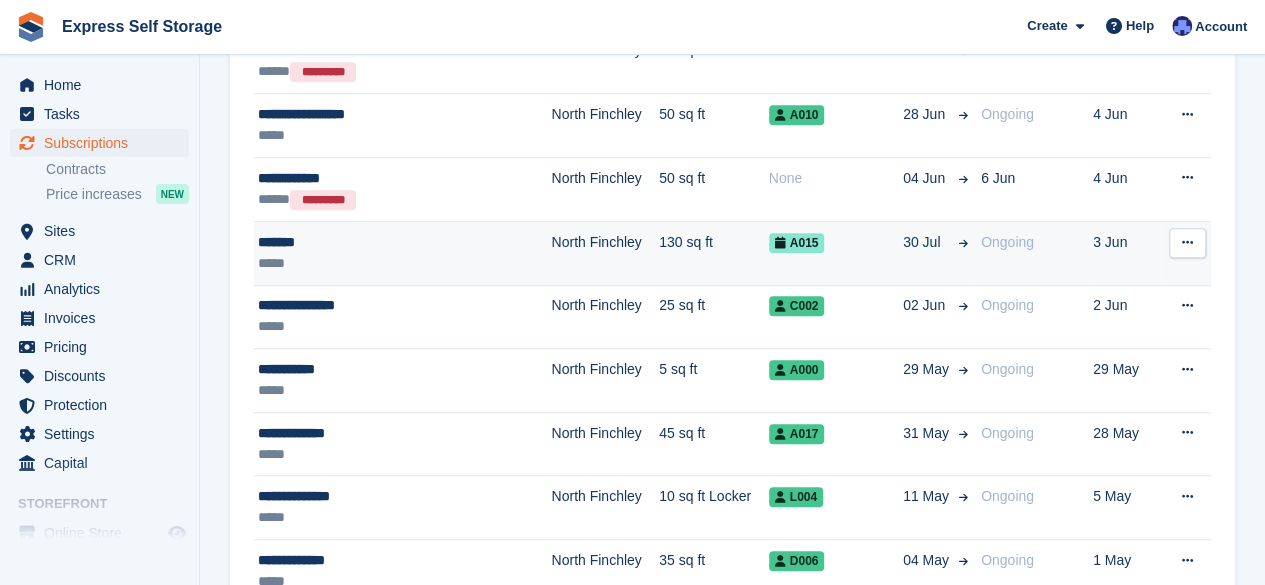 click on "*******" at bounding box center [380, 242] 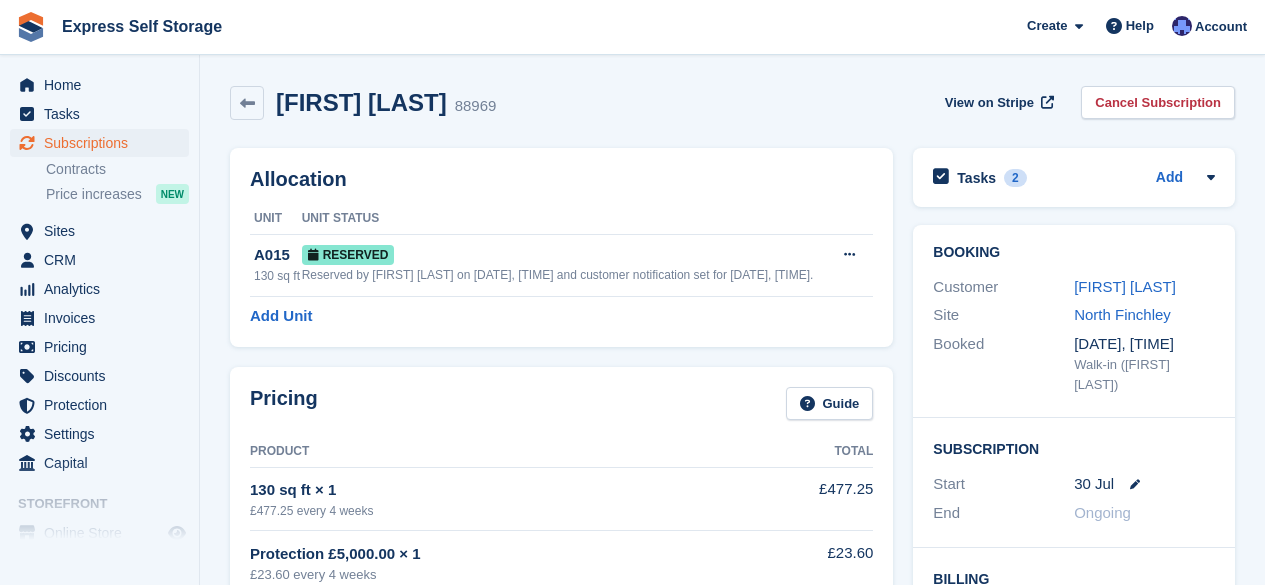 scroll, scrollTop: 0, scrollLeft: 0, axis: both 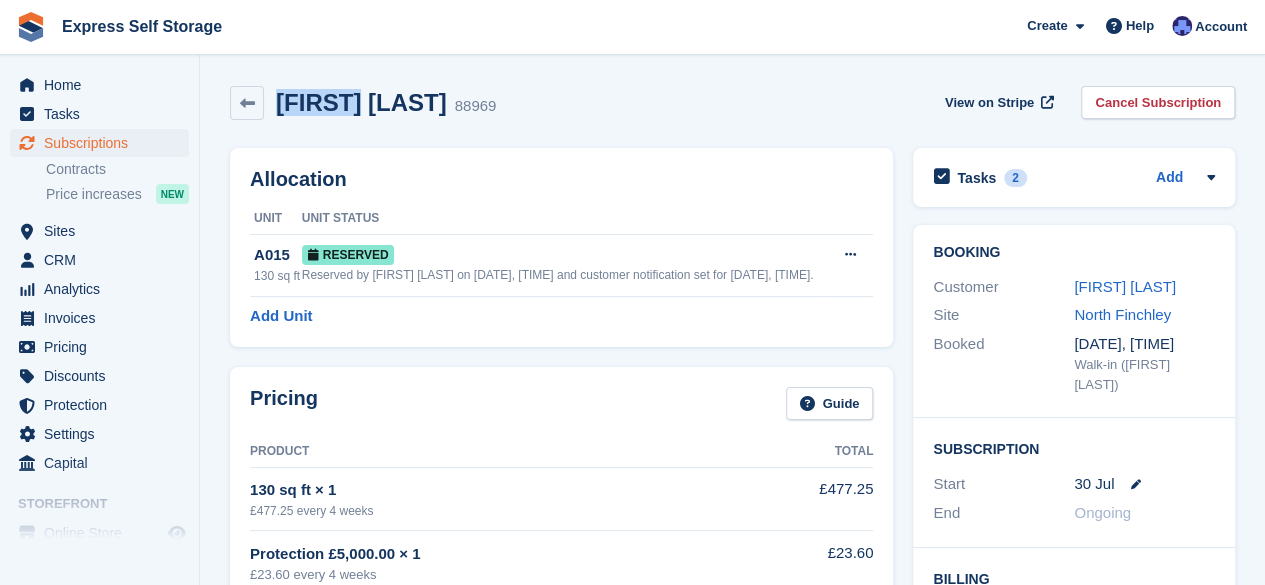 drag, startPoint x: 370, startPoint y: 107, endPoint x: 276, endPoint y: 105, distance: 94.02127 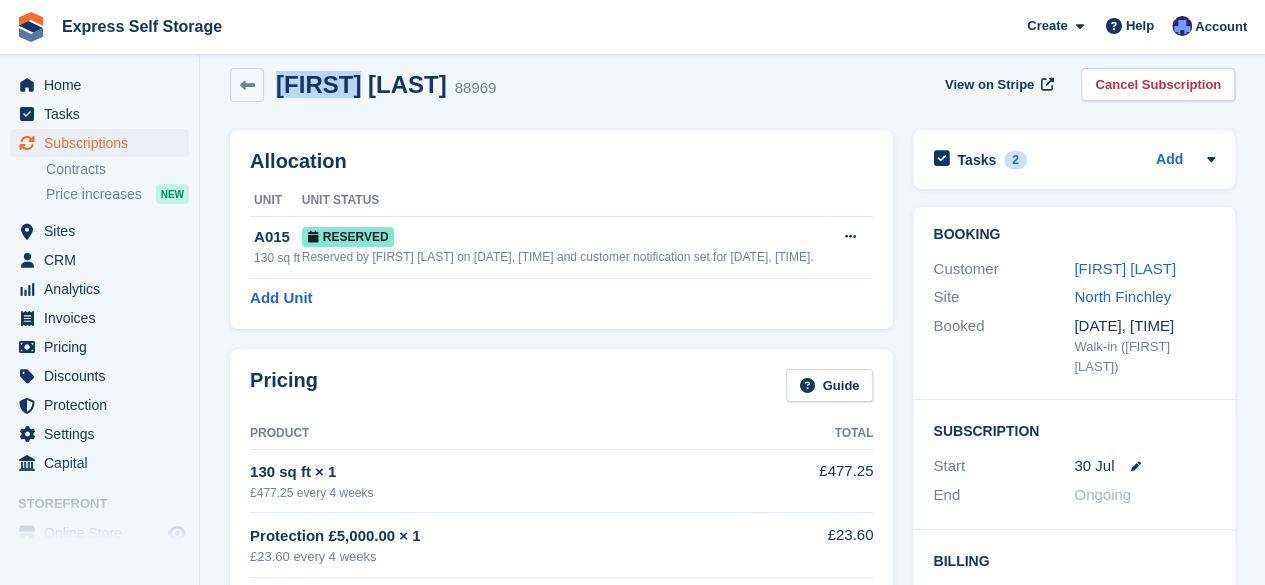 scroll, scrollTop: 0, scrollLeft: 0, axis: both 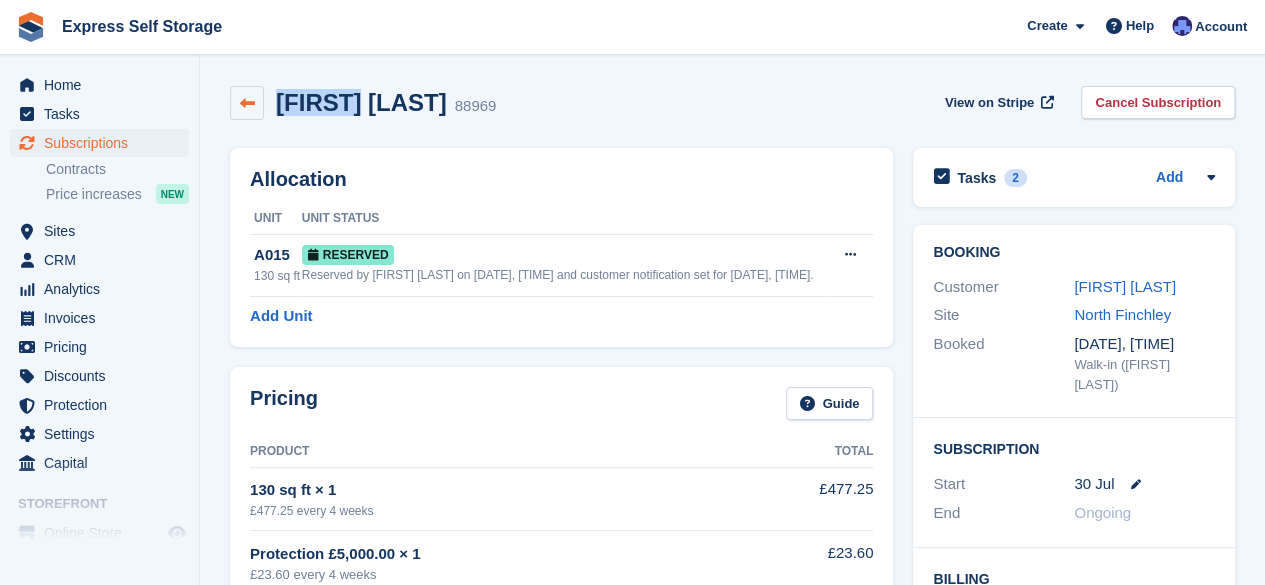 click at bounding box center (247, 103) 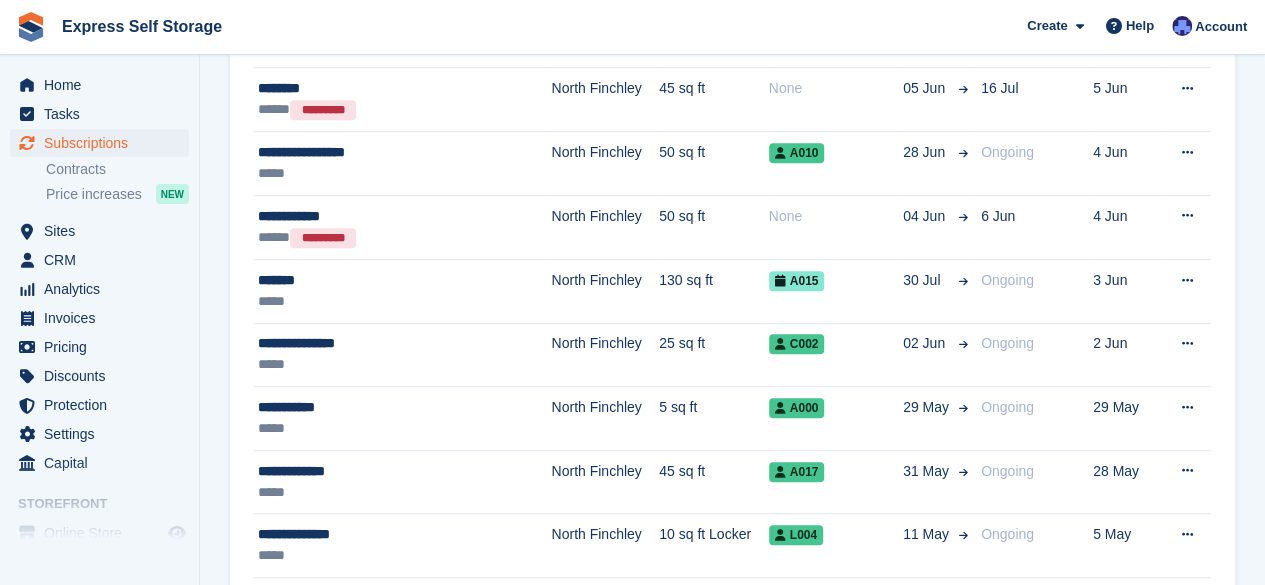 scroll, scrollTop: 586, scrollLeft: 0, axis: vertical 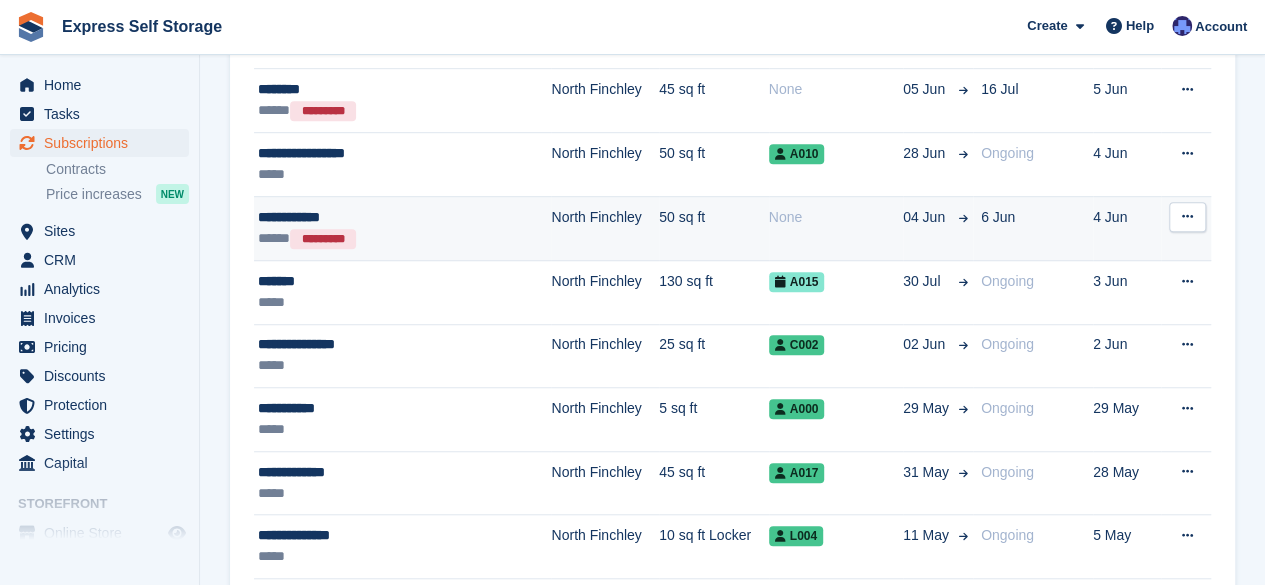 click on "***** *********" at bounding box center [380, 239] 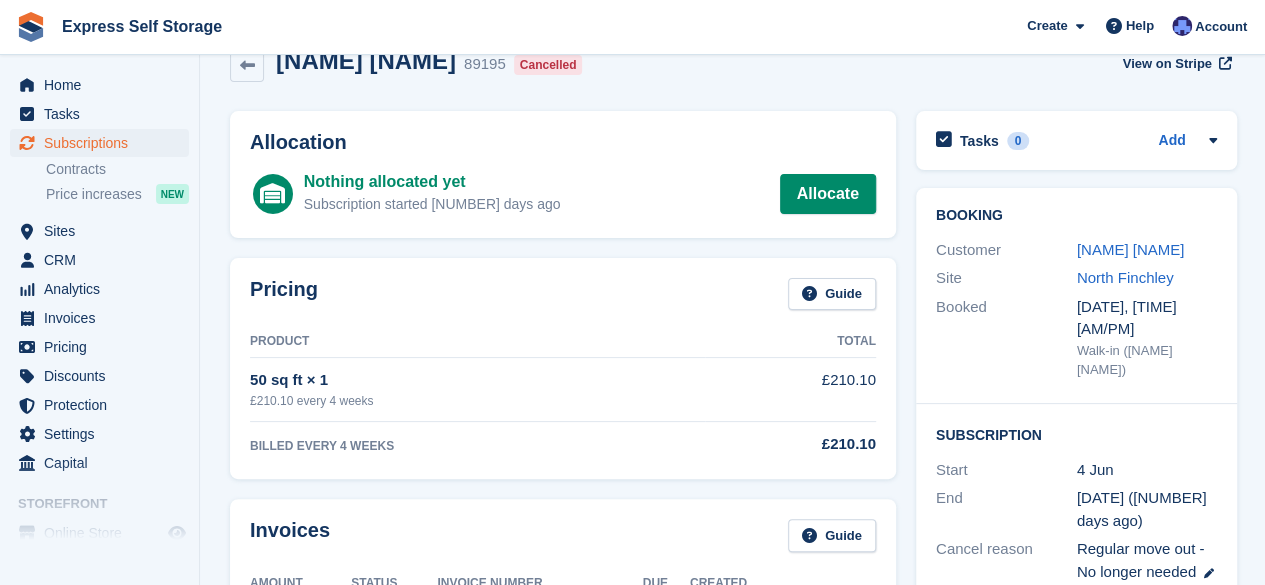 scroll, scrollTop: 0, scrollLeft: 0, axis: both 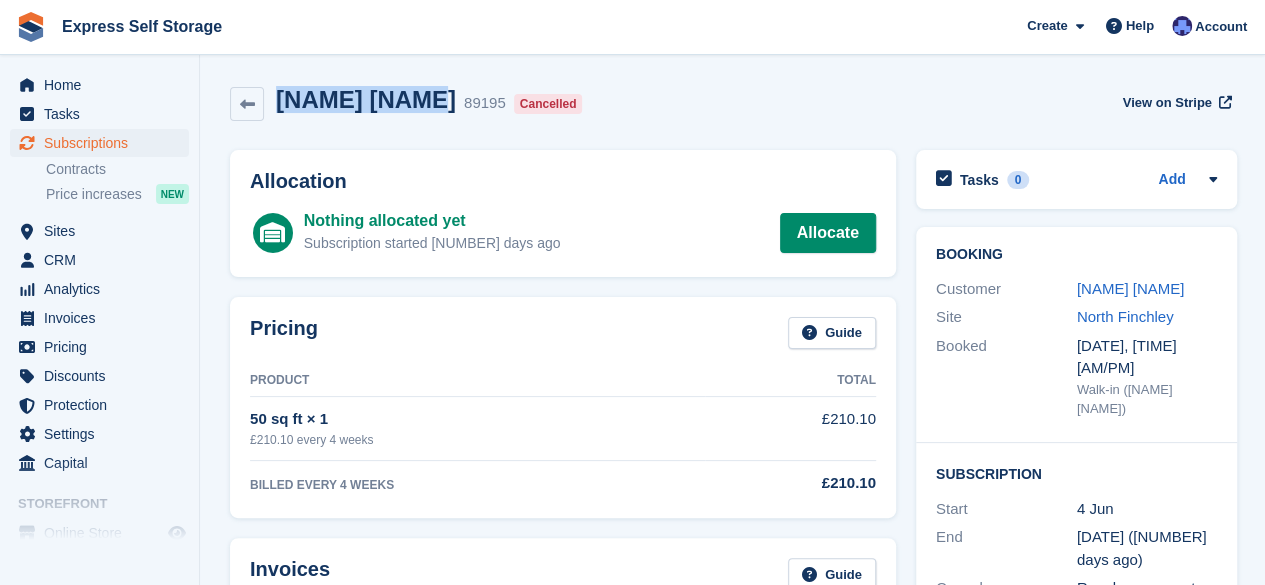 drag, startPoint x: 422, startPoint y: 99, endPoint x: 278, endPoint y: 107, distance: 144.22205 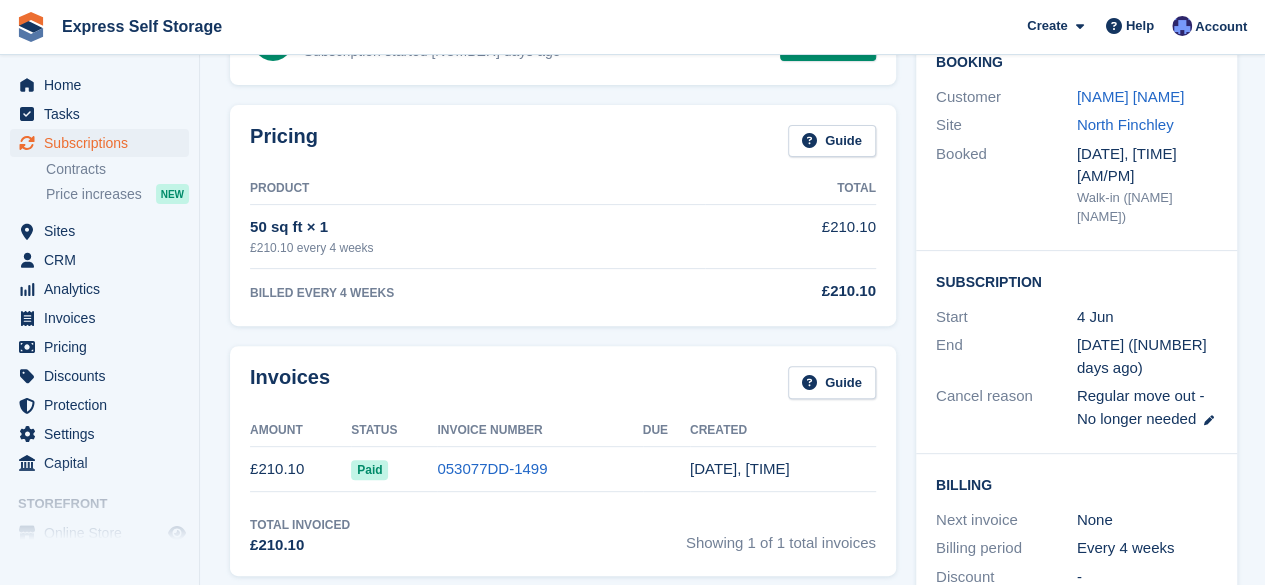 scroll, scrollTop: 0, scrollLeft: 0, axis: both 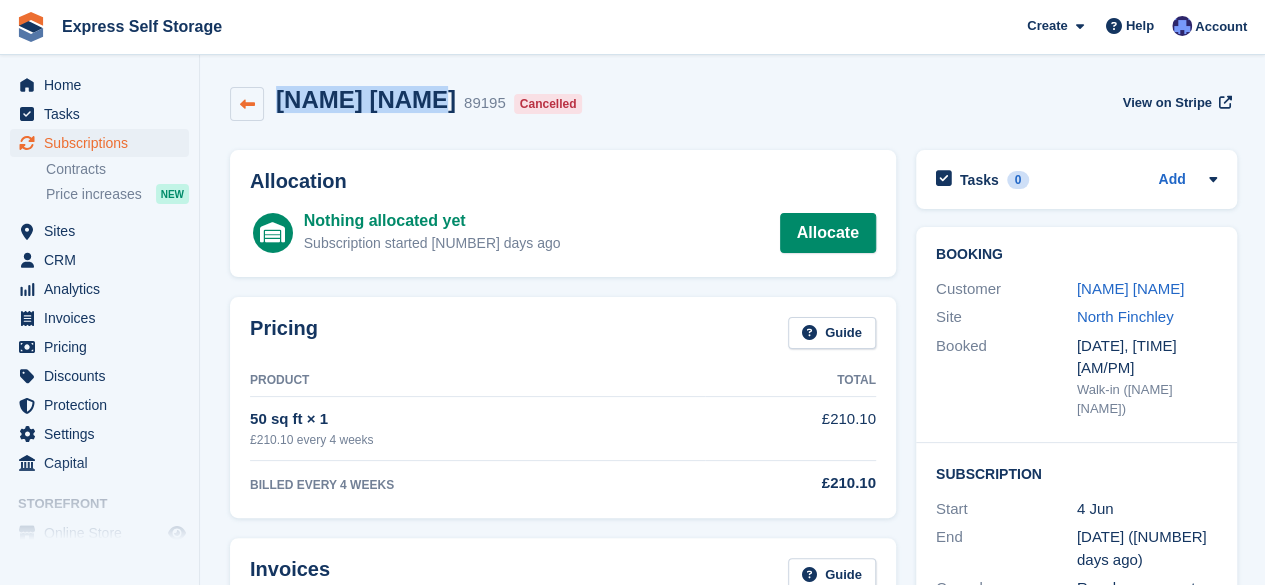click at bounding box center (247, 104) 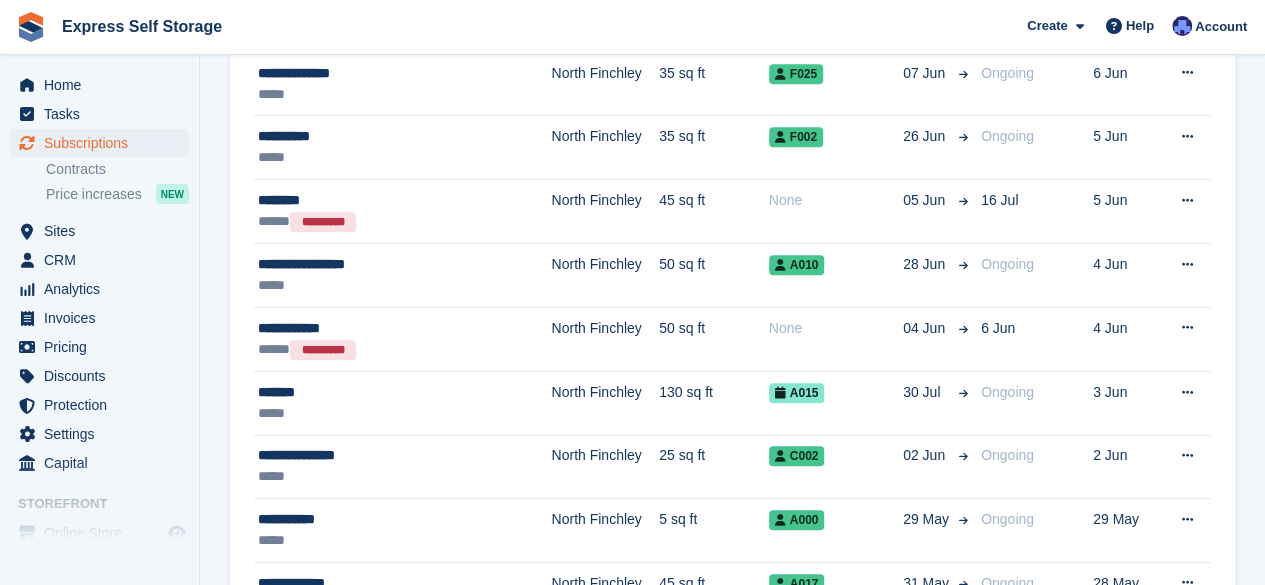 scroll, scrollTop: 476, scrollLeft: 0, axis: vertical 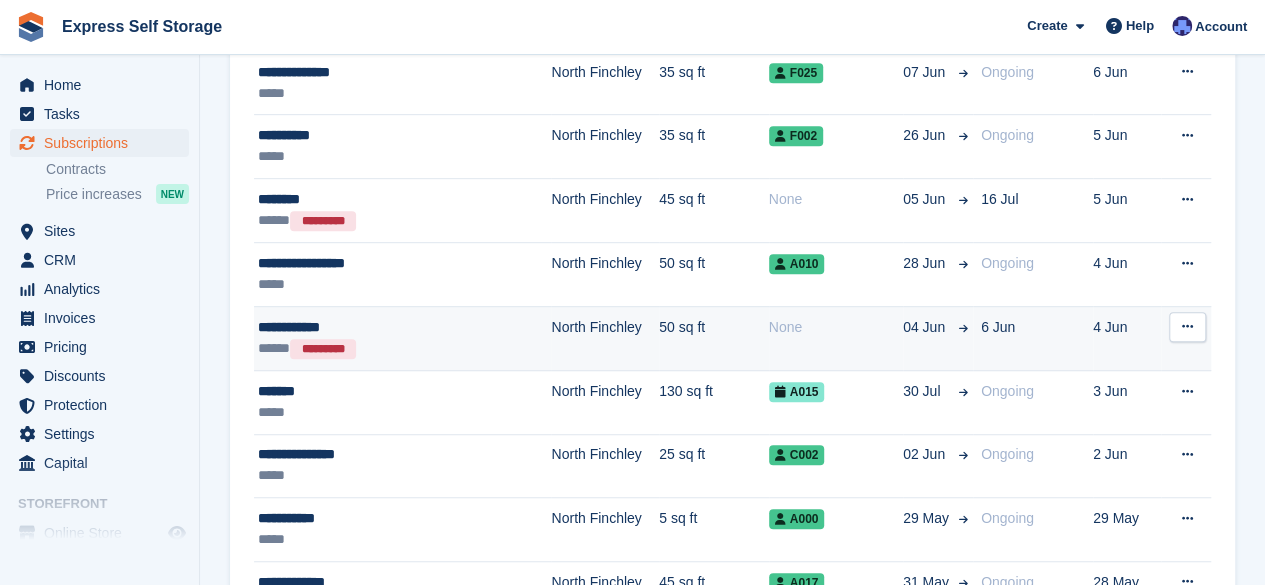 click on "**********" at bounding box center [380, 327] 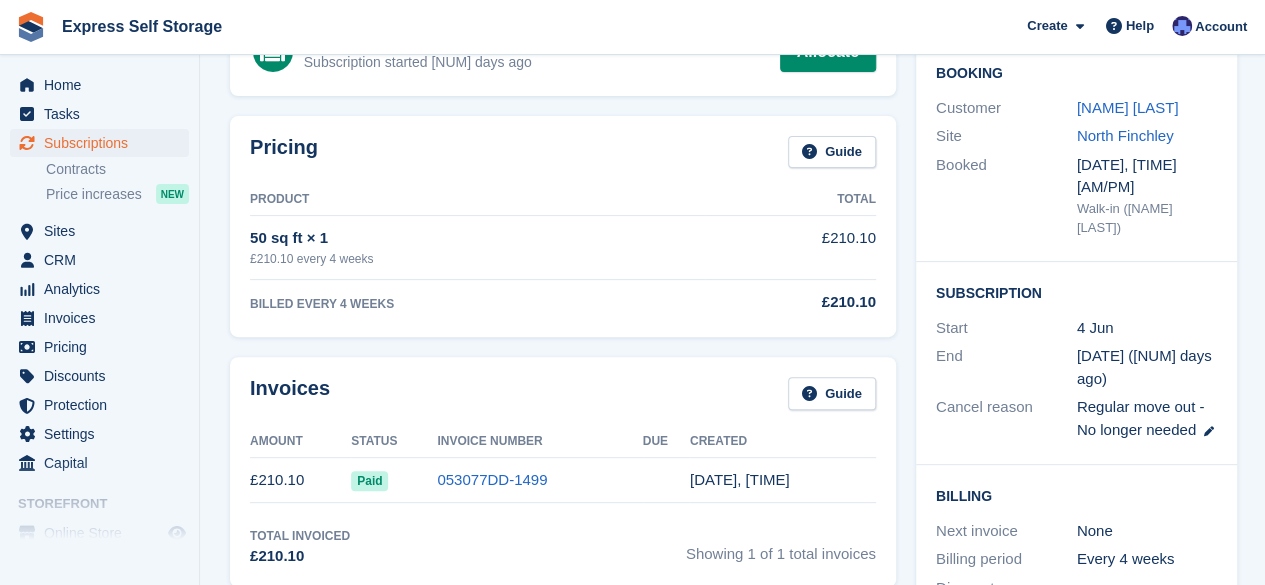 scroll, scrollTop: 0, scrollLeft: 0, axis: both 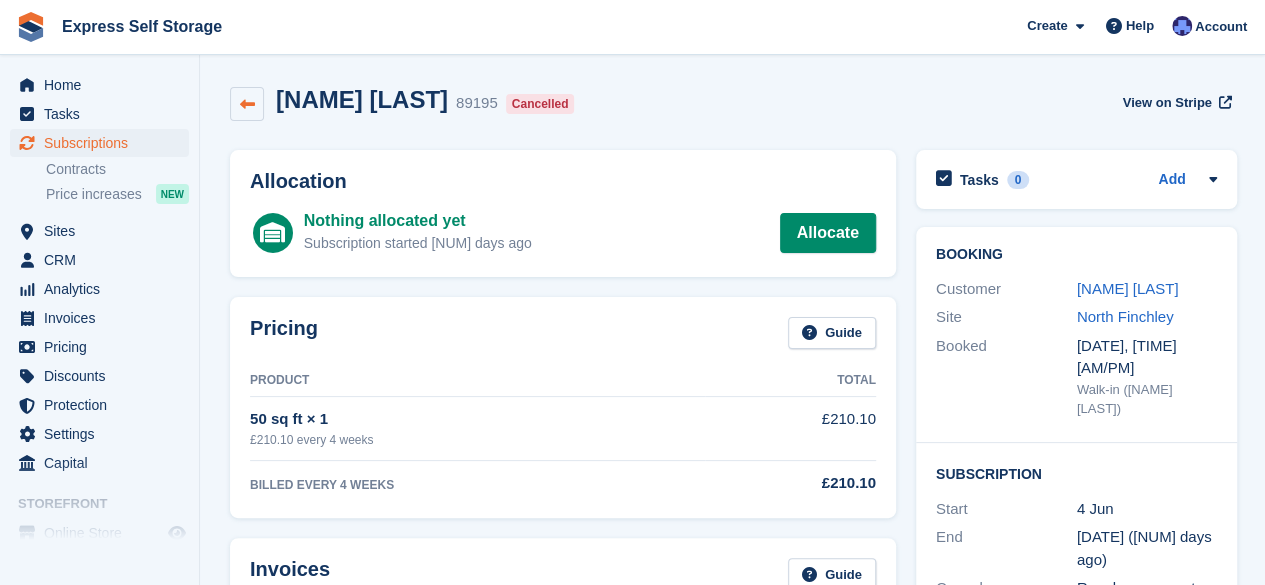 click at bounding box center (247, 104) 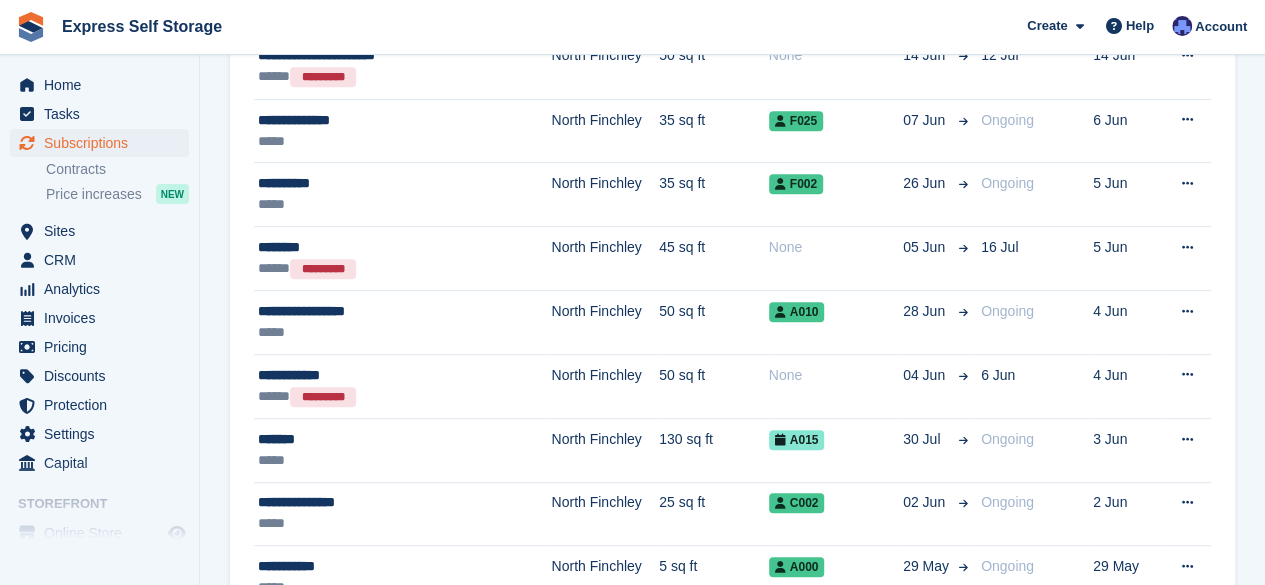scroll, scrollTop: 434, scrollLeft: 0, axis: vertical 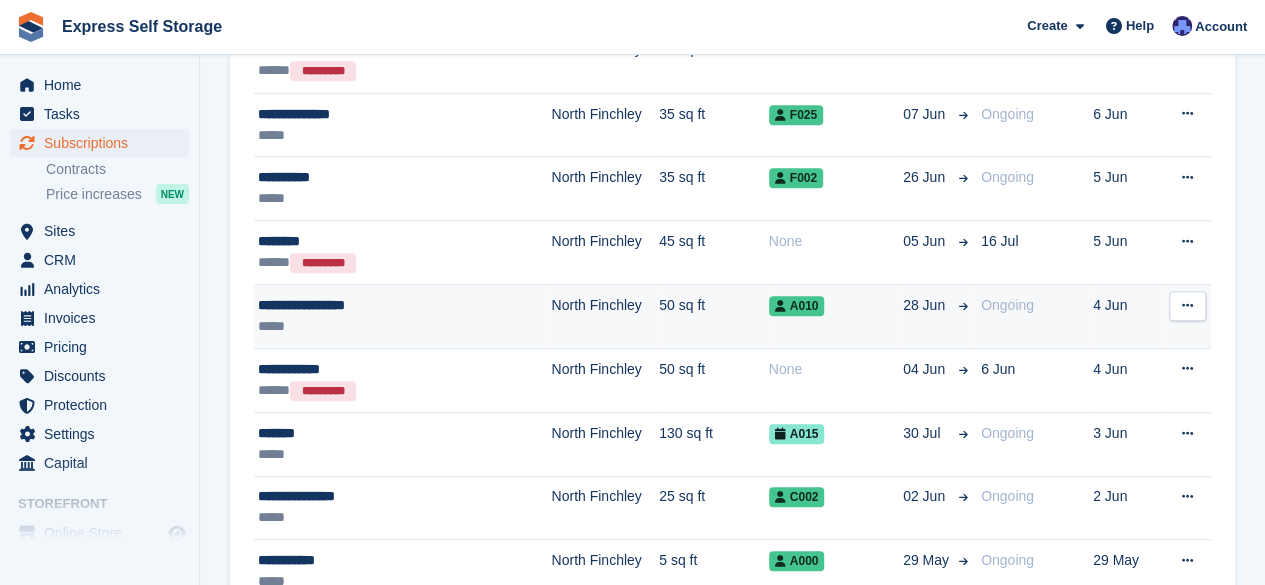 click on "*****" at bounding box center [380, 326] 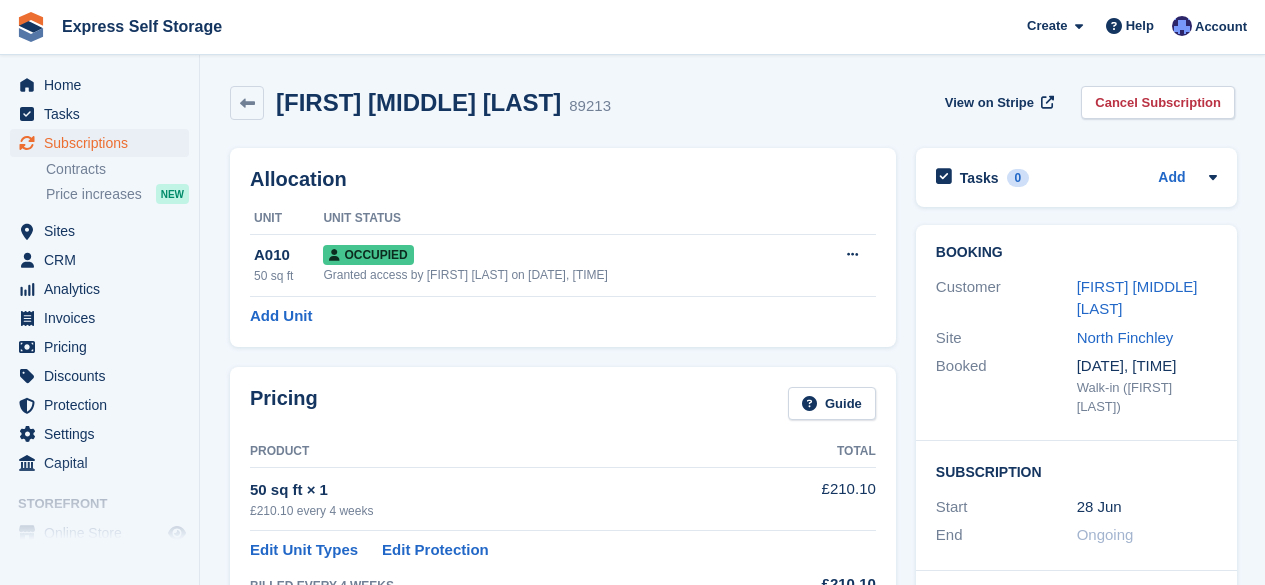 scroll, scrollTop: 0, scrollLeft: 0, axis: both 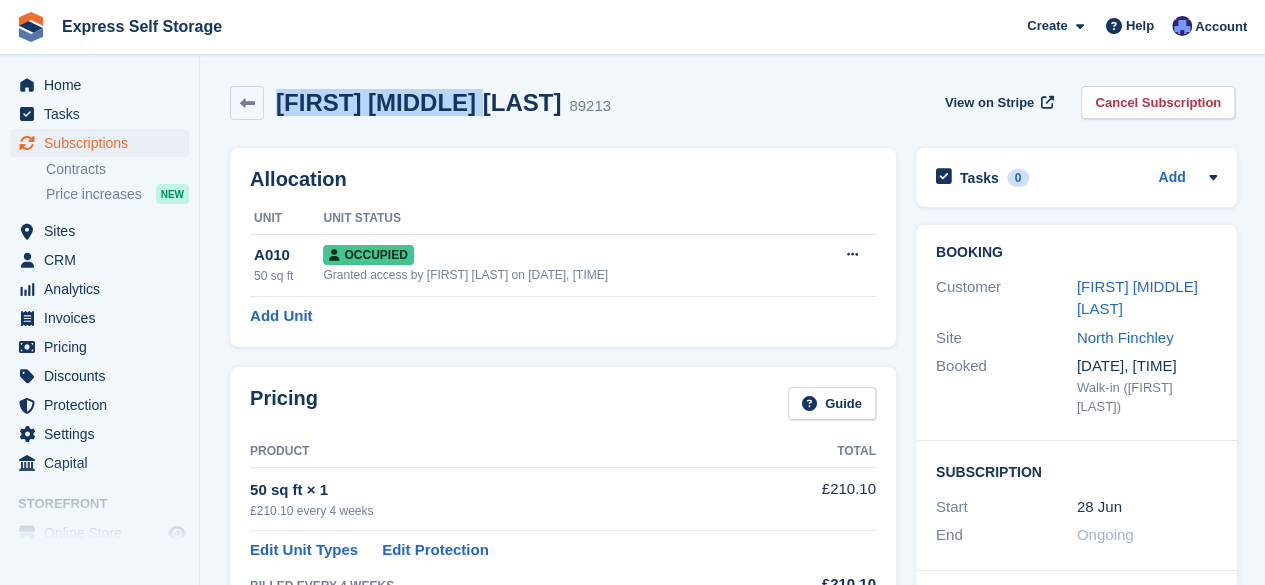 drag, startPoint x: 278, startPoint y: 101, endPoint x: 478, endPoint y: 111, distance: 200.24985 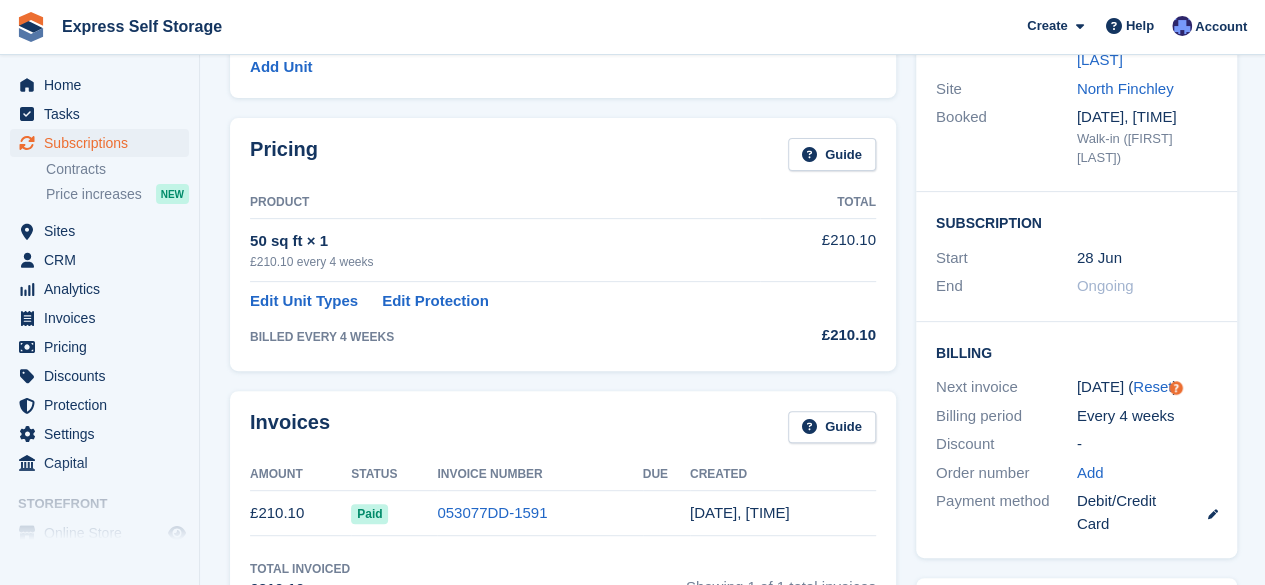 scroll, scrollTop: 0, scrollLeft: 0, axis: both 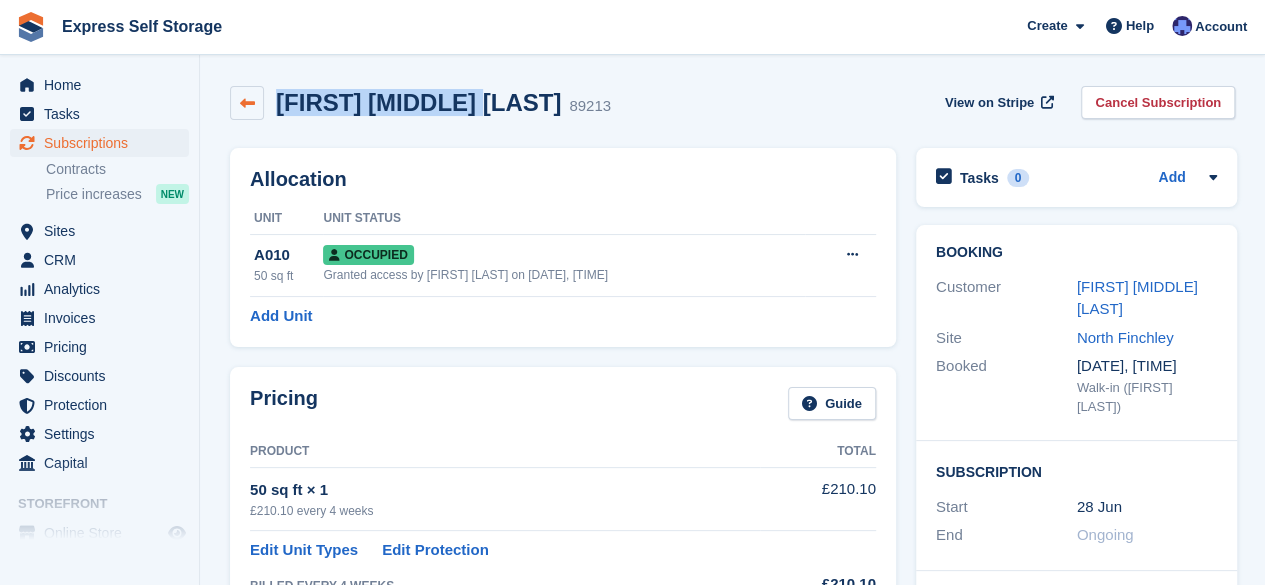 click at bounding box center [247, 103] 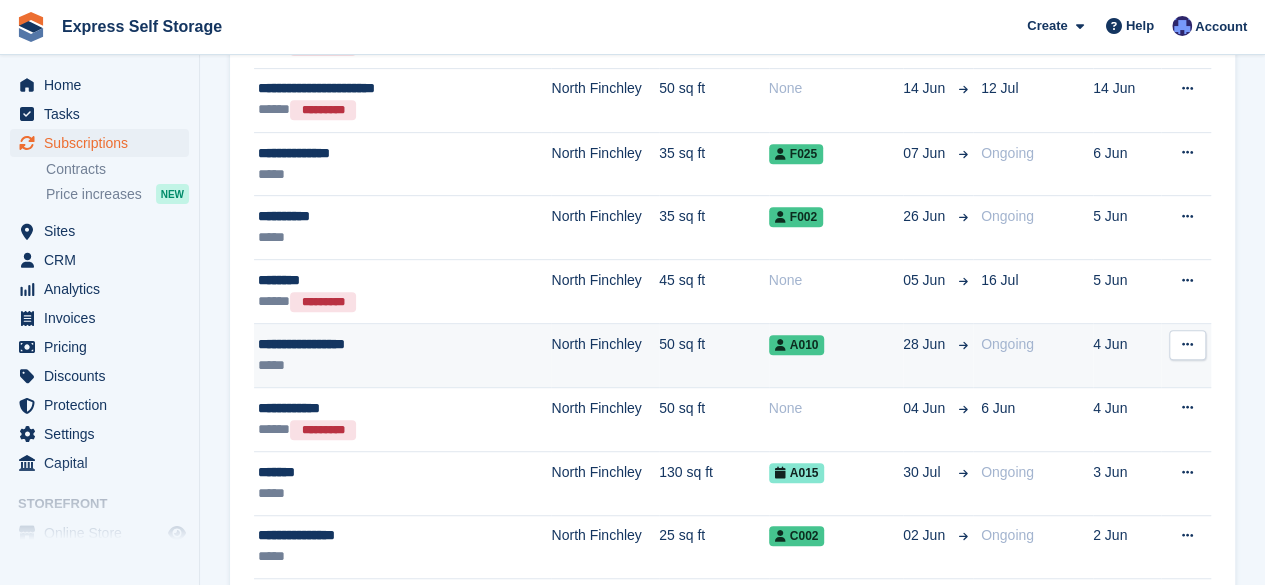 scroll, scrollTop: 325, scrollLeft: 0, axis: vertical 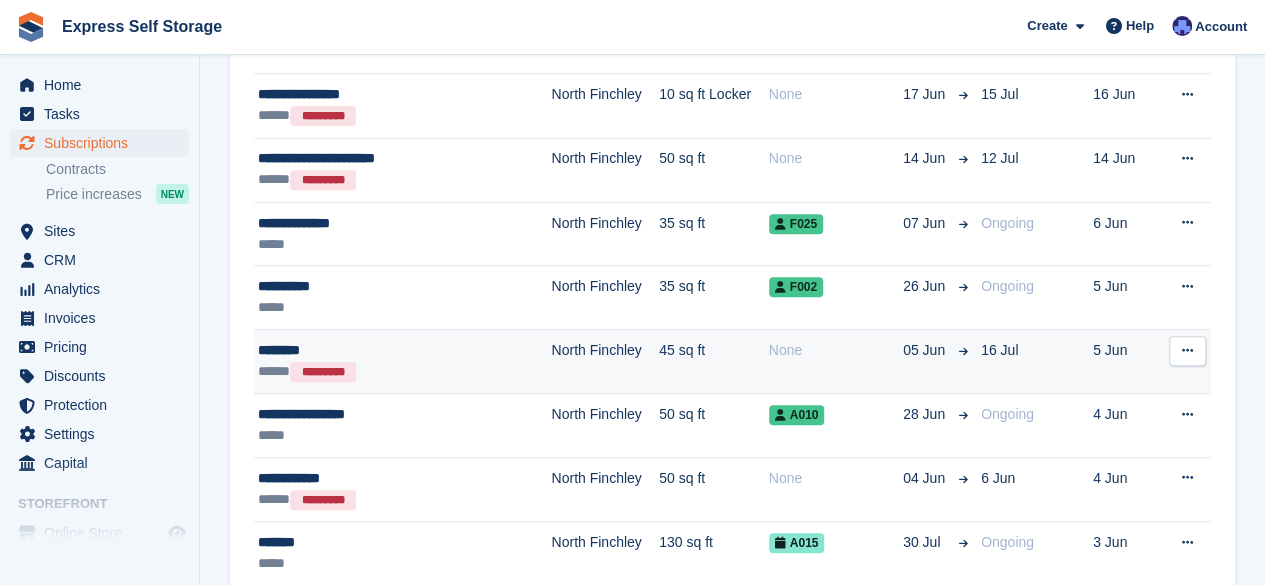 click on "***** *********" at bounding box center (380, 372) 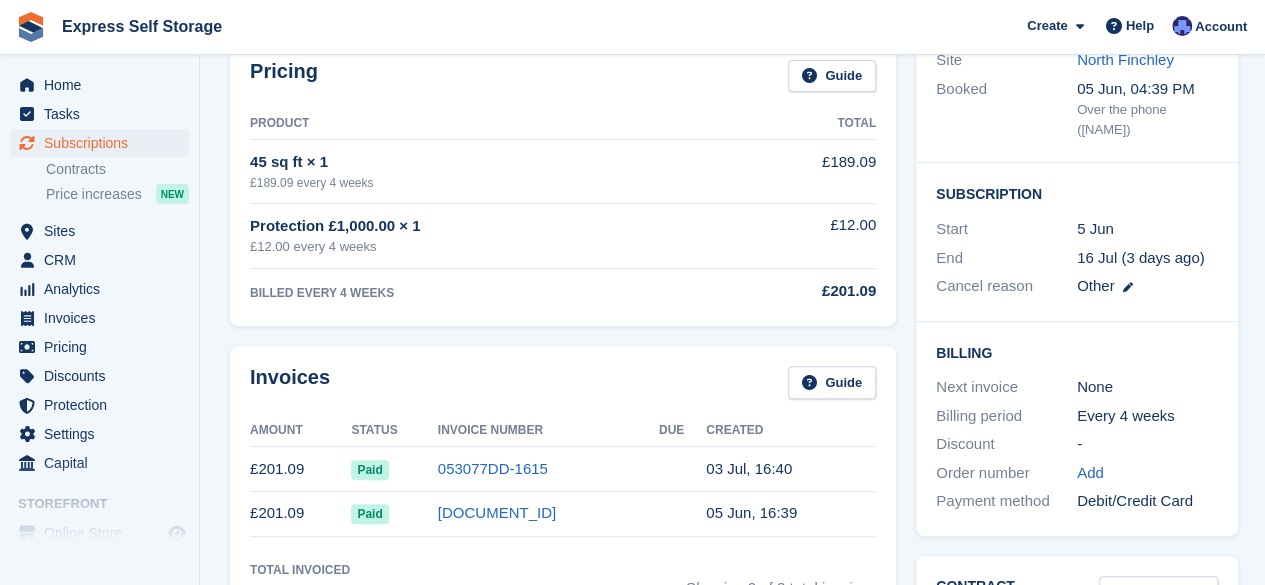 scroll, scrollTop: 0, scrollLeft: 0, axis: both 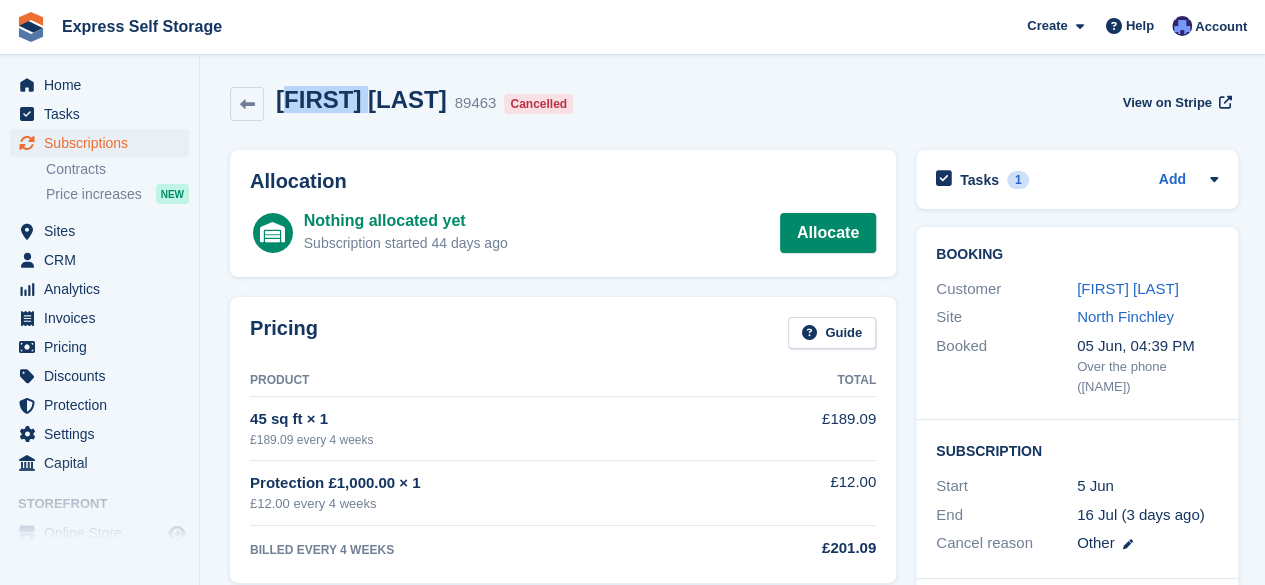drag, startPoint x: 369, startPoint y: 106, endPoint x: 282, endPoint y: 113, distance: 87.28116 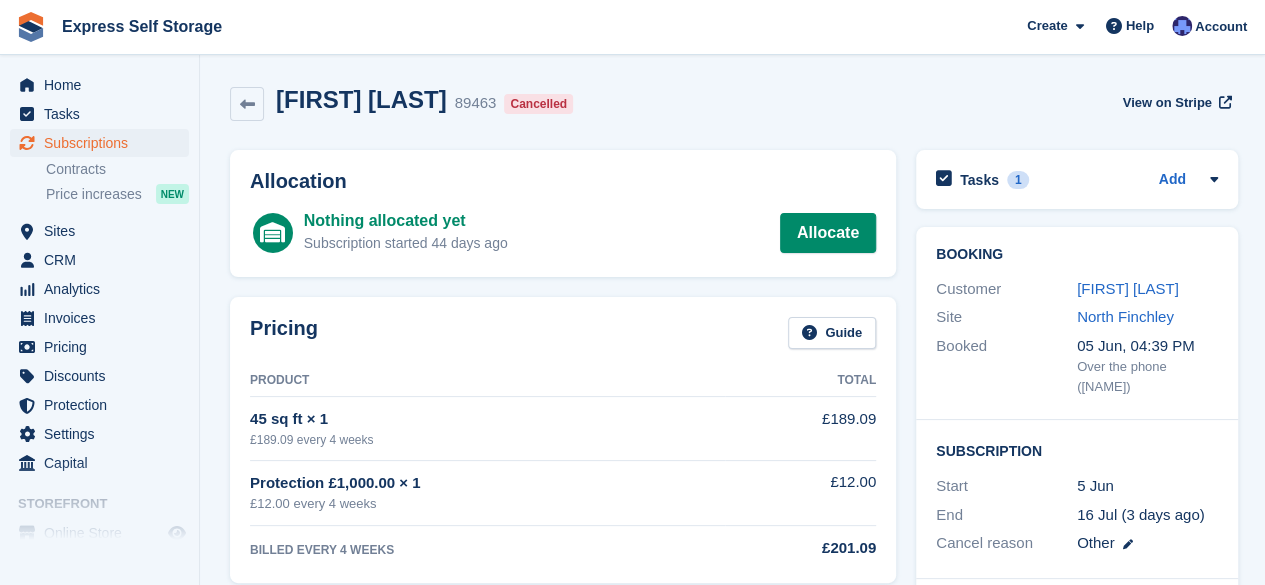 click on "Cancelled" at bounding box center [538, 104] 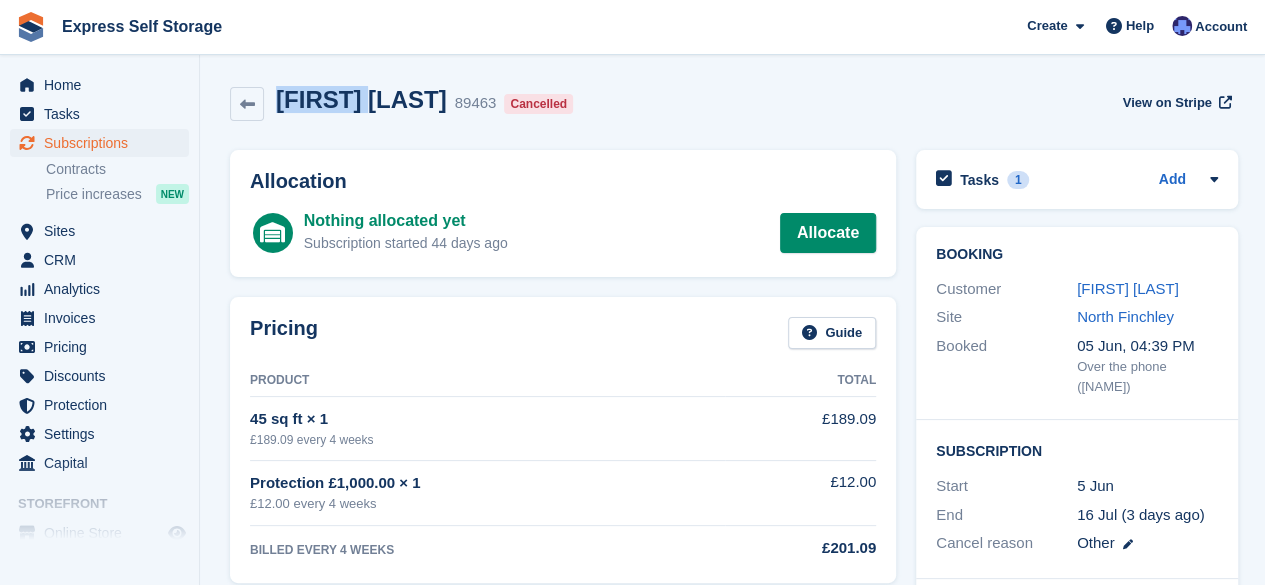 drag, startPoint x: 371, startPoint y: 103, endPoint x: 278, endPoint y: 104, distance: 93.00538 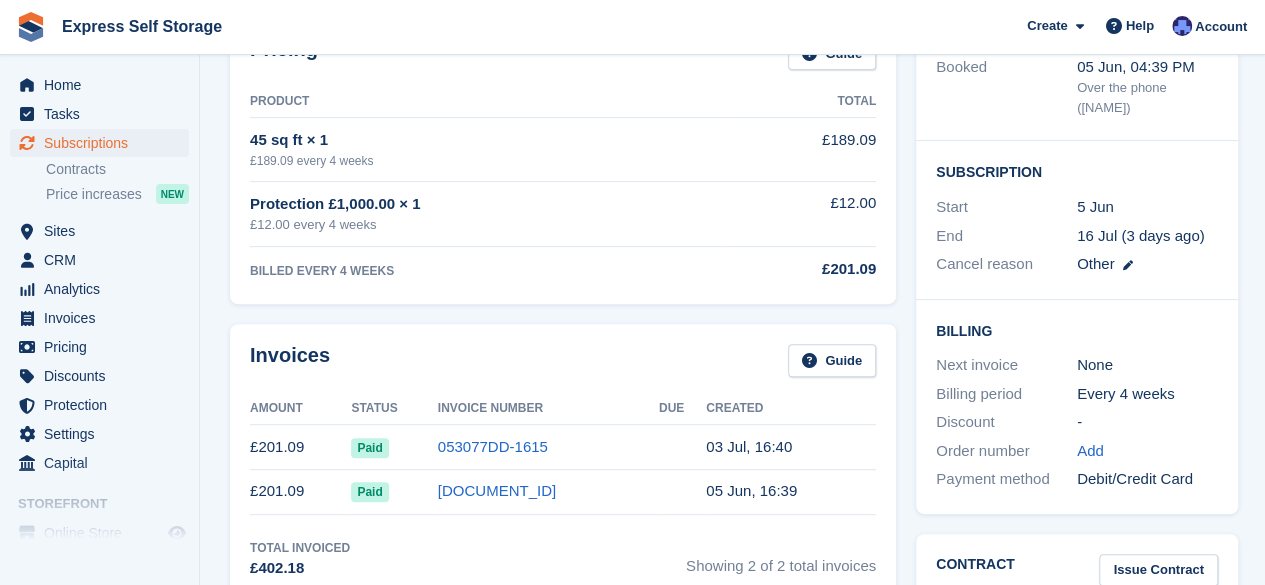 scroll, scrollTop: 0, scrollLeft: 0, axis: both 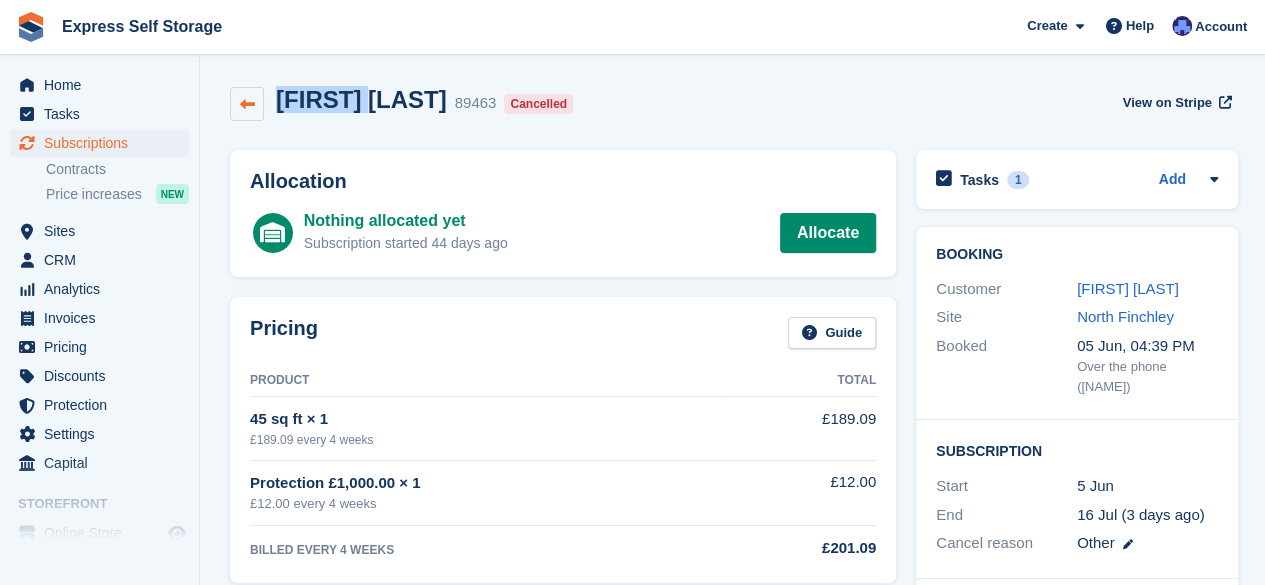 click at bounding box center (247, 104) 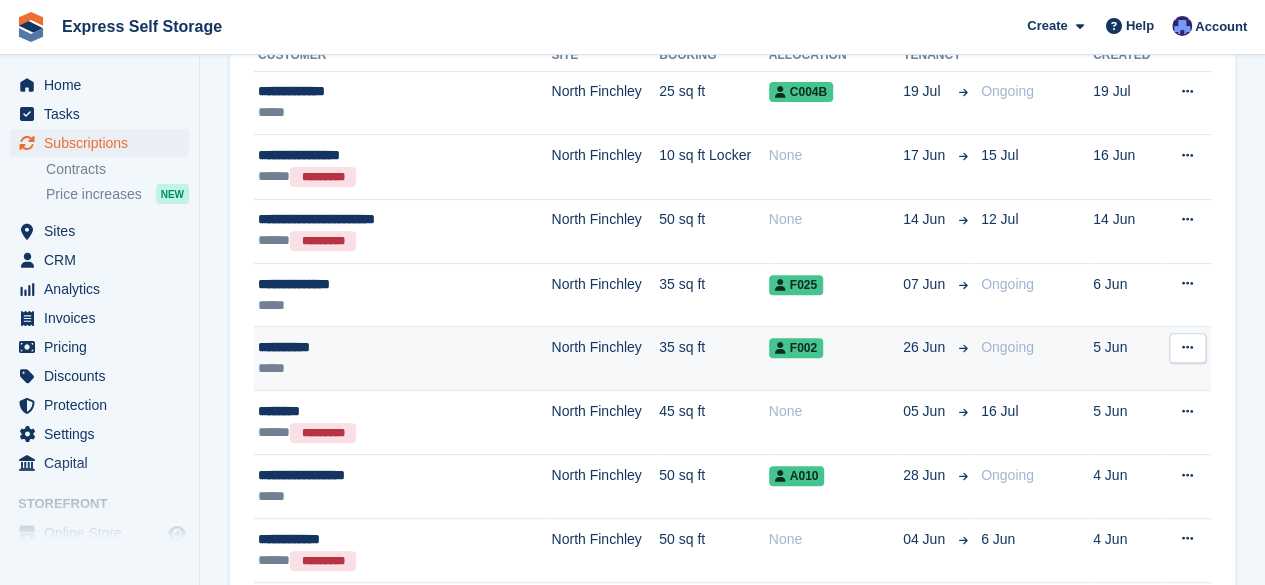 scroll, scrollTop: 261, scrollLeft: 0, axis: vertical 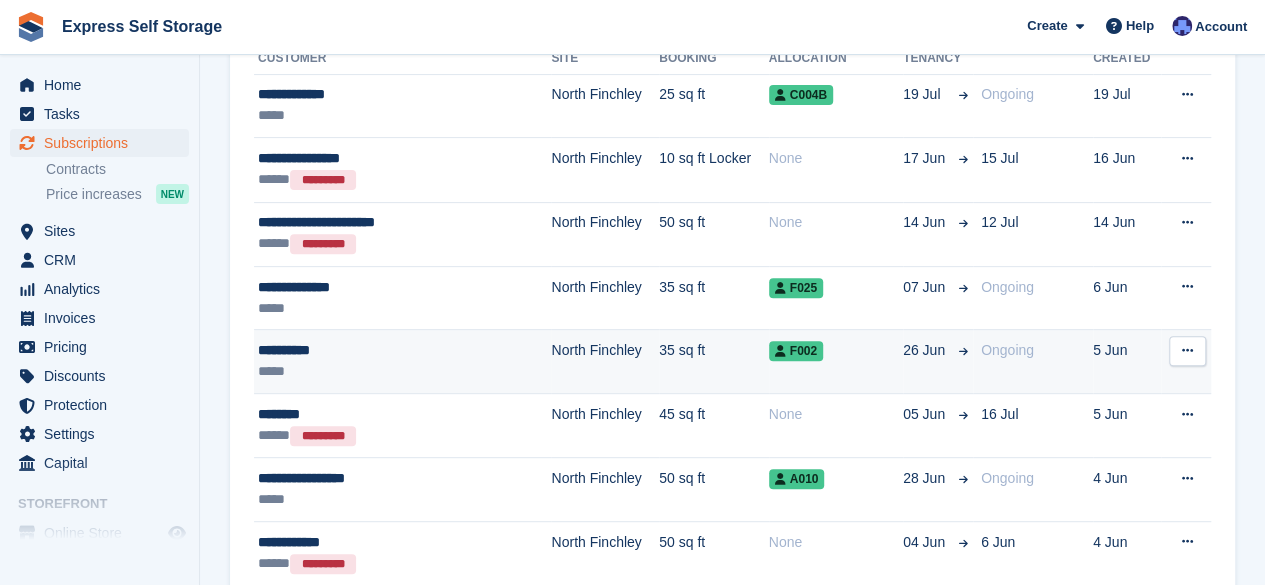 click on "**********" at bounding box center [380, 350] 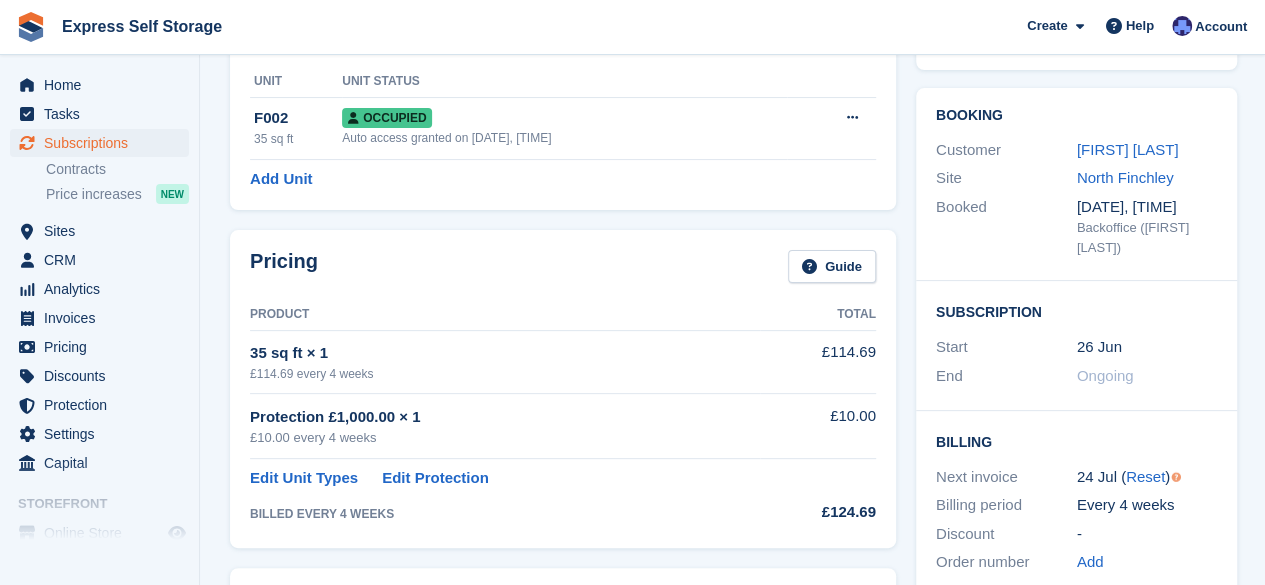 scroll, scrollTop: 0, scrollLeft: 0, axis: both 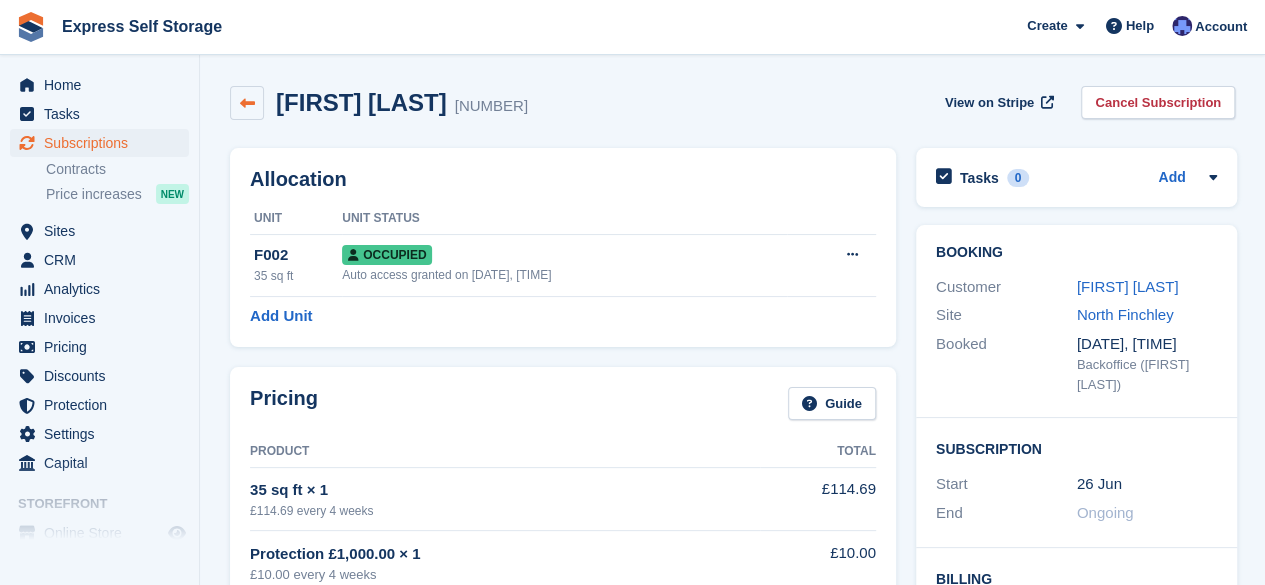 click at bounding box center (247, 103) 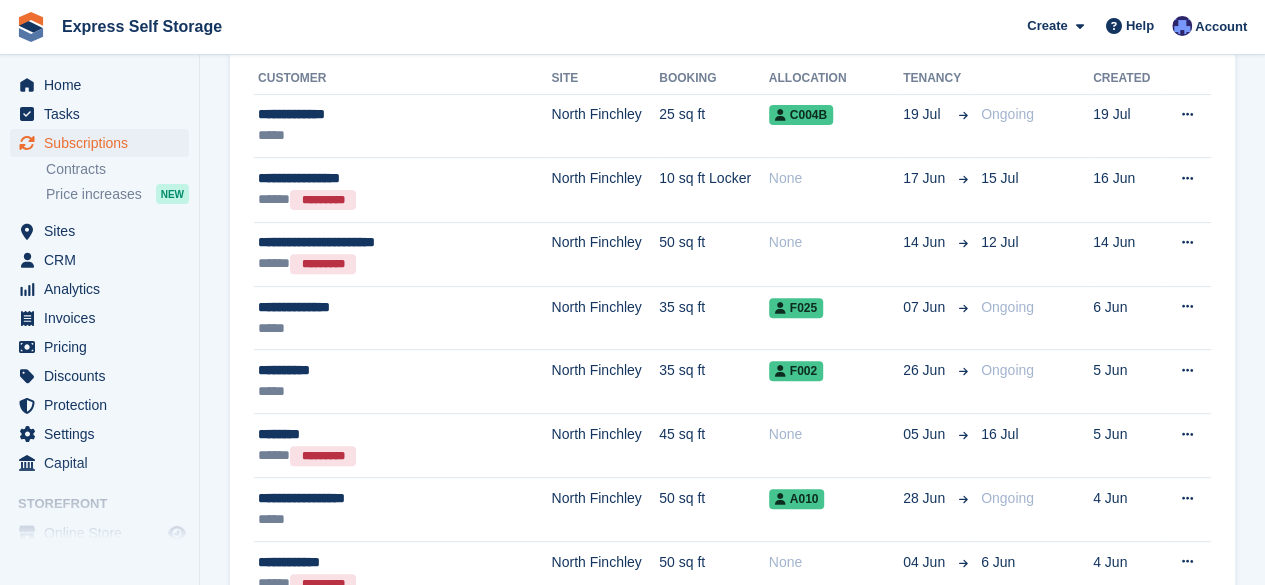 scroll, scrollTop: 257, scrollLeft: 0, axis: vertical 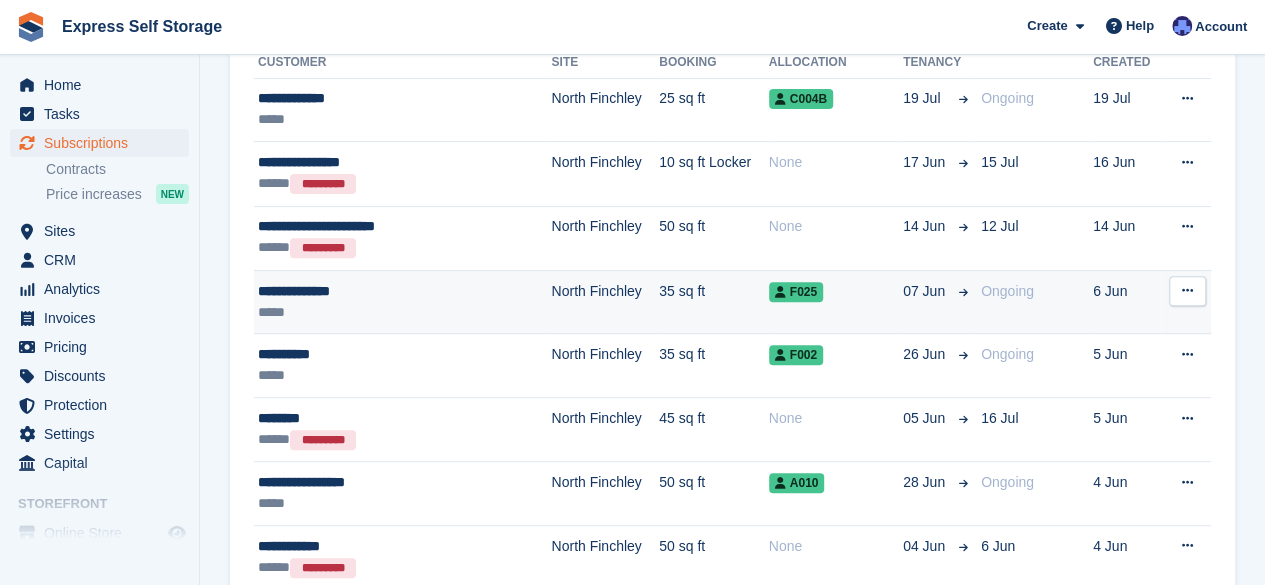 click on "*****" at bounding box center (380, 312) 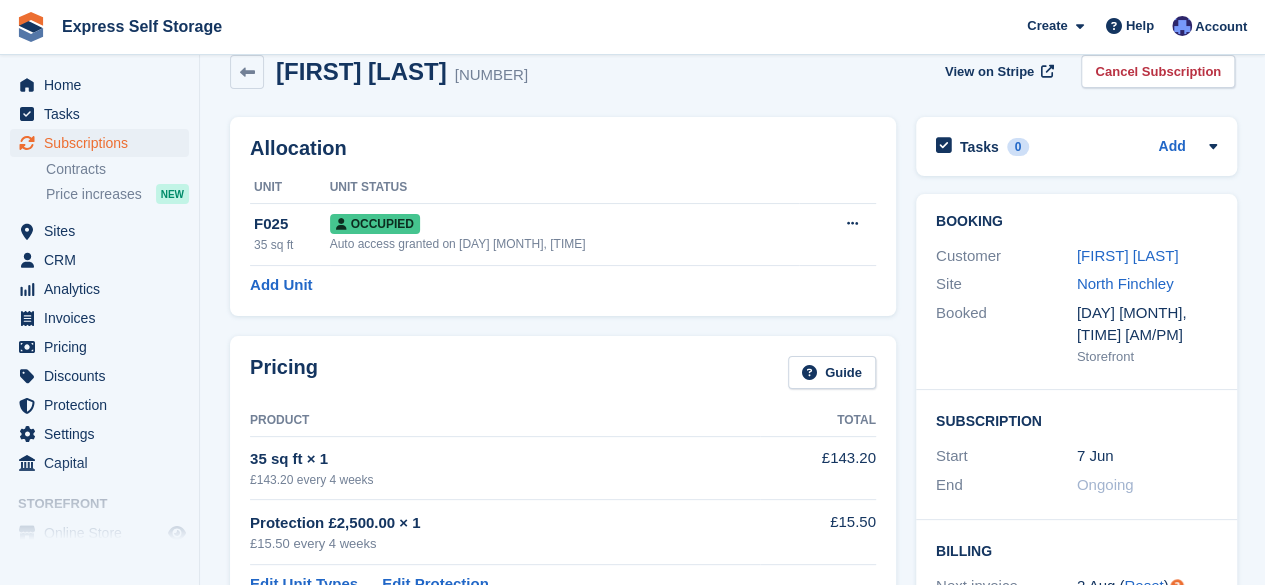 scroll, scrollTop: 0, scrollLeft: 0, axis: both 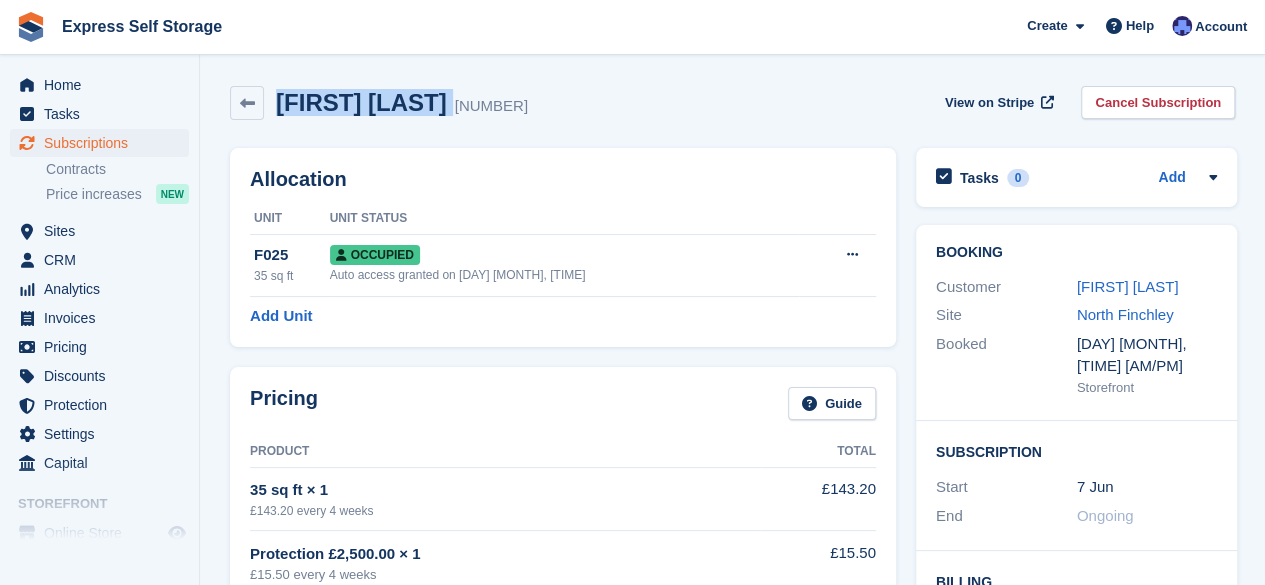 drag, startPoint x: 278, startPoint y: 101, endPoint x: 457, endPoint y: 119, distance: 179.90276 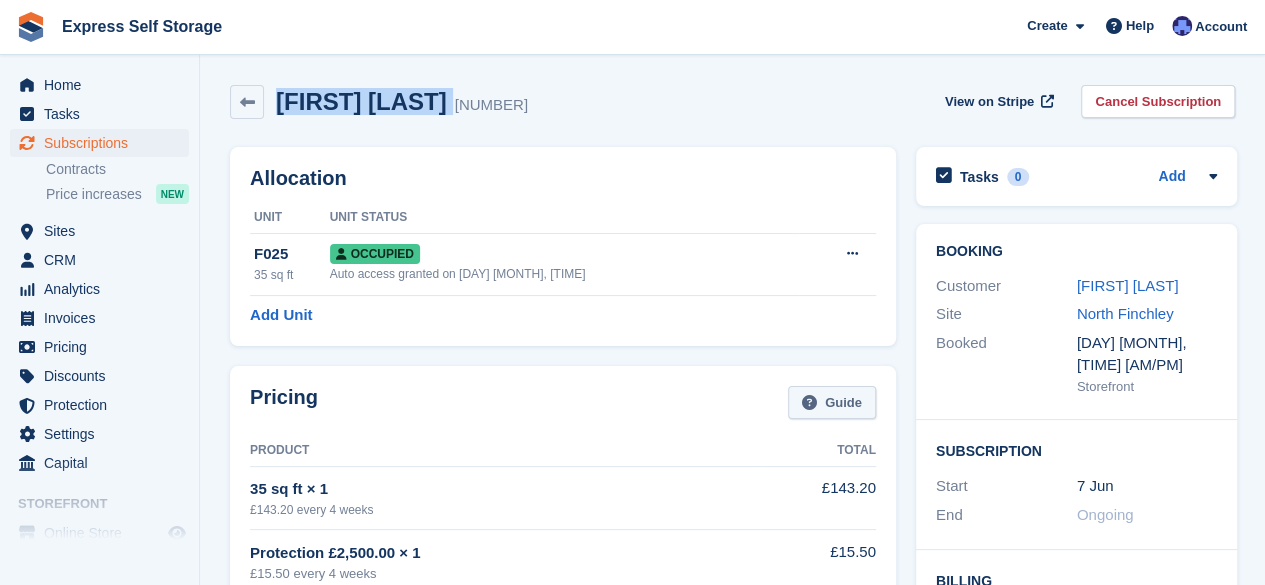 scroll, scrollTop: 0, scrollLeft: 0, axis: both 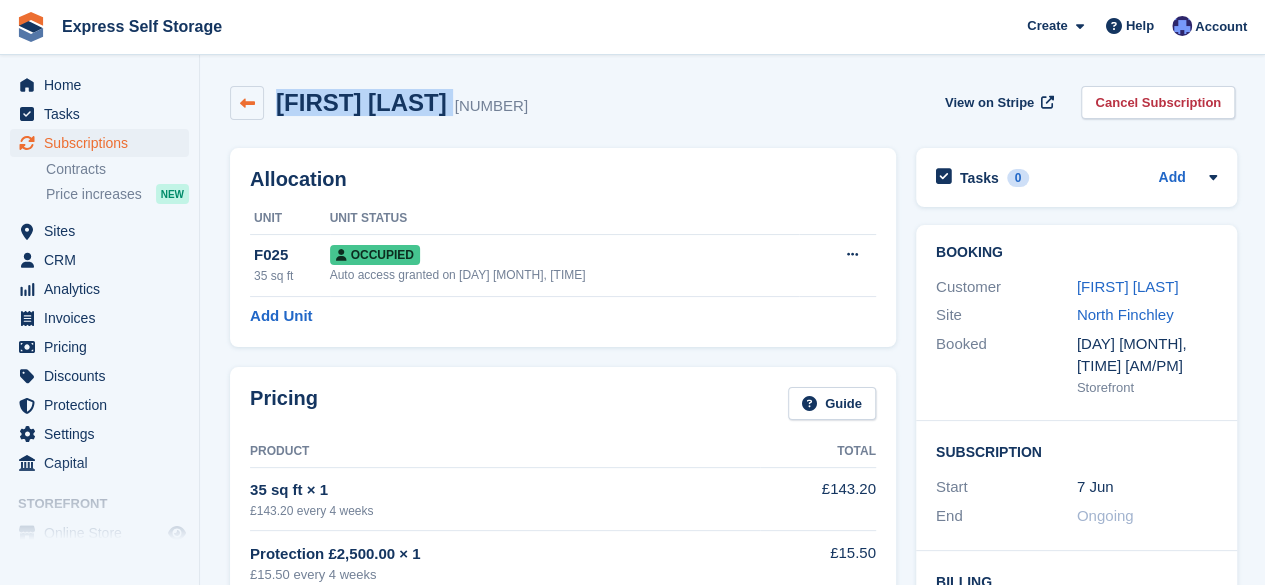 click at bounding box center [247, 103] 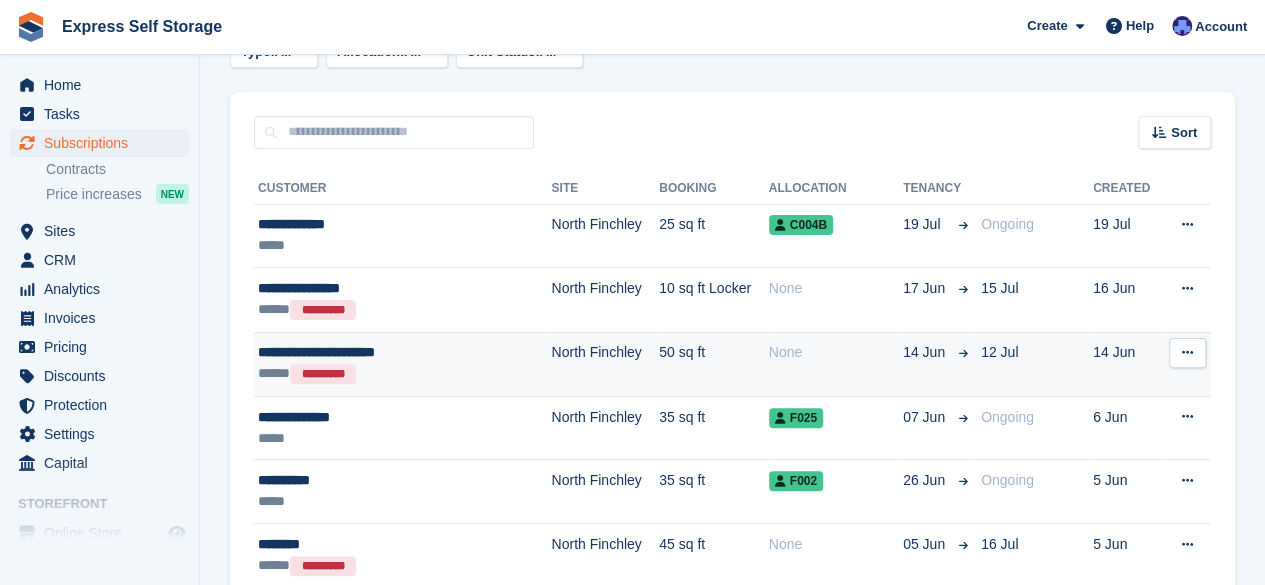 scroll, scrollTop: 100, scrollLeft: 0, axis: vertical 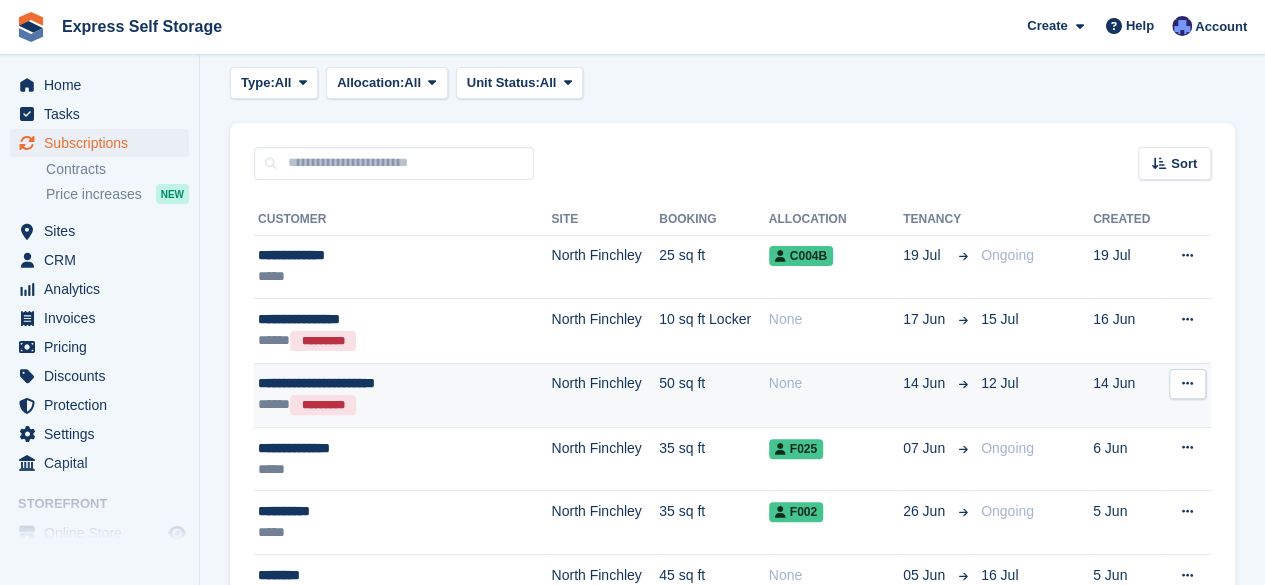 click on "**********" at bounding box center [380, 383] 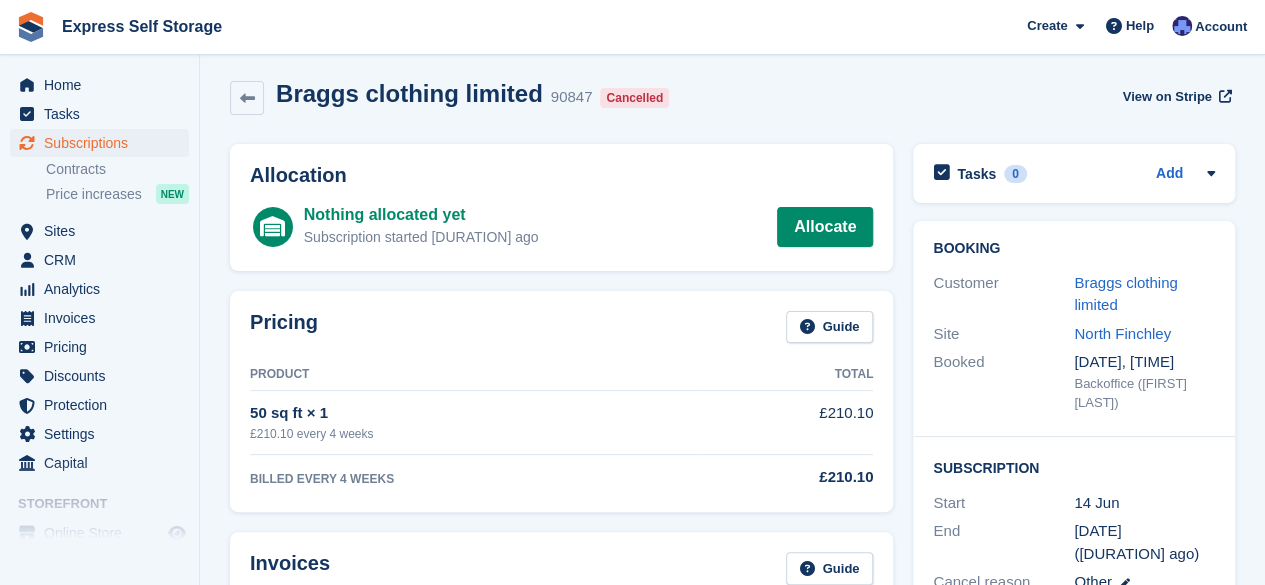 scroll, scrollTop: 0, scrollLeft: 0, axis: both 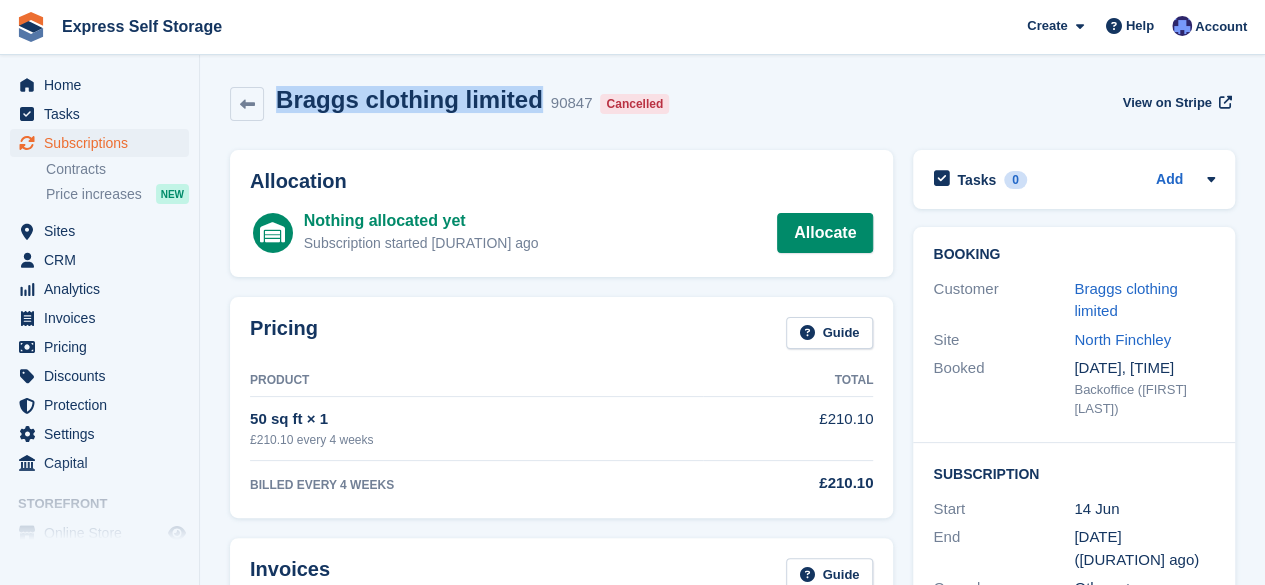 drag, startPoint x: 277, startPoint y: 110, endPoint x: 522, endPoint y: 102, distance: 245.13058 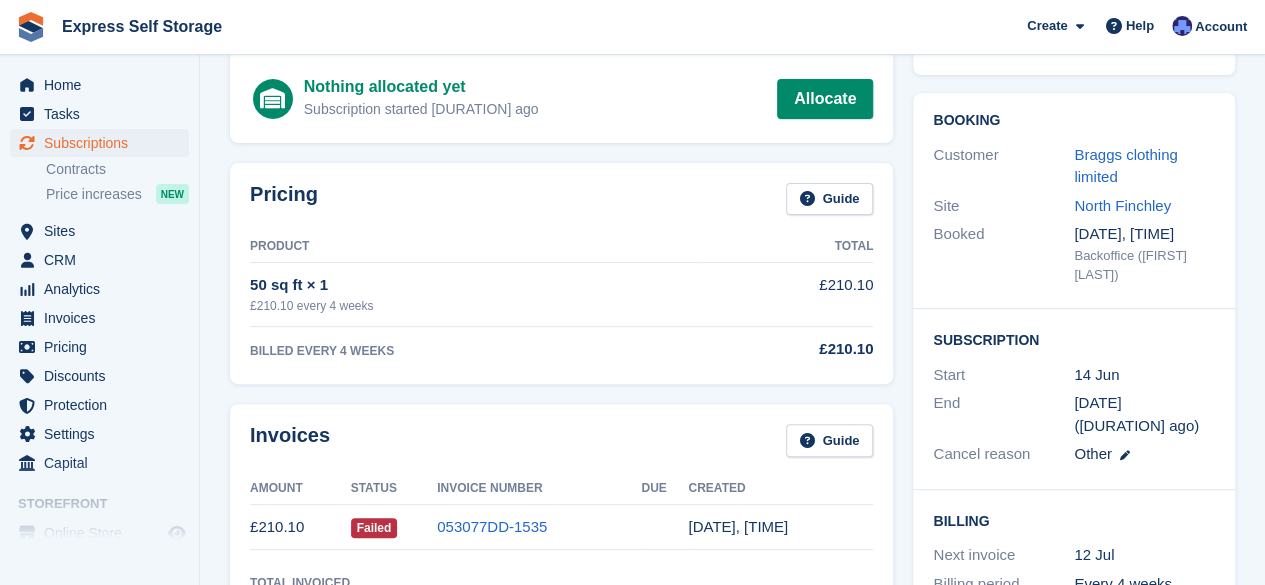 scroll, scrollTop: 0, scrollLeft: 0, axis: both 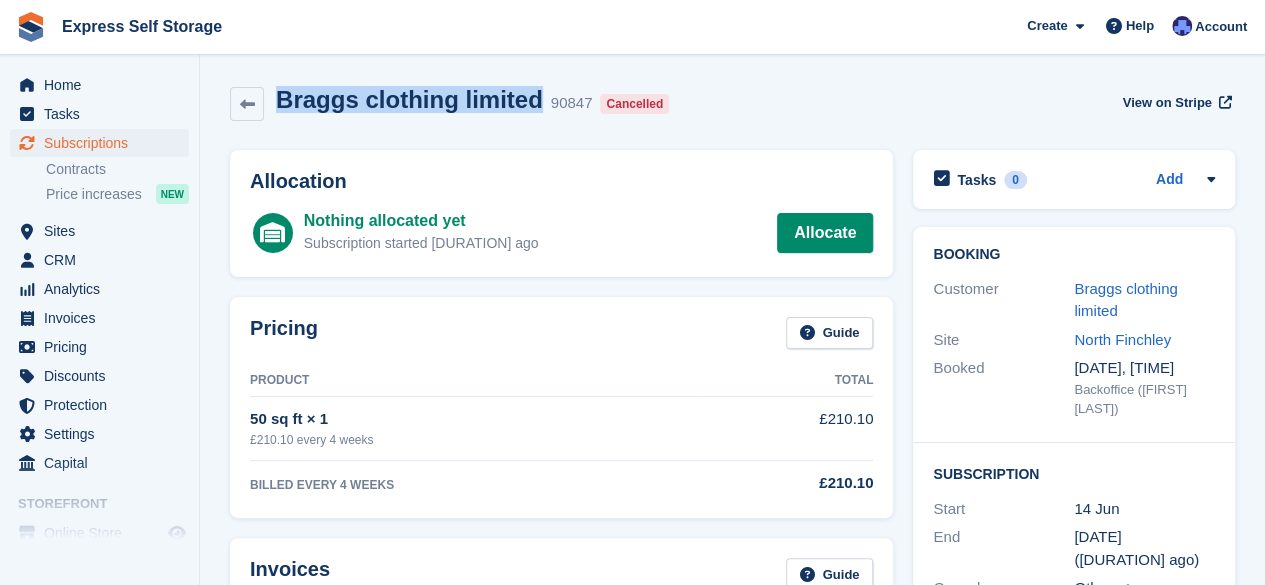 click on "Braggs clothing limited
[NUMBER]
Cancelled
View on Stripe" at bounding box center (732, 108) 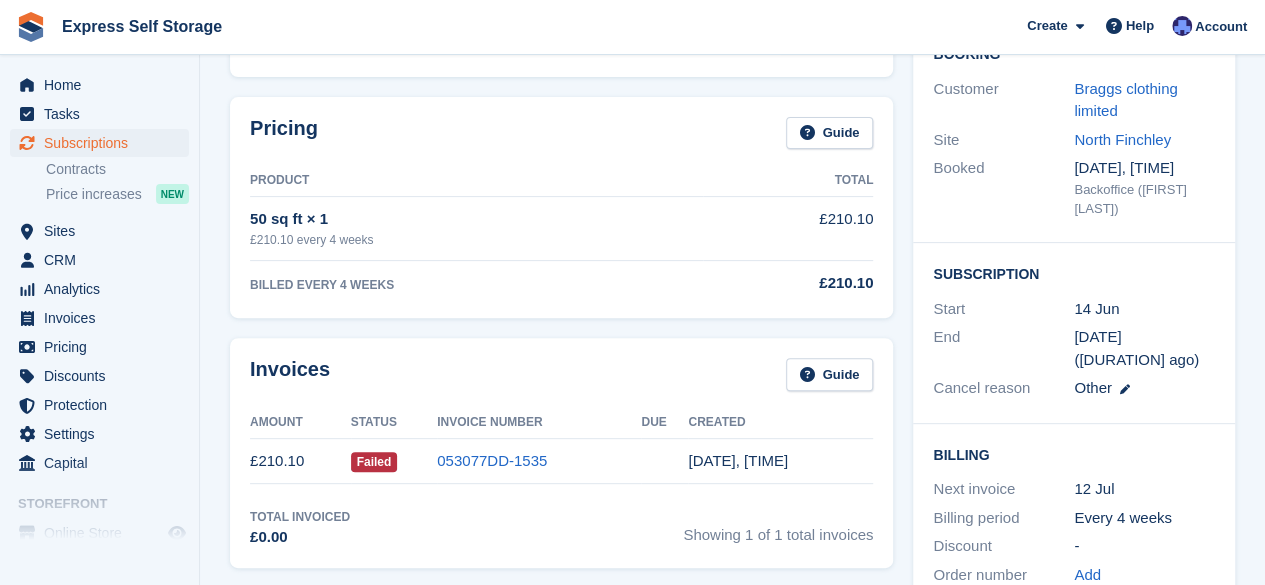 scroll, scrollTop: 0, scrollLeft: 0, axis: both 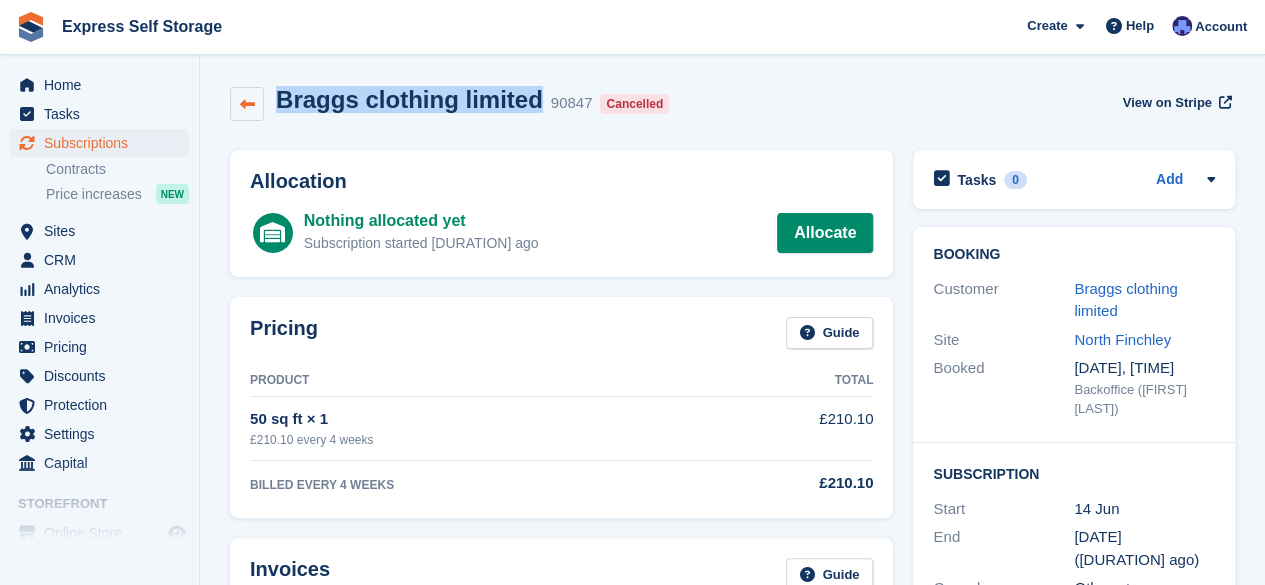 click at bounding box center [247, 104] 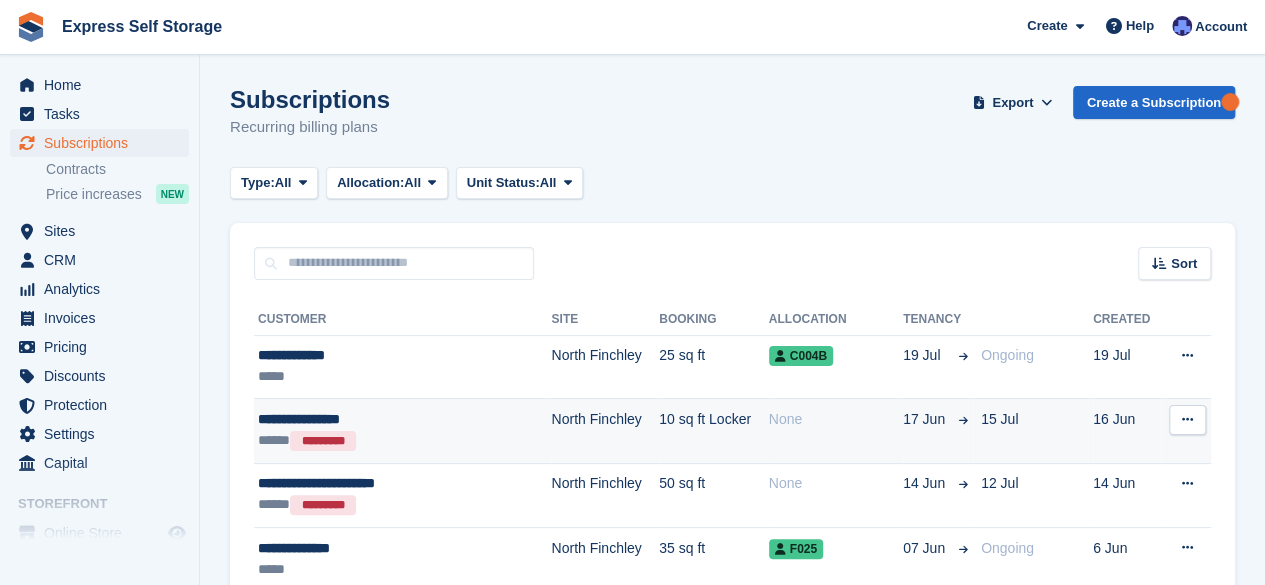click on "**********" at bounding box center [380, 419] 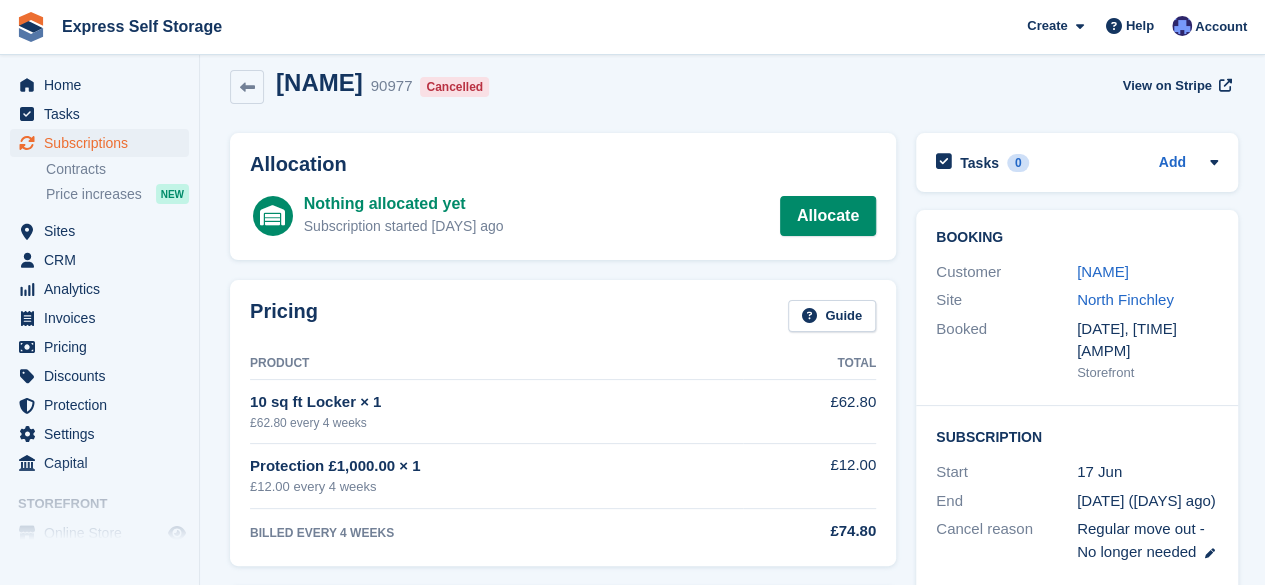 scroll, scrollTop: 0, scrollLeft: 0, axis: both 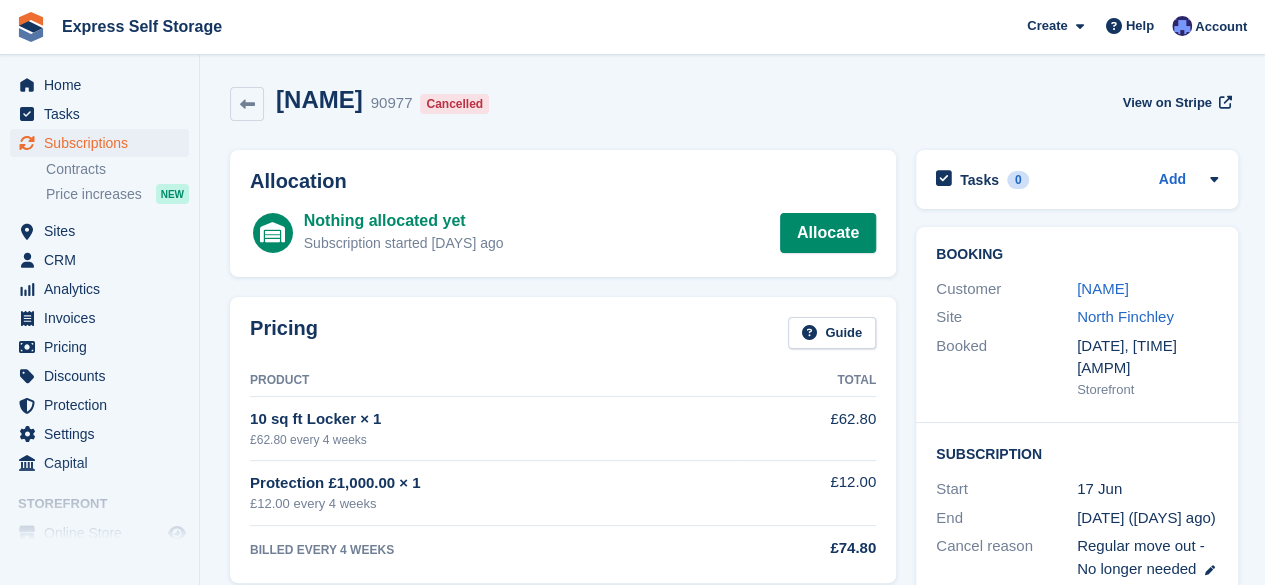 drag, startPoint x: 470, startPoint y: 102, endPoint x: 252, endPoint y: 131, distance: 219.92044 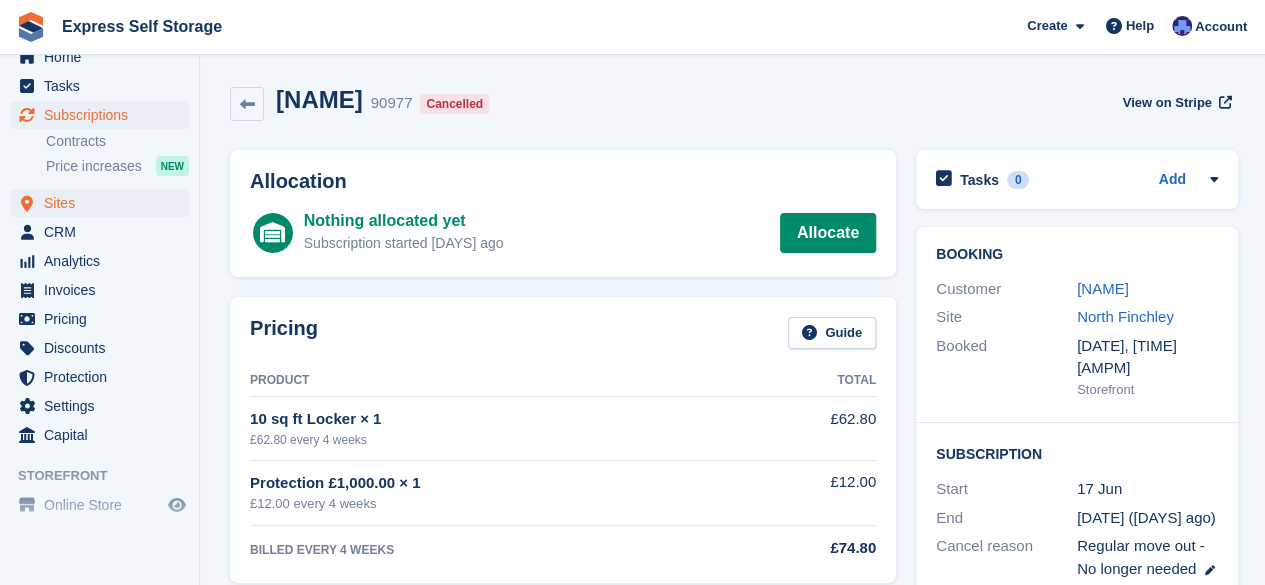 scroll, scrollTop: 70, scrollLeft: 0, axis: vertical 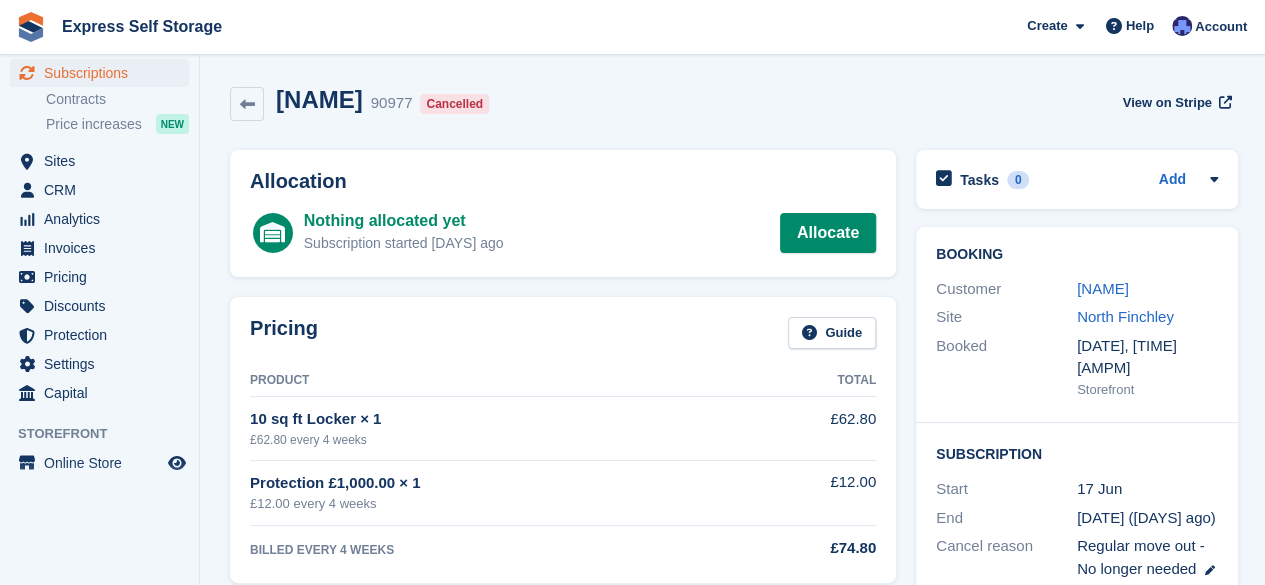click on "Allocation
Nothing allocated yet
Subscription started 32 days ago
Allocate" at bounding box center [563, 213] 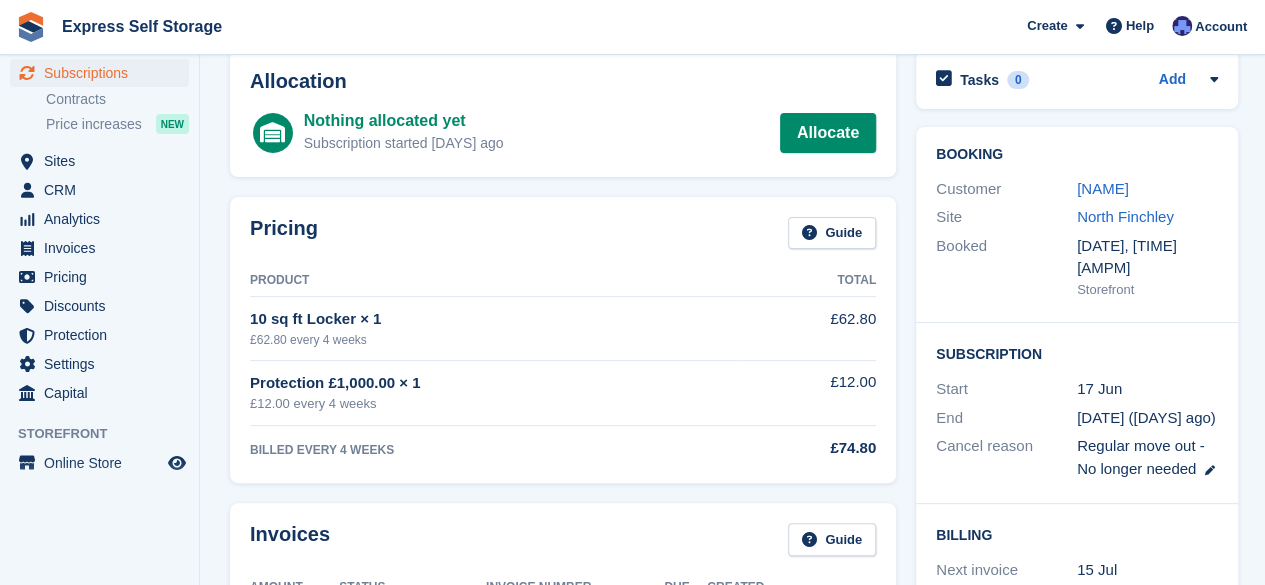 scroll, scrollTop: 200, scrollLeft: 0, axis: vertical 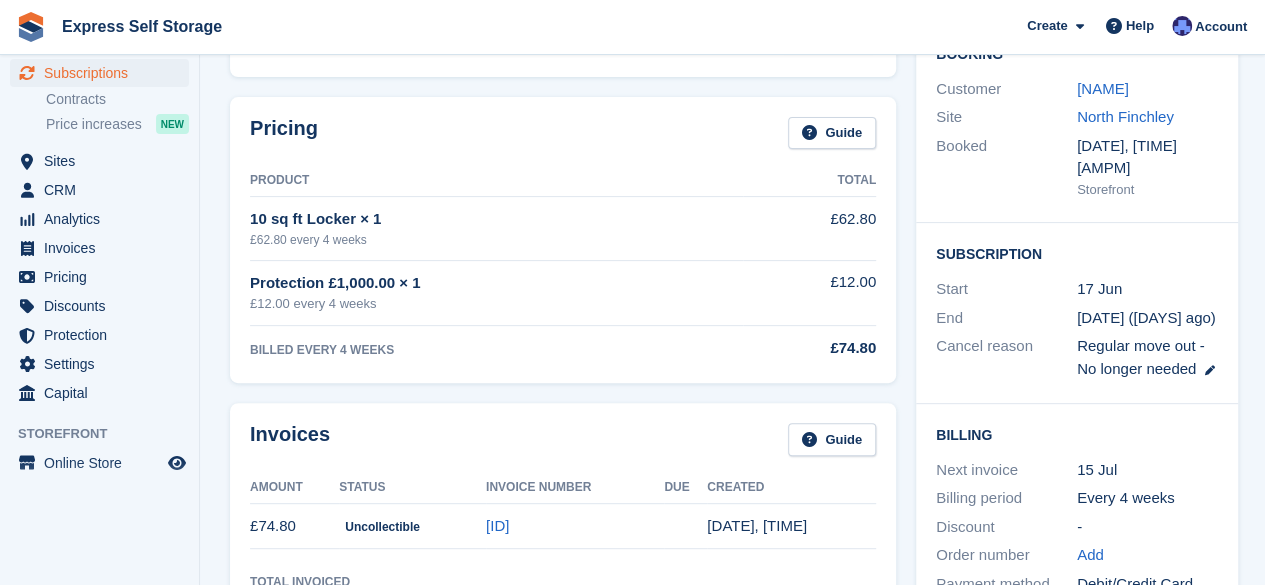 drag, startPoint x: 421, startPoint y: 282, endPoint x: 324, endPoint y: 278, distance: 97.082436 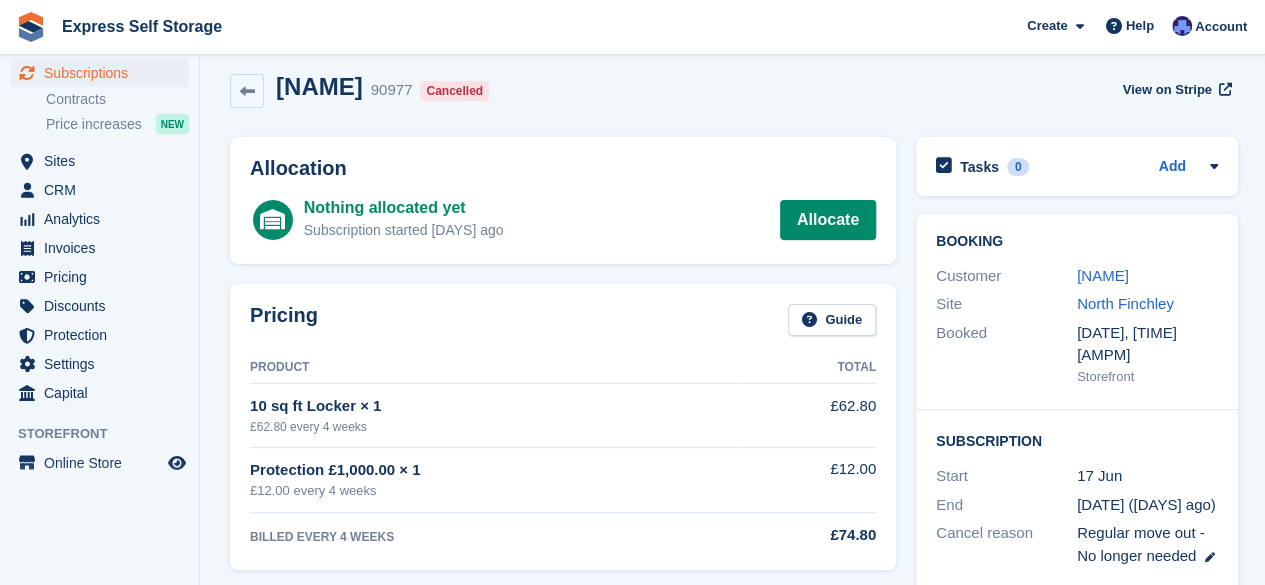 scroll, scrollTop: 0, scrollLeft: 0, axis: both 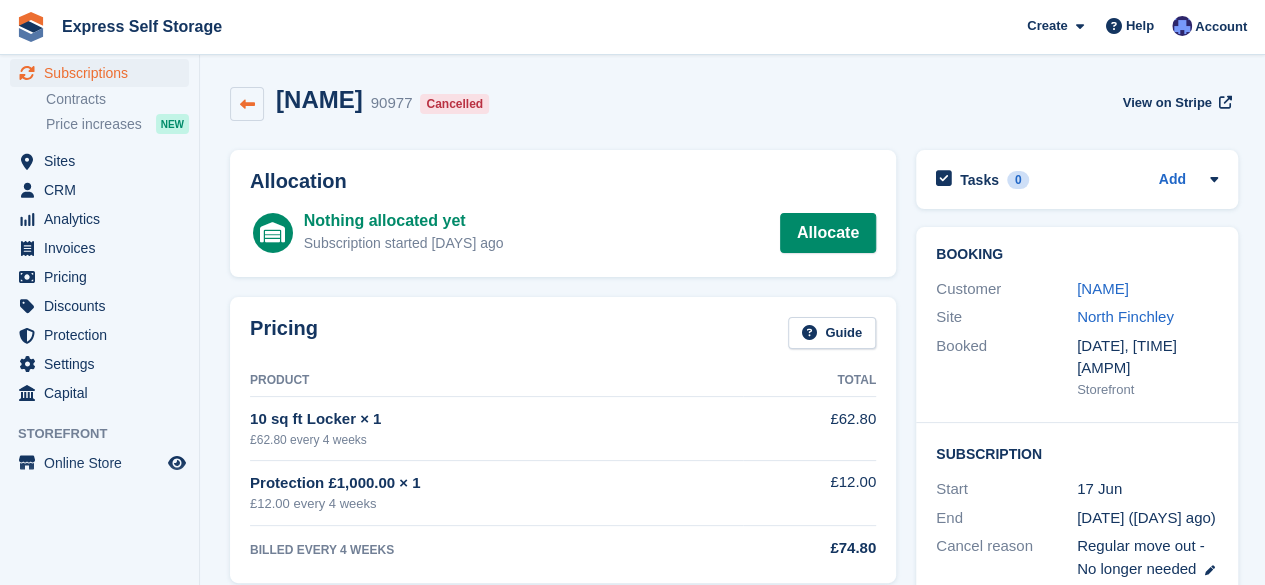 click at bounding box center (247, 104) 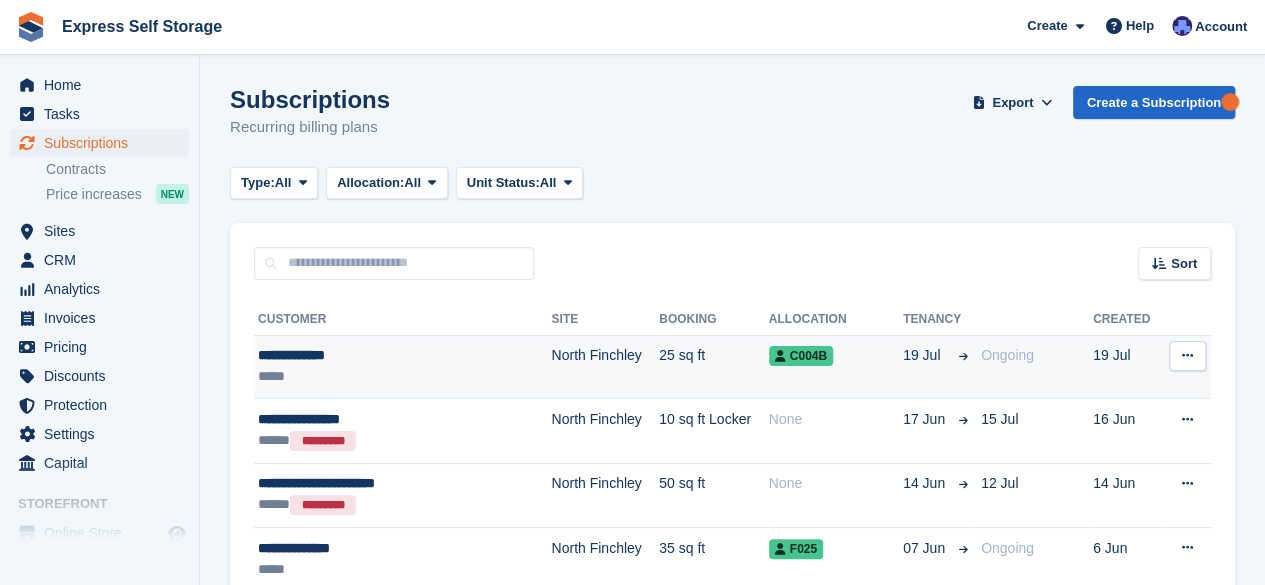 click on "**********" at bounding box center (380, 355) 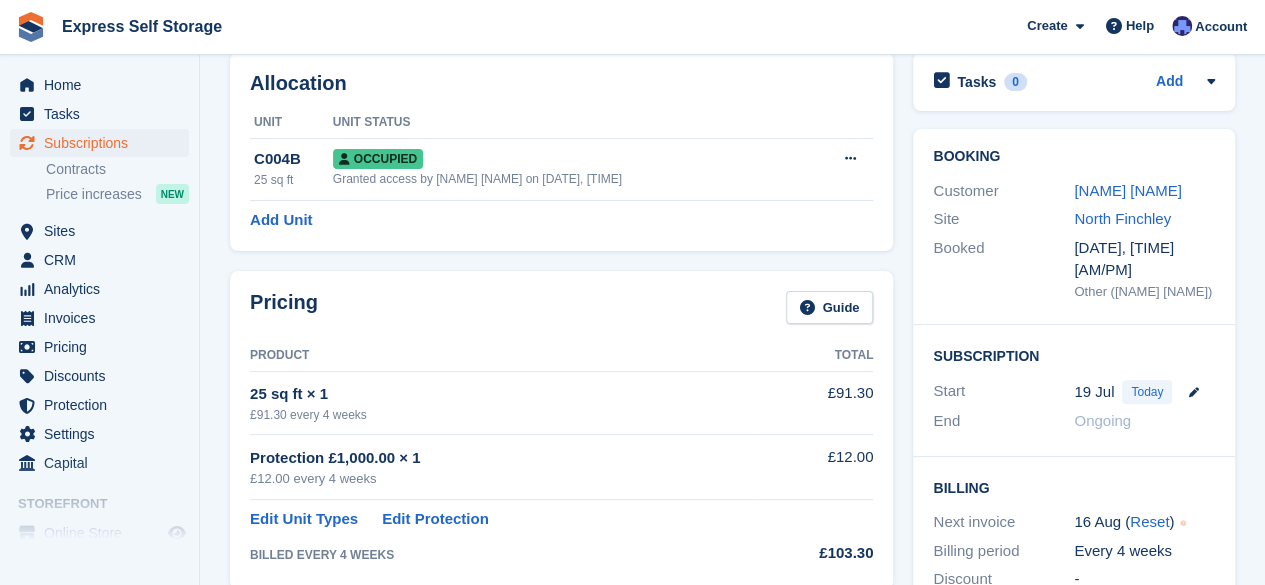 scroll, scrollTop: 0, scrollLeft: 0, axis: both 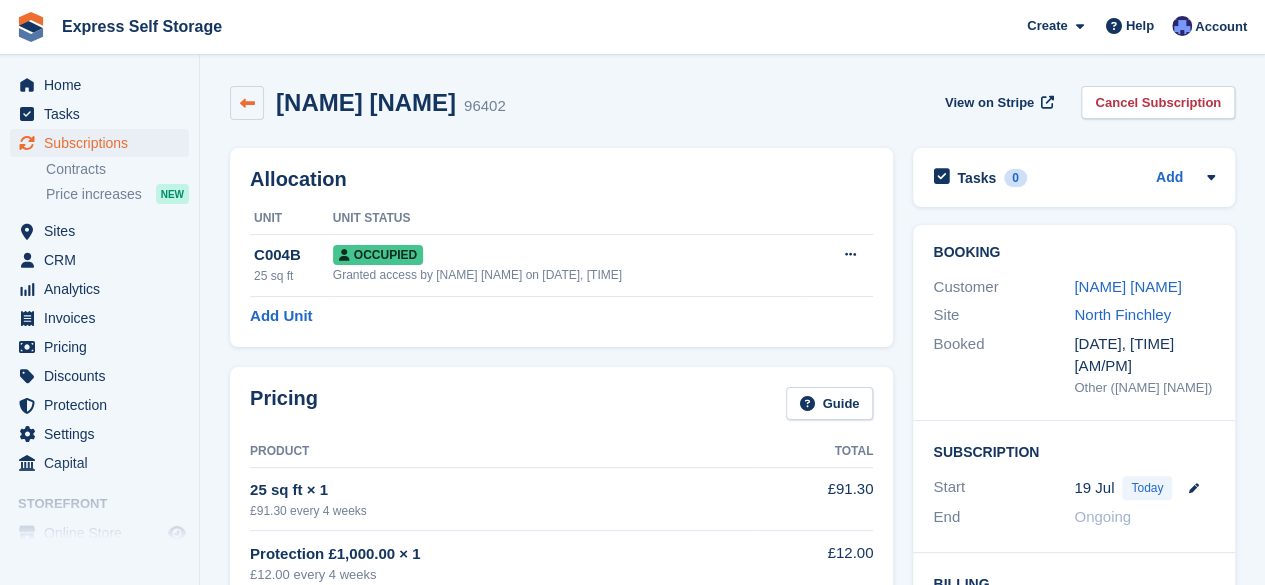 click at bounding box center (247, 103) 